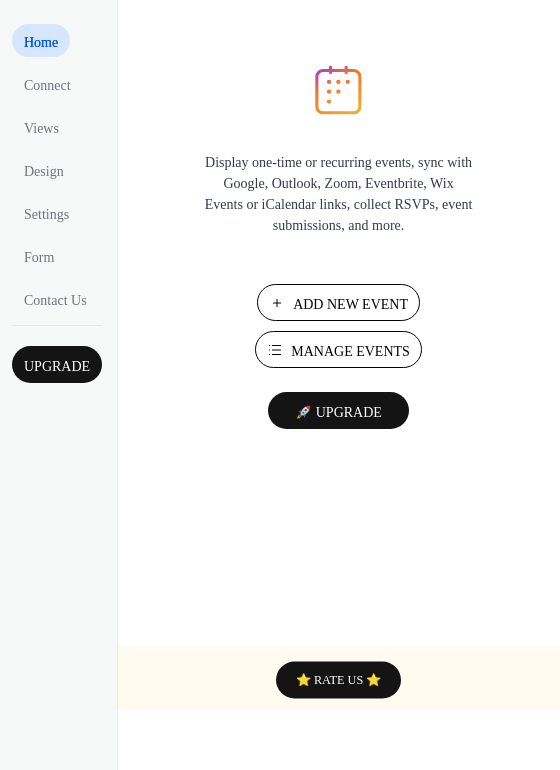 scroll, scrollTop: 0, scrollLeft: 0, axis: both 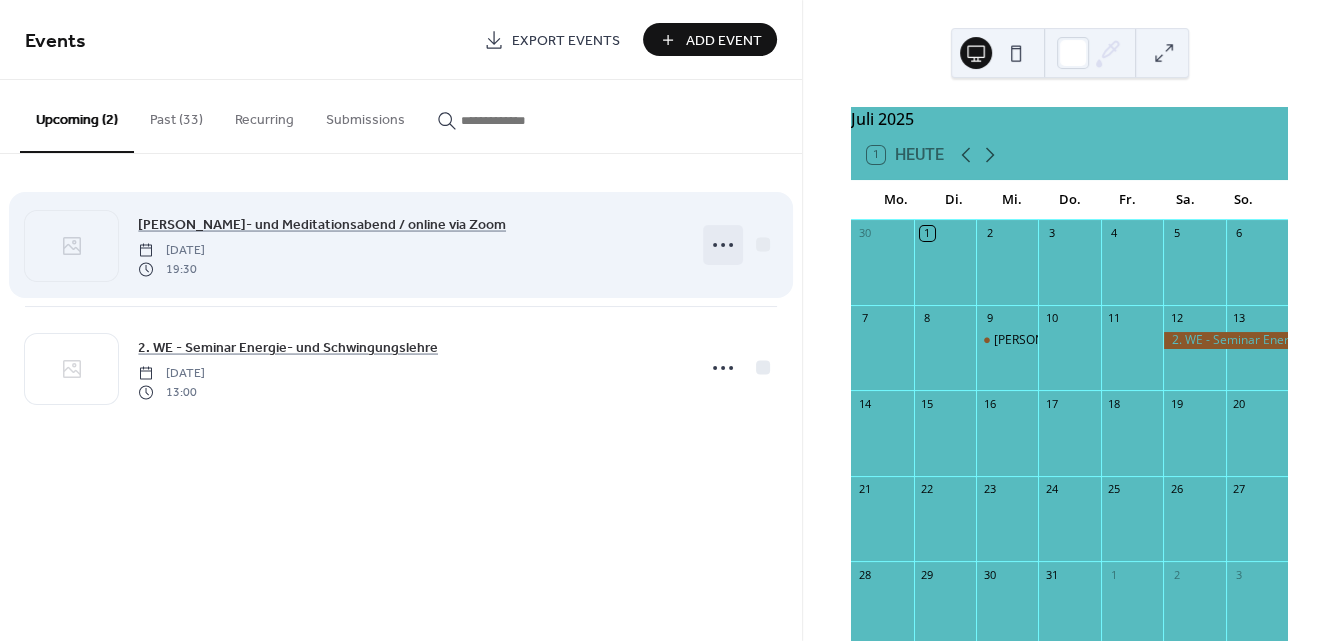 click 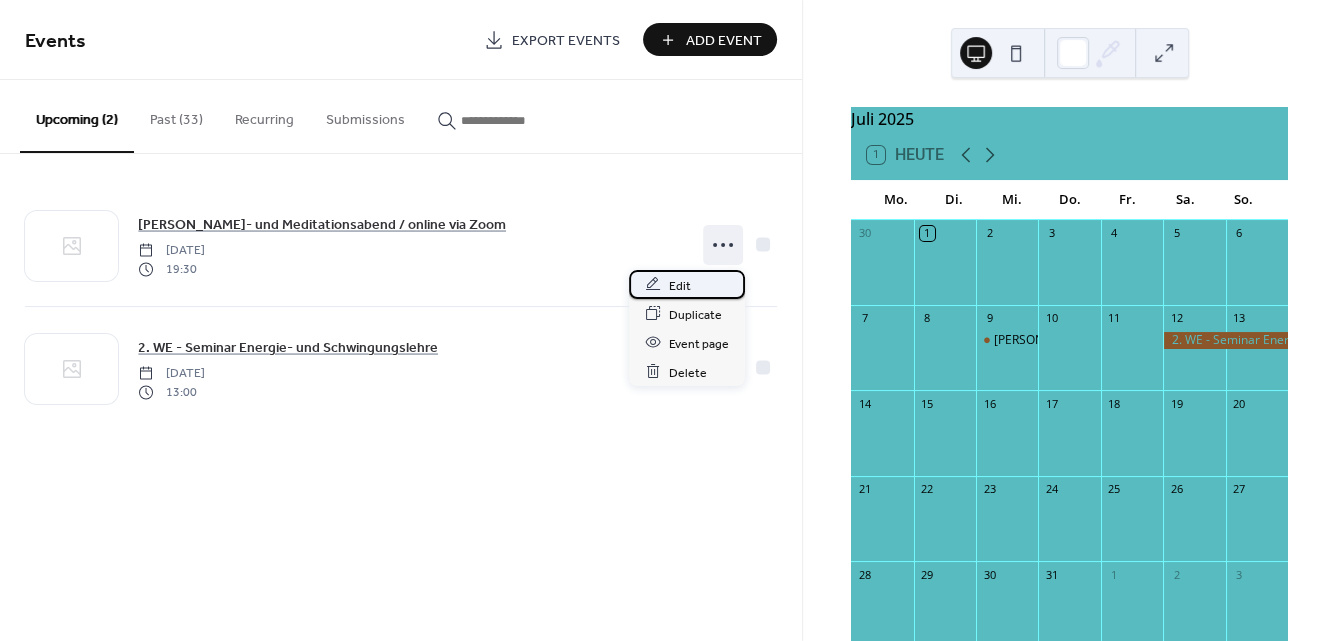 click on "Edit" at bounding box center (680, 285) 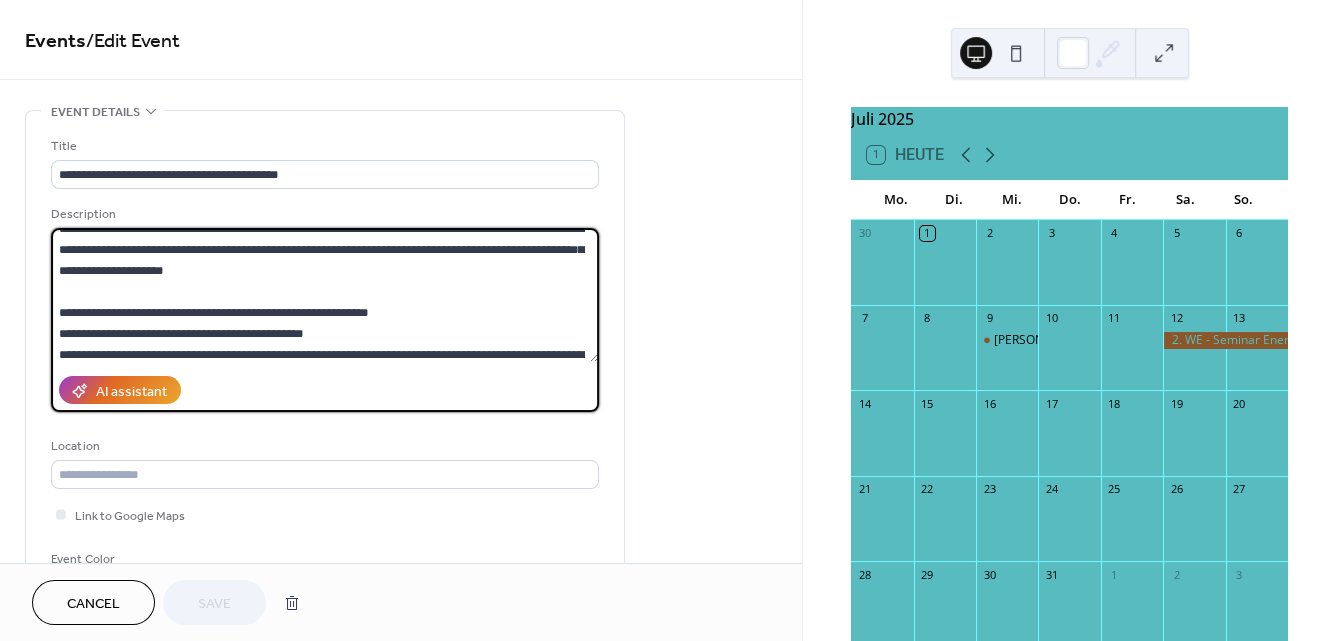 scroll, scrollTop: 126, scrollLeft: 0, axis: vertical 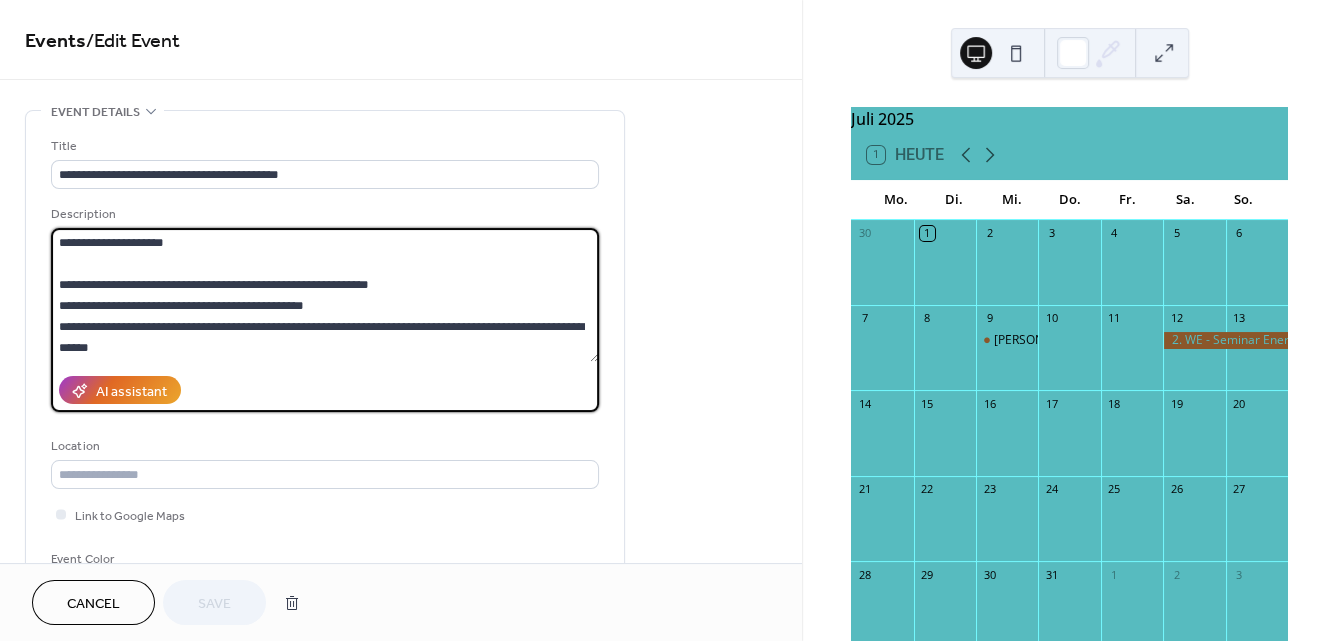 drag, startPoint x: 63, startPoint y: 242, endPoint x: 394, endPoint y: 245, distance: 331.01358 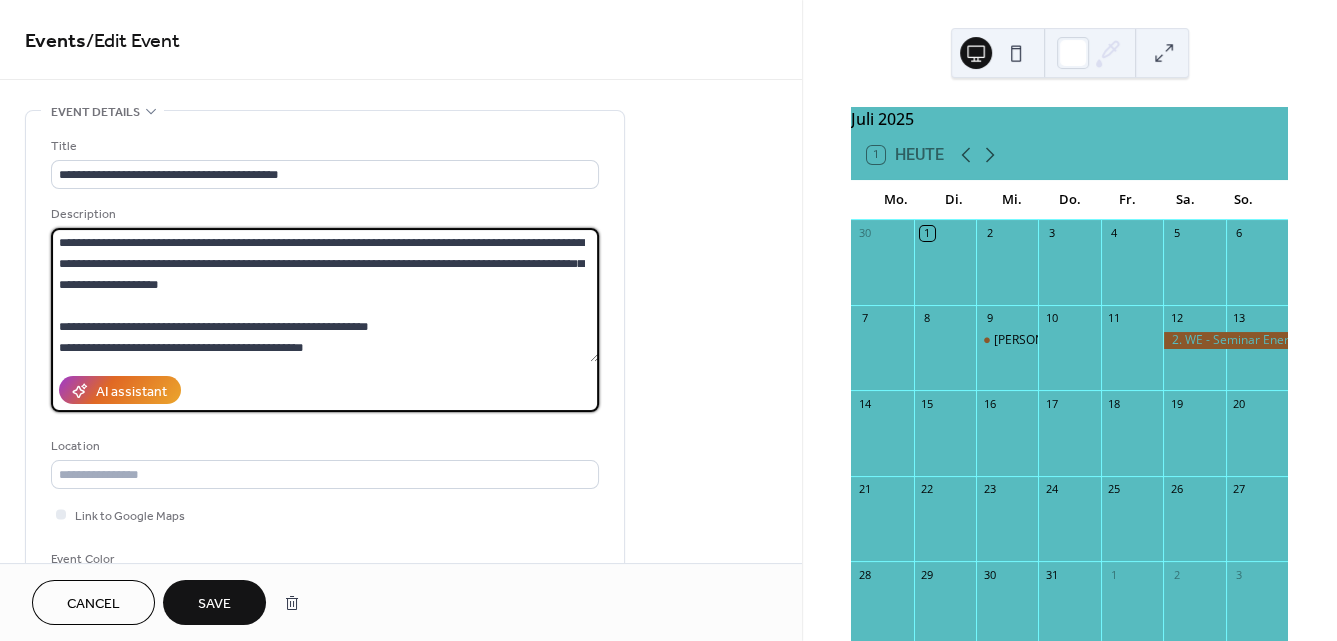 scroll, scrollTop: 168, scrollLeft: 0, axis: vertical 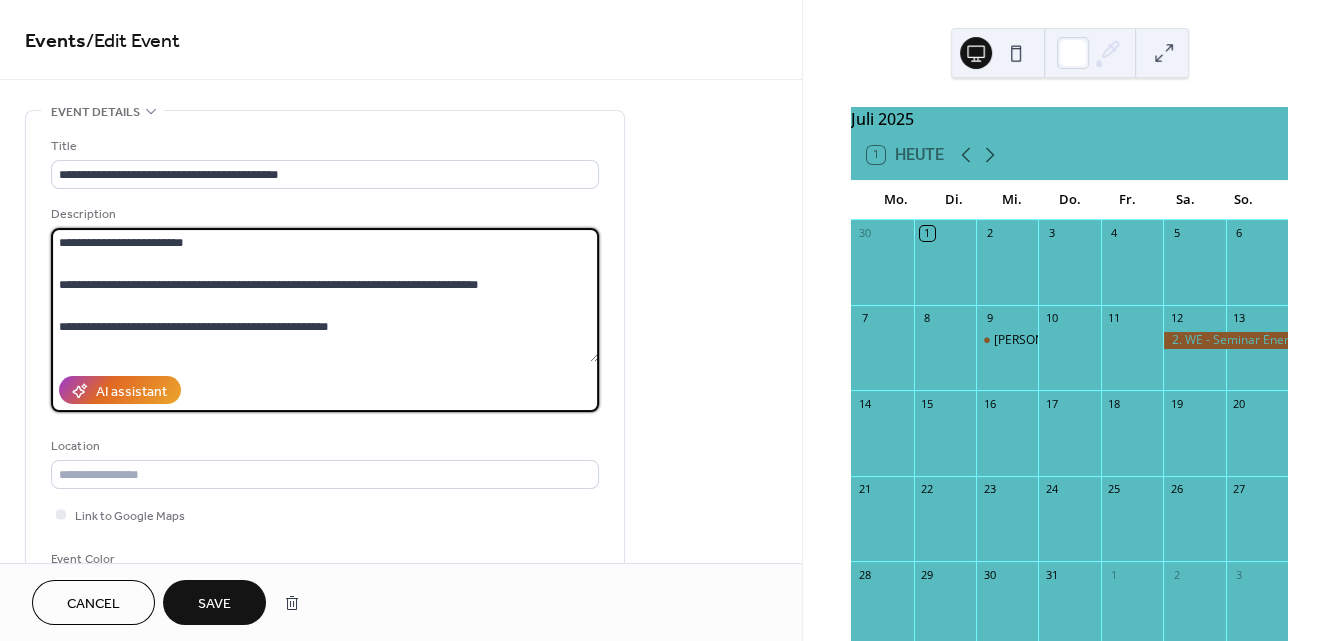 click on "**********" at bounding box center (325, 295) 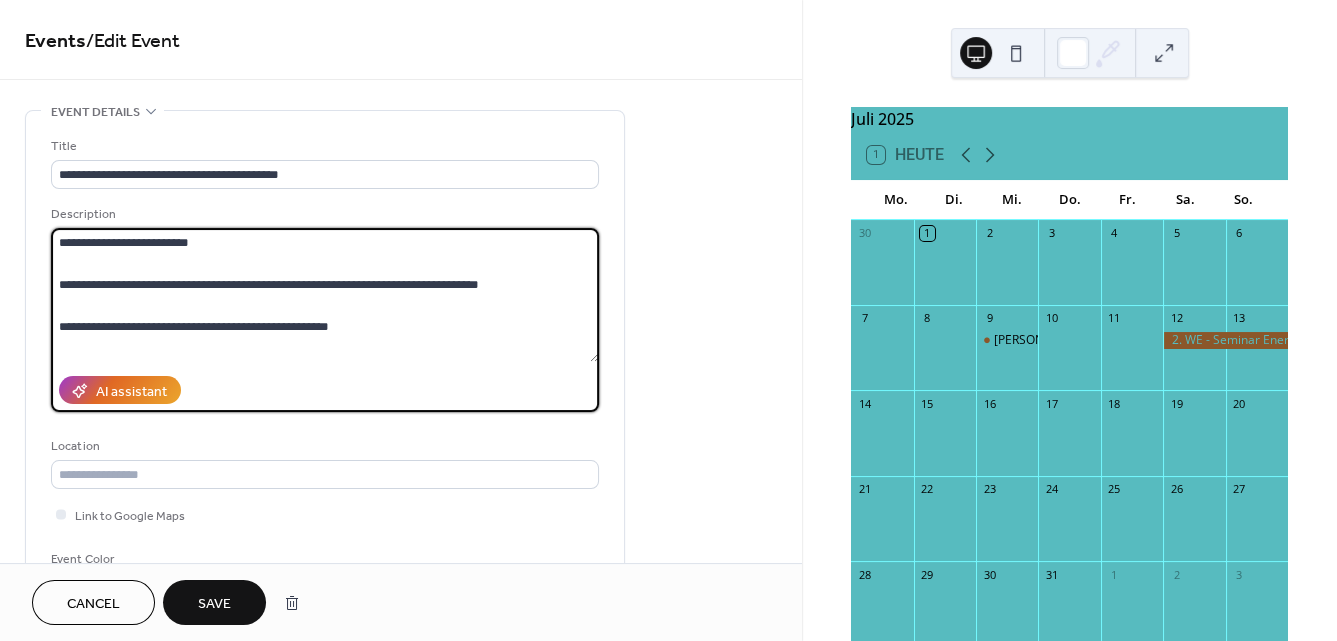 click on "**********" at bounding box center (325, 295) 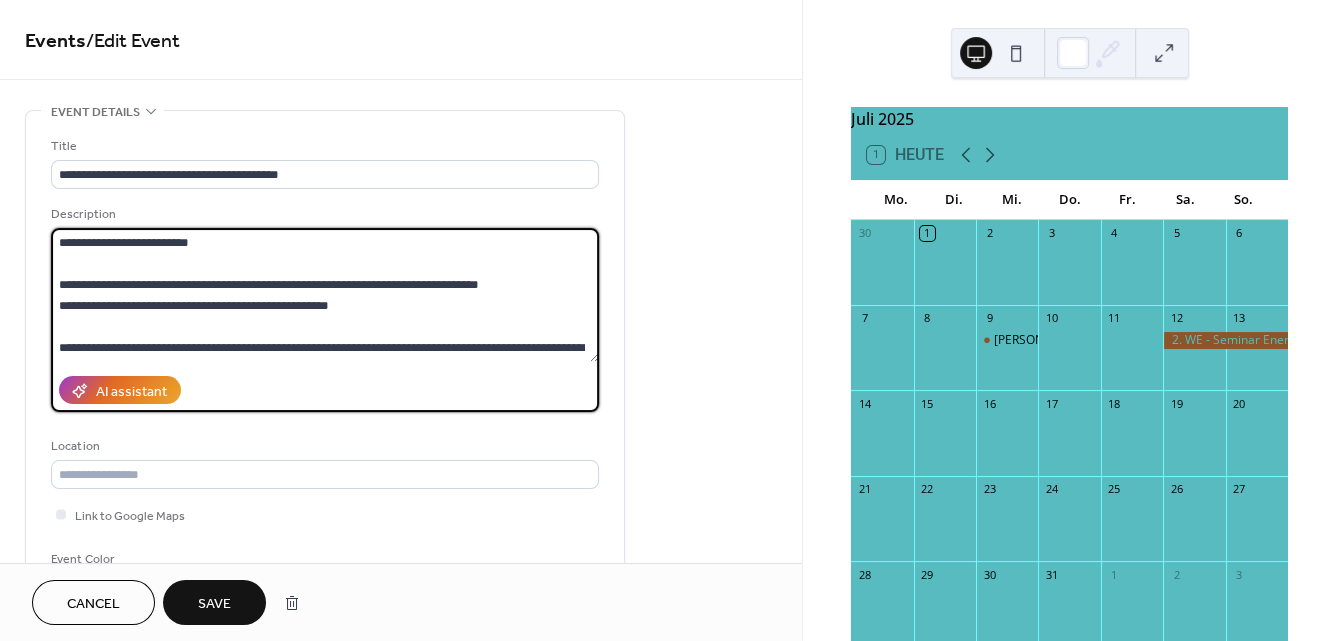 click on "**********" at bounding box center (325, 295) 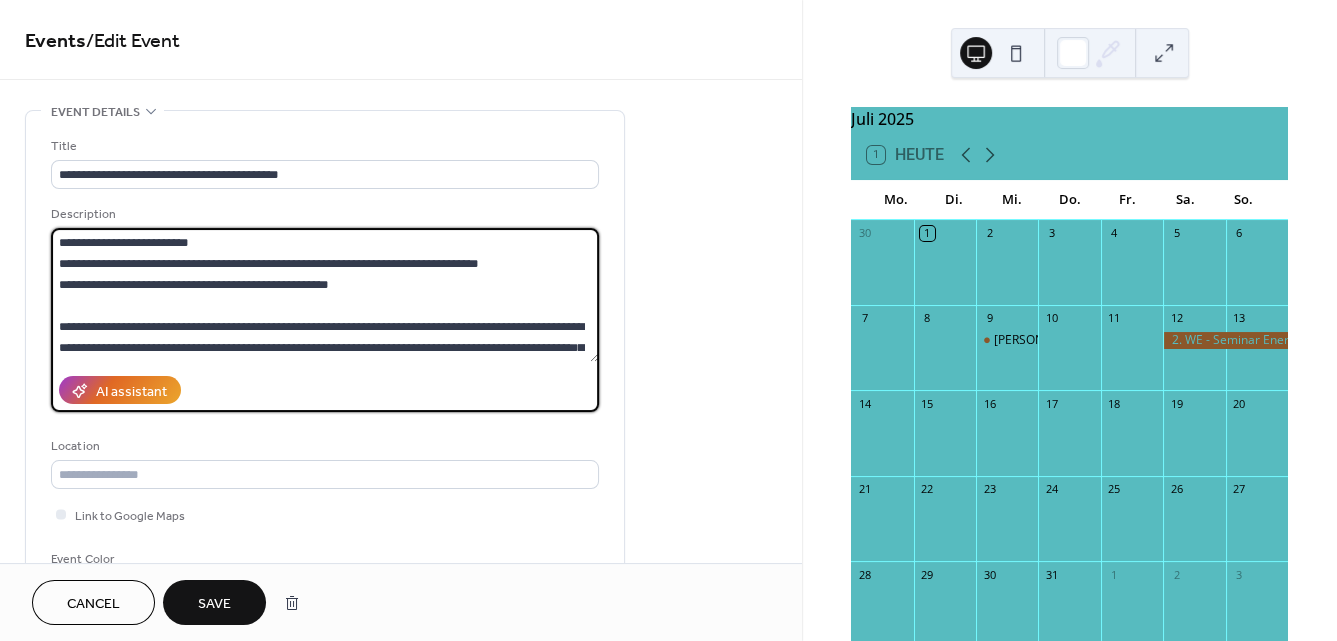 click on "**********" at bounding box center (325, 295) 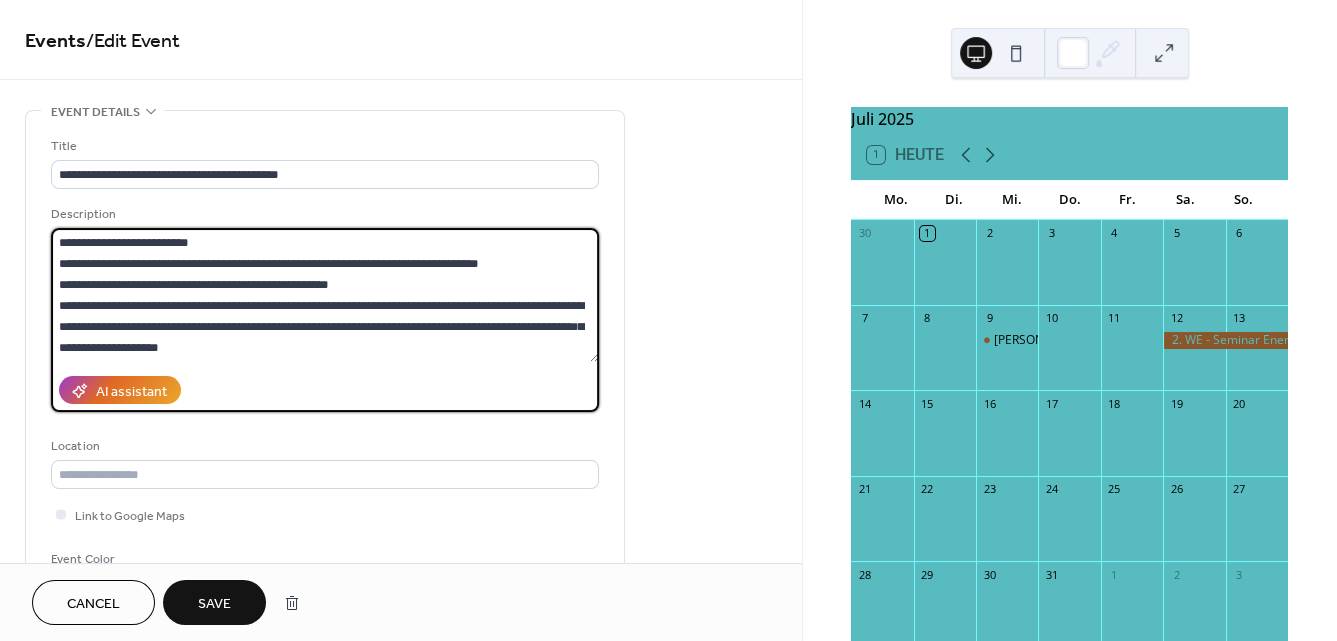 click on "**********" at bounding box center [325, 295] 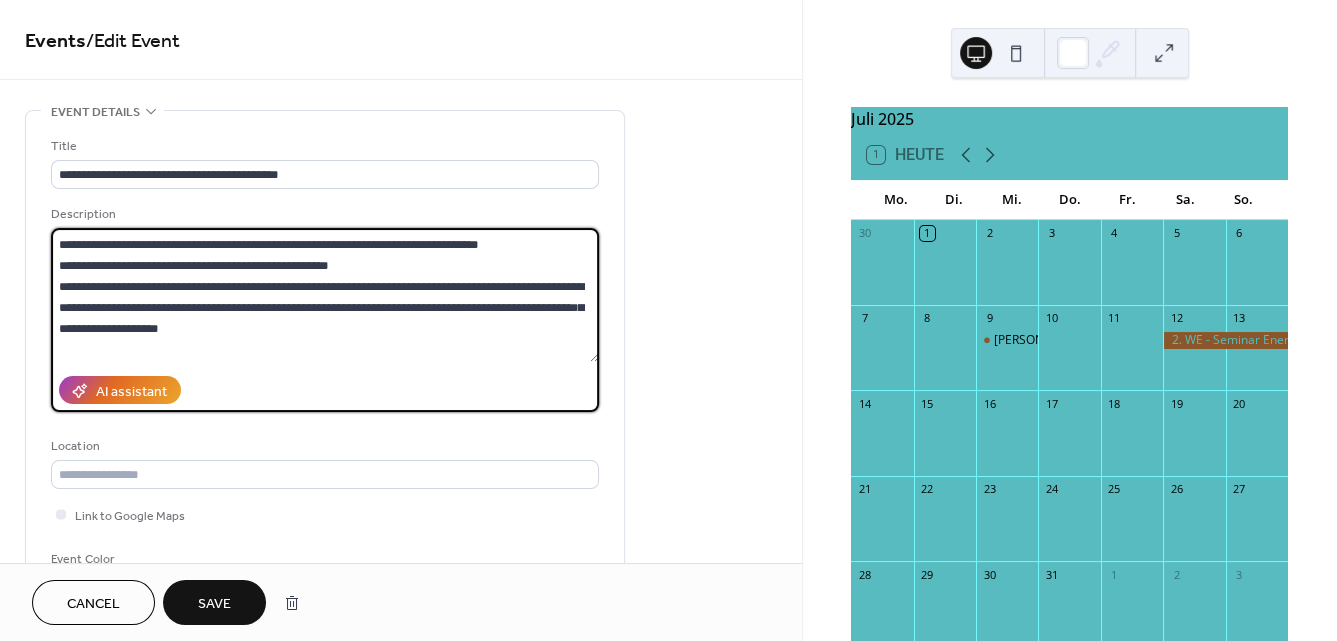 scroll, scrollTop: 40, scrollLeft: 0, axis: vertical 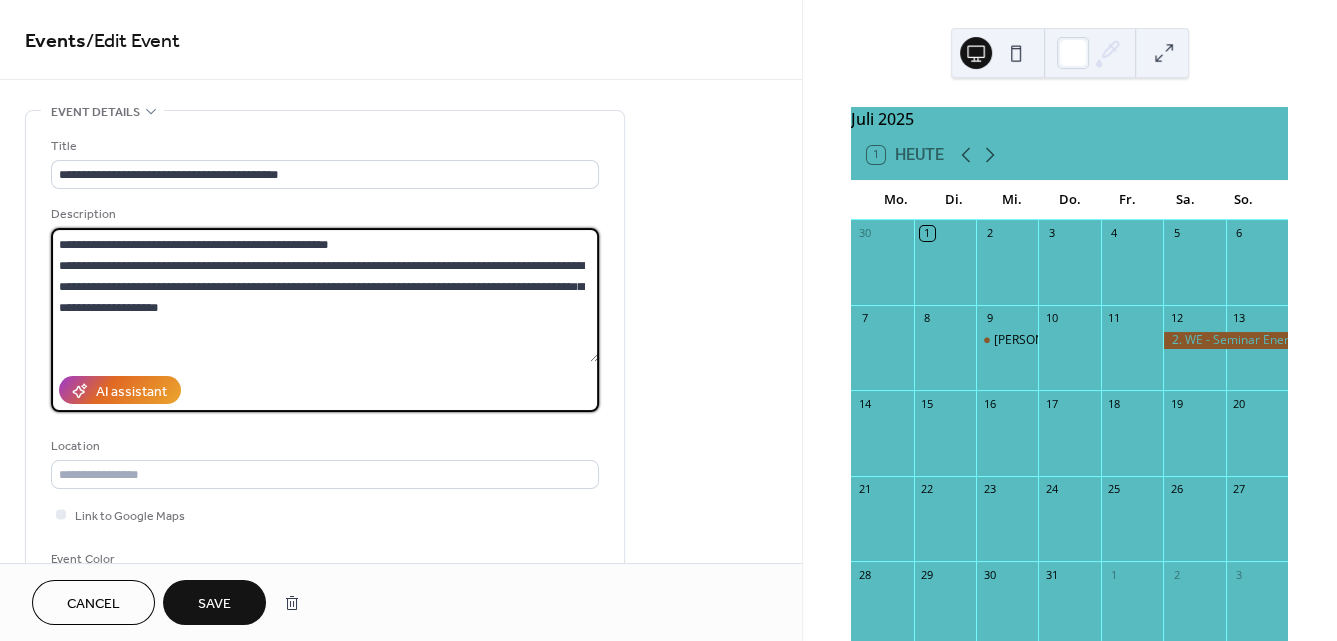 paste on "**********" 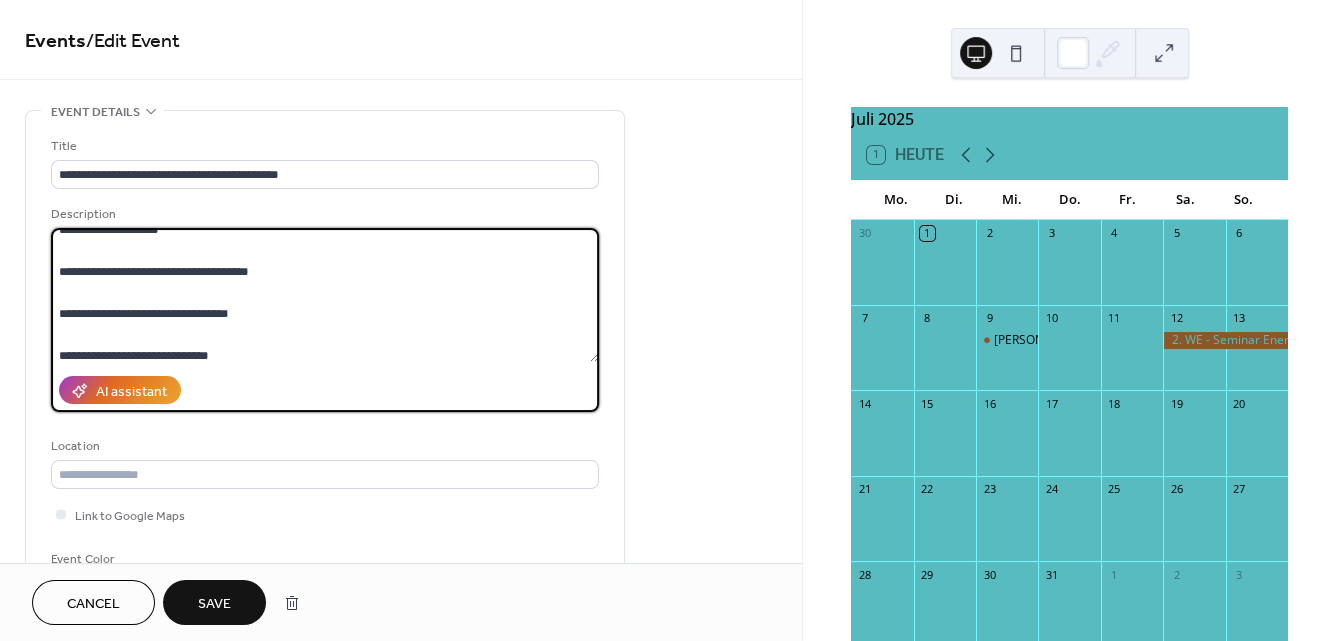 scroll, scrollTop: 121, scrollLeft: 0, axis: vertical 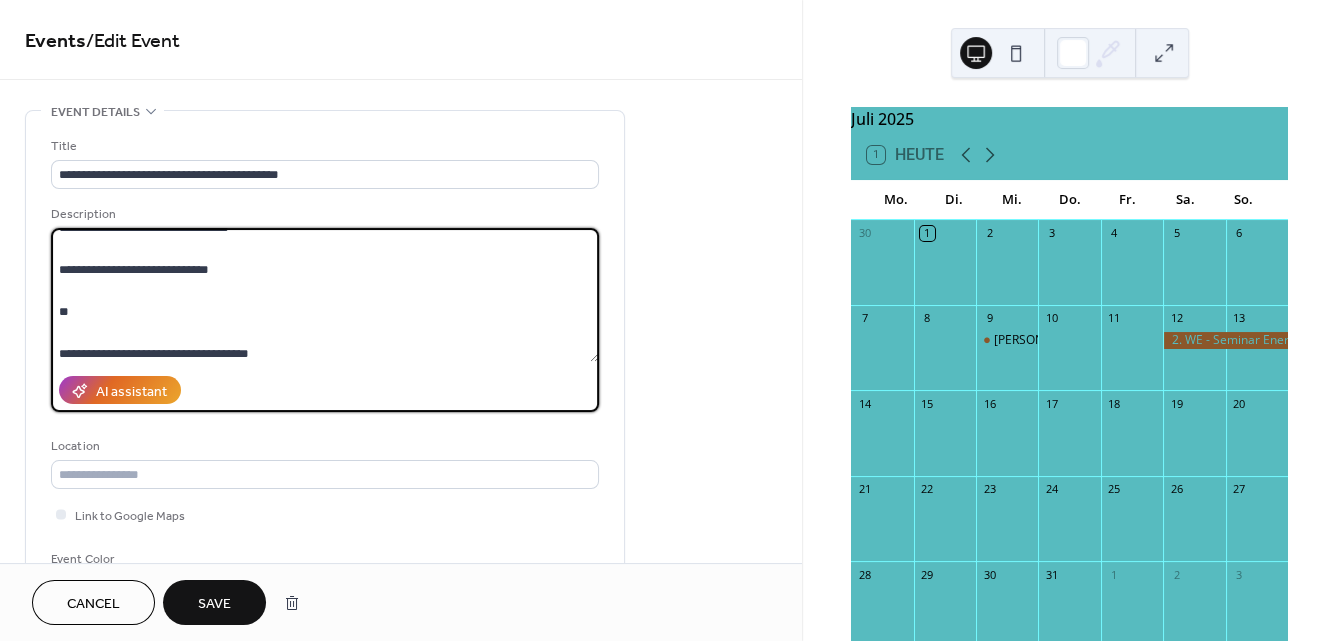 drag, startPoint x: 58, startPoint y: 270, endPoint x: 262, endPoint y: 298, distance: 205.9126 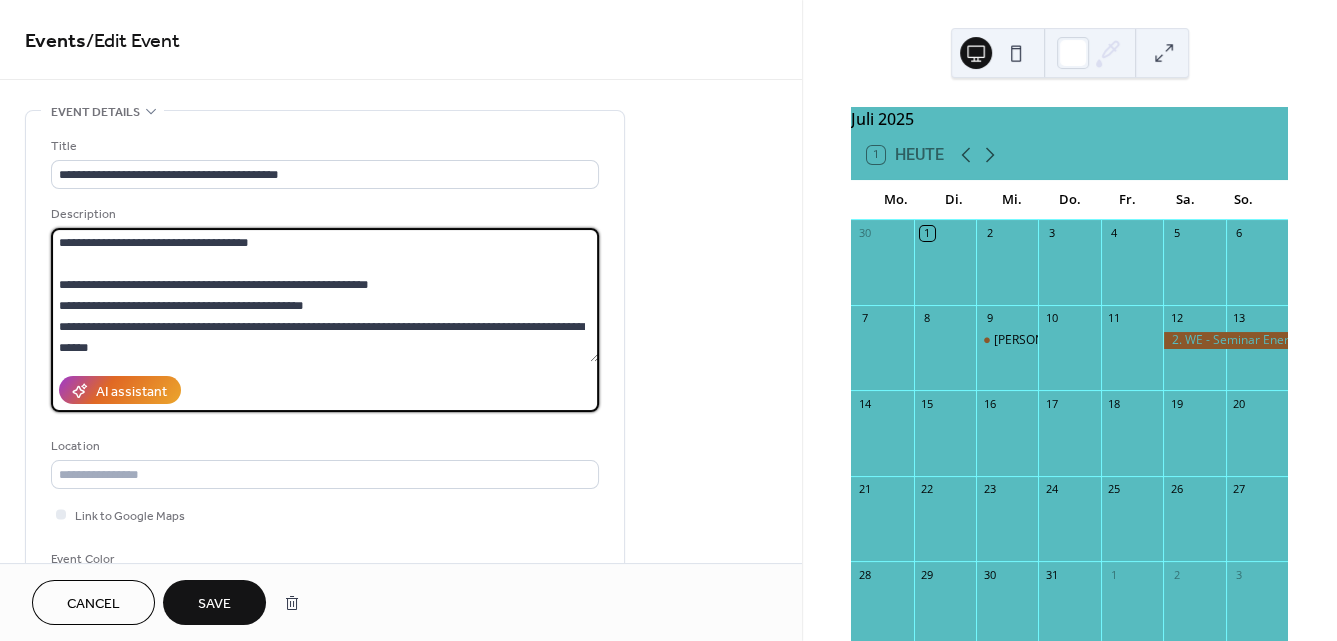 scroll, scrollTop: 0, scrollLeft: 0, axis: both 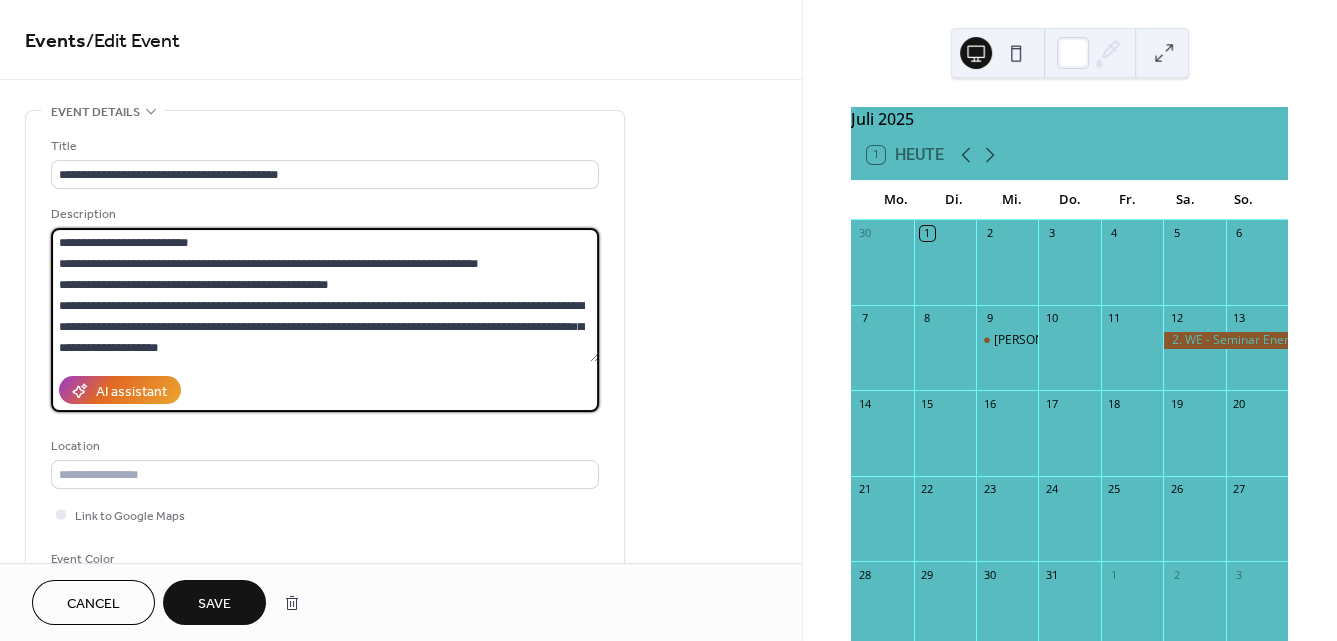 click on "**********" at bounding box center (325, 295) 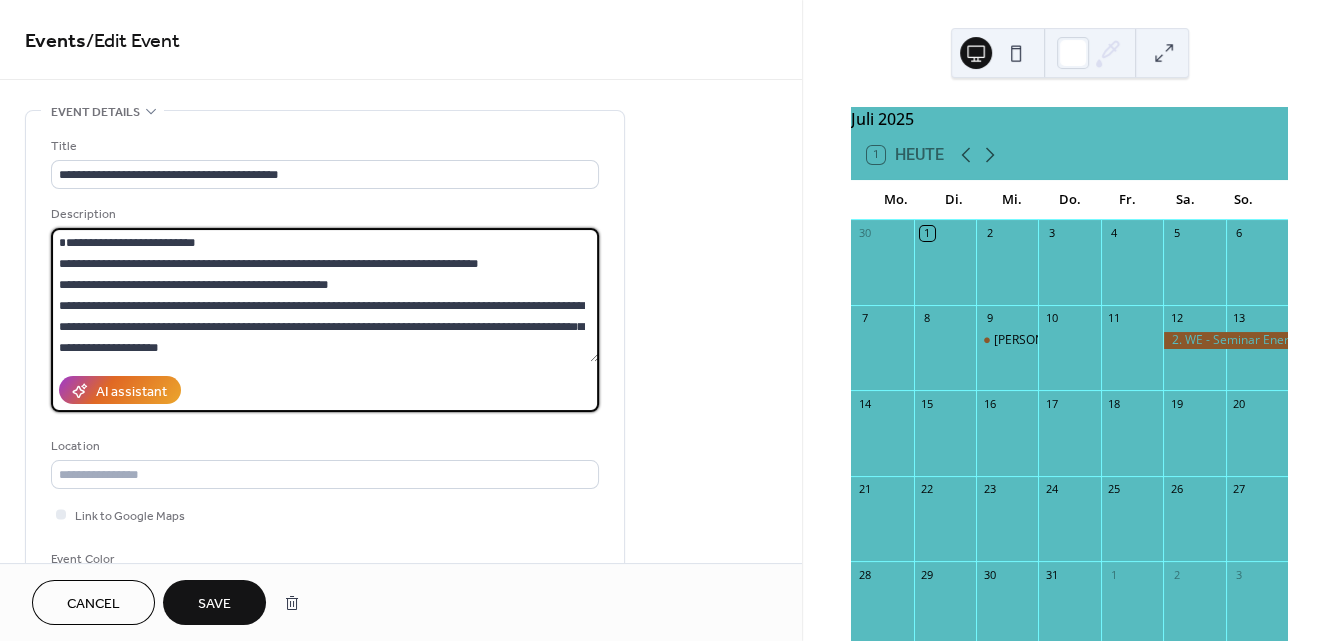 click on "**********" at bounding box center (325, 295) 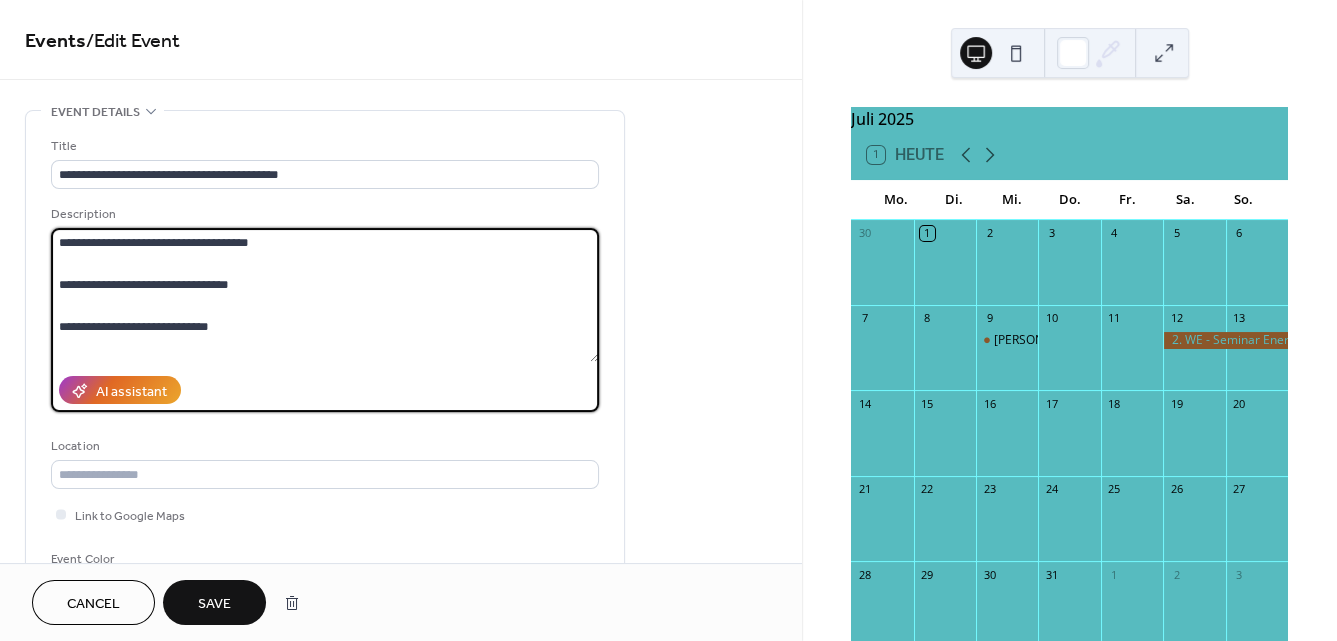 click on "**********" at bounding box center [325, 295] 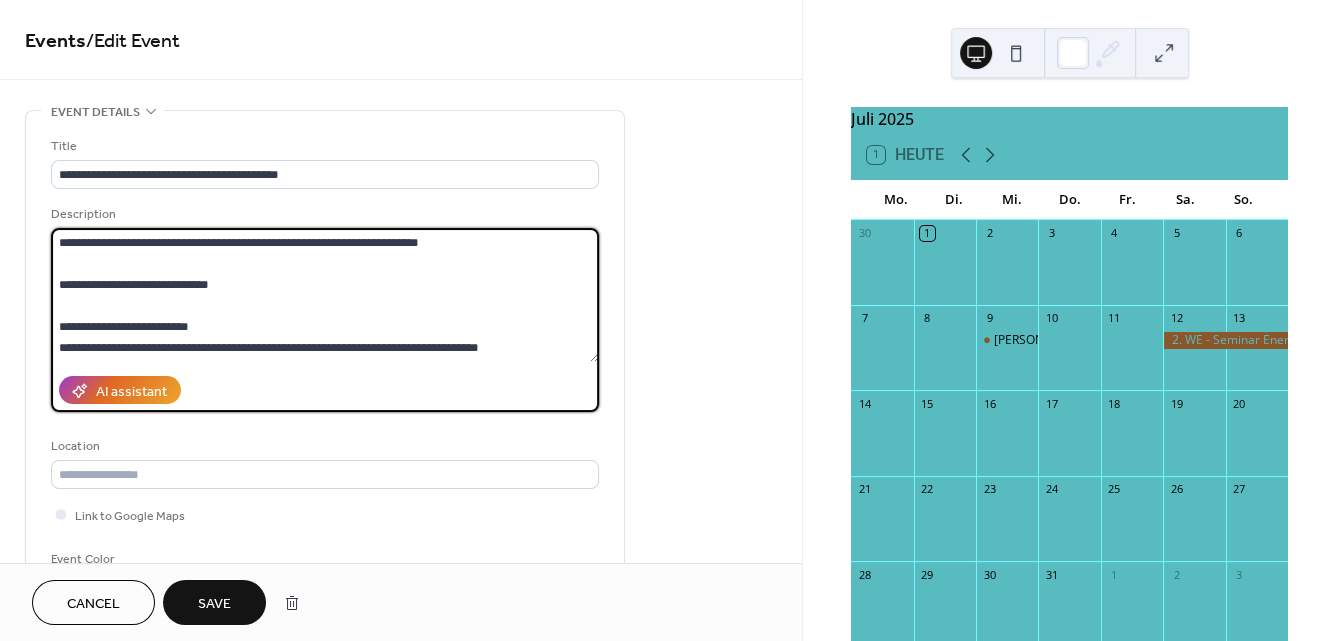 click on "**********" at bounding box center [325, 295] 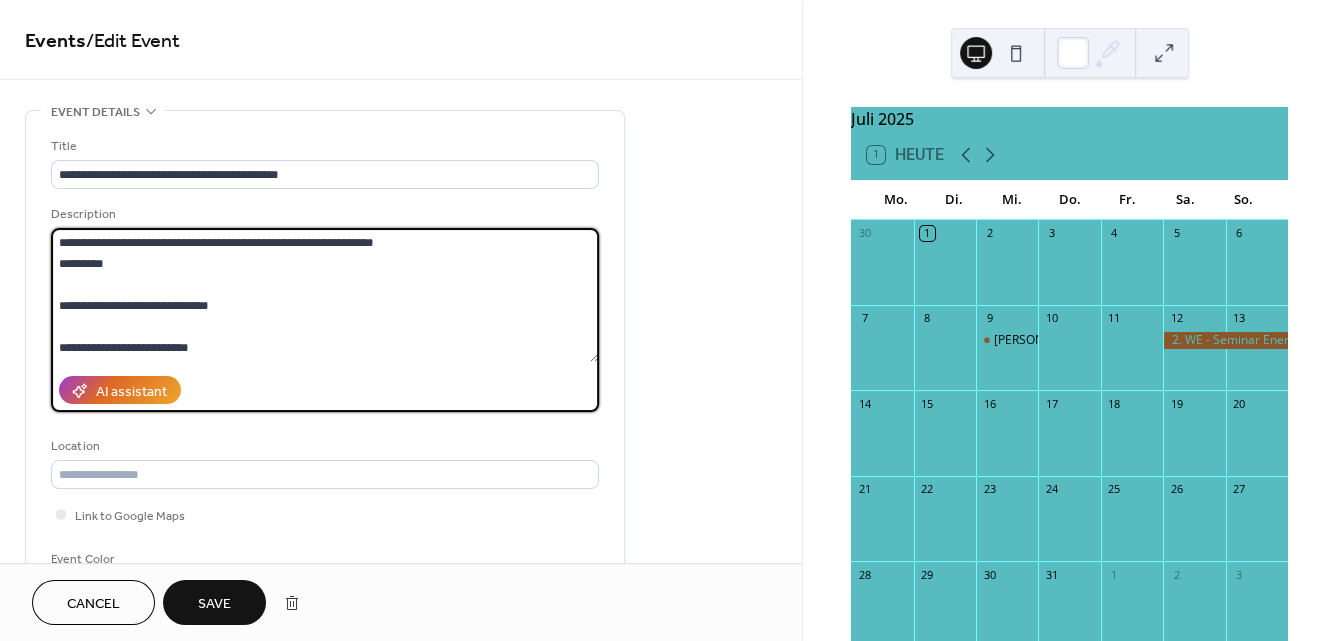 click on "**********" at bounding box center (325, 295) 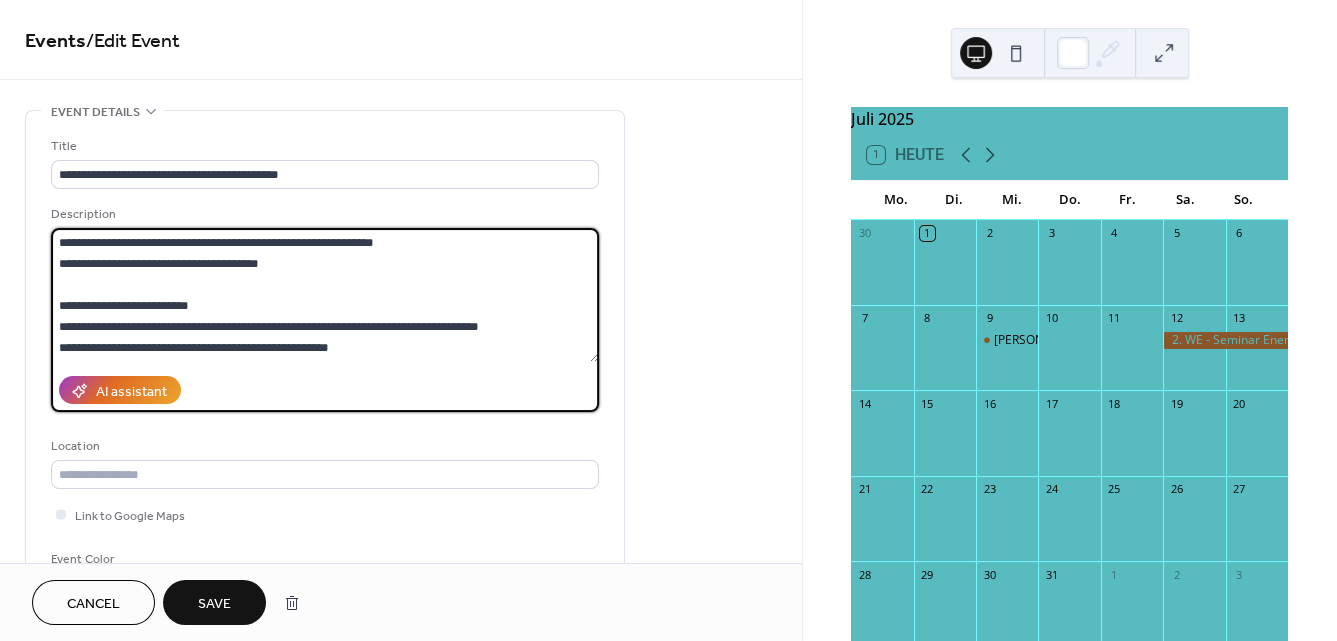 drag, startPoint x: 125, startPoint y: 242, endPoint x: 356, endPoint y: 234, distance: 231.13849 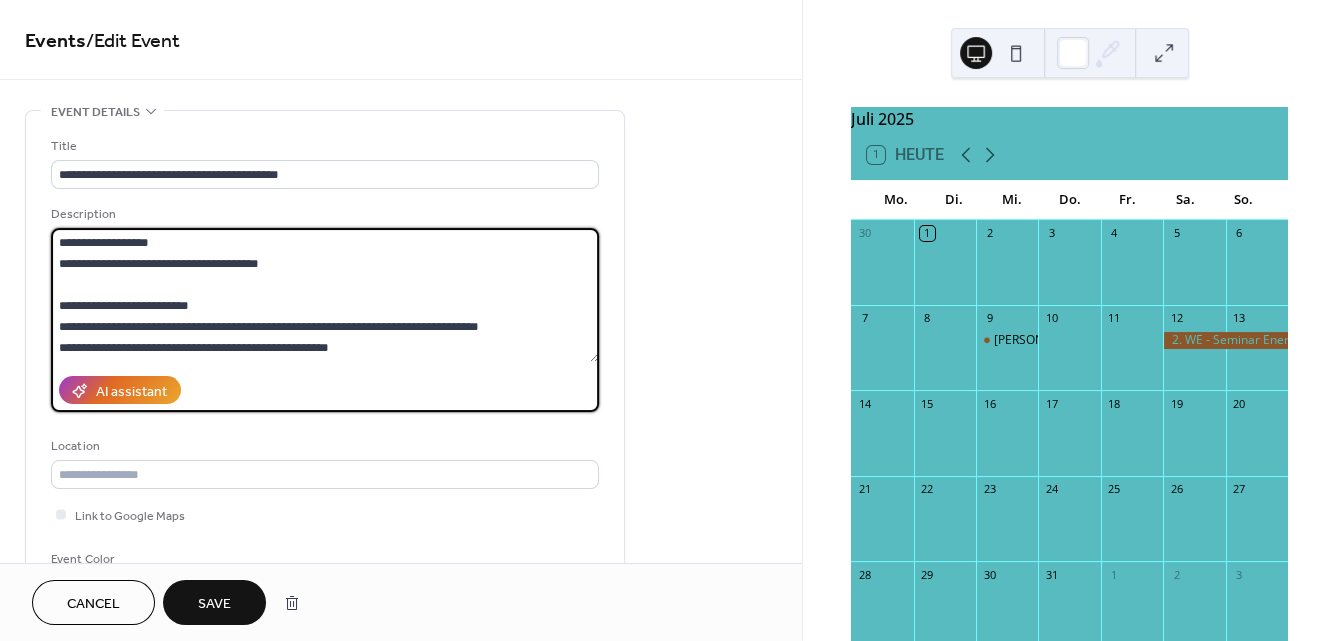drag, startPoint x: 113, startPoint y: 294, endPoint x: 58, endPoint y: 246, distance: 73 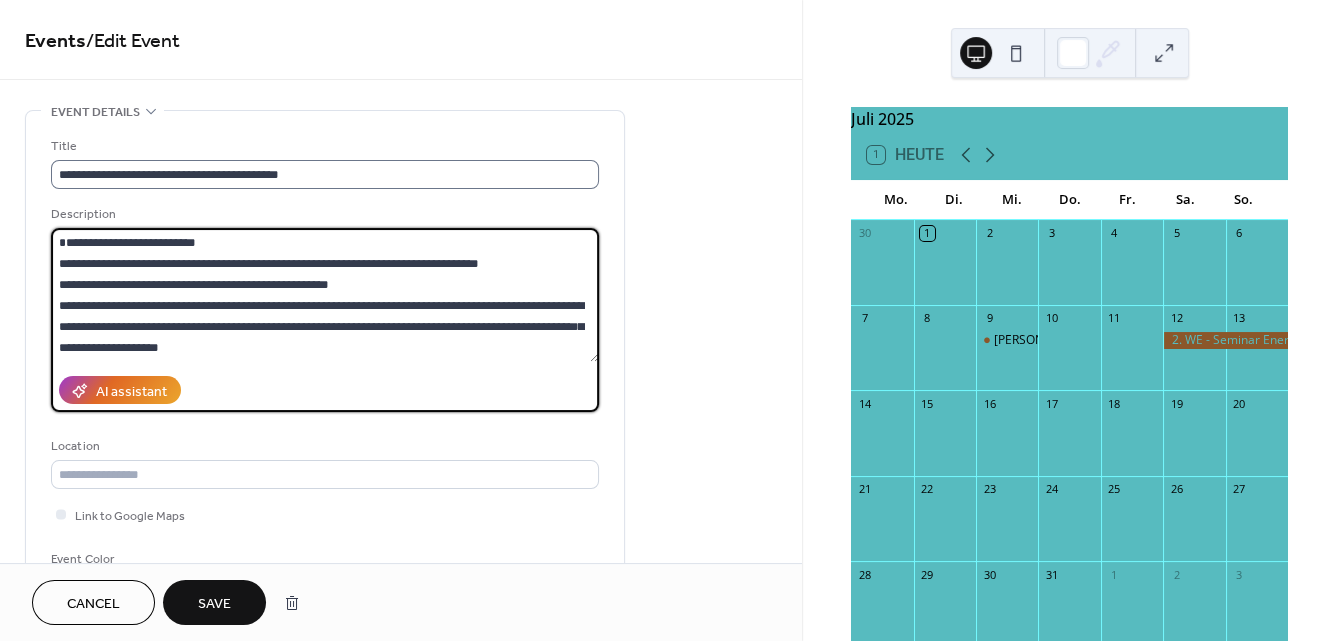 type on "**********" 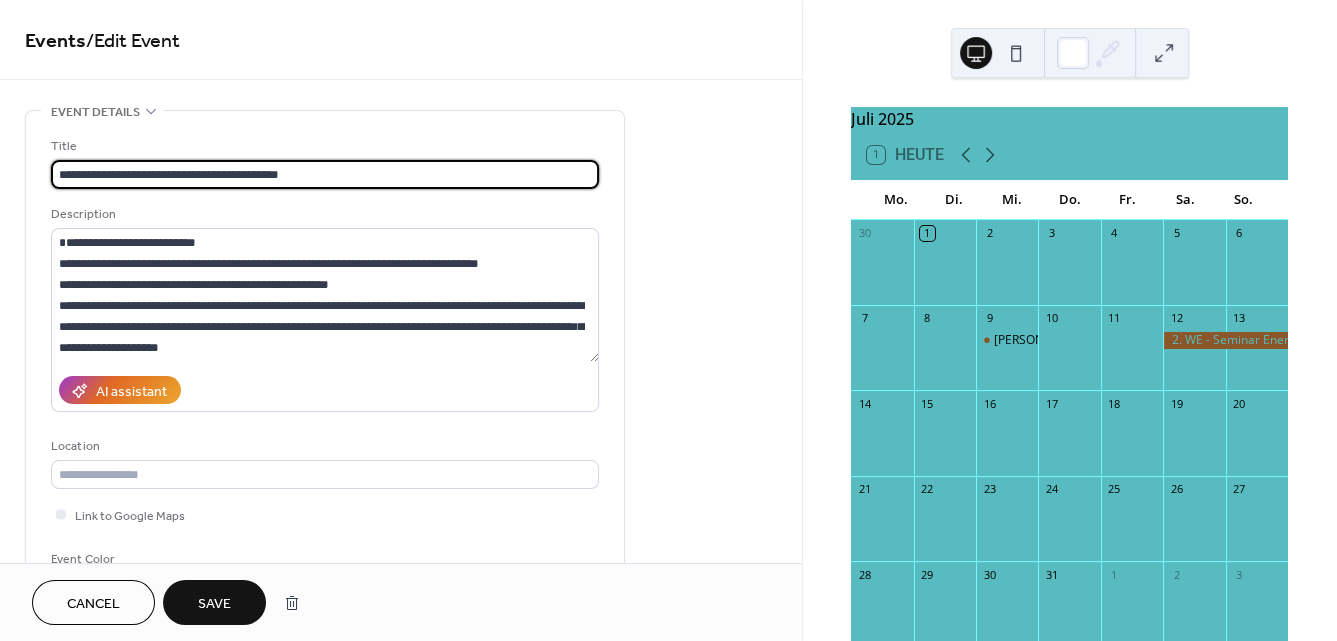 drag, startPoint x: 302, startPoint y: 174, endPoint x: -29, endPoint y: 148, distance: 332.0196 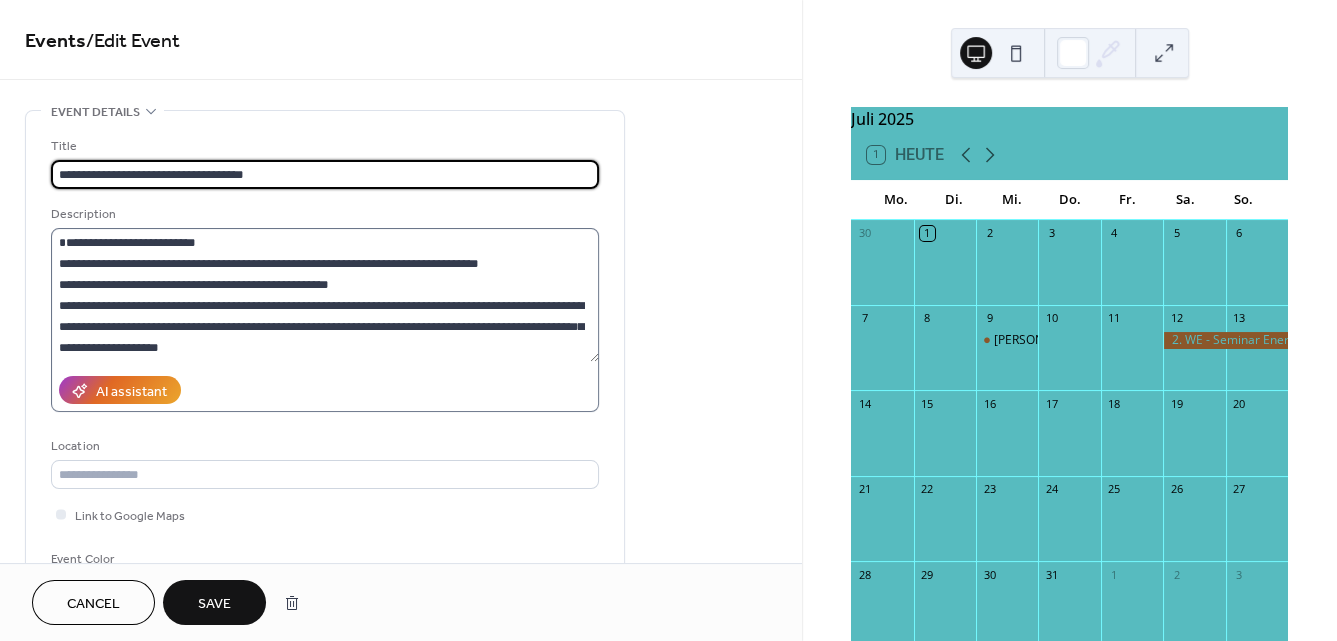 type on "**********" 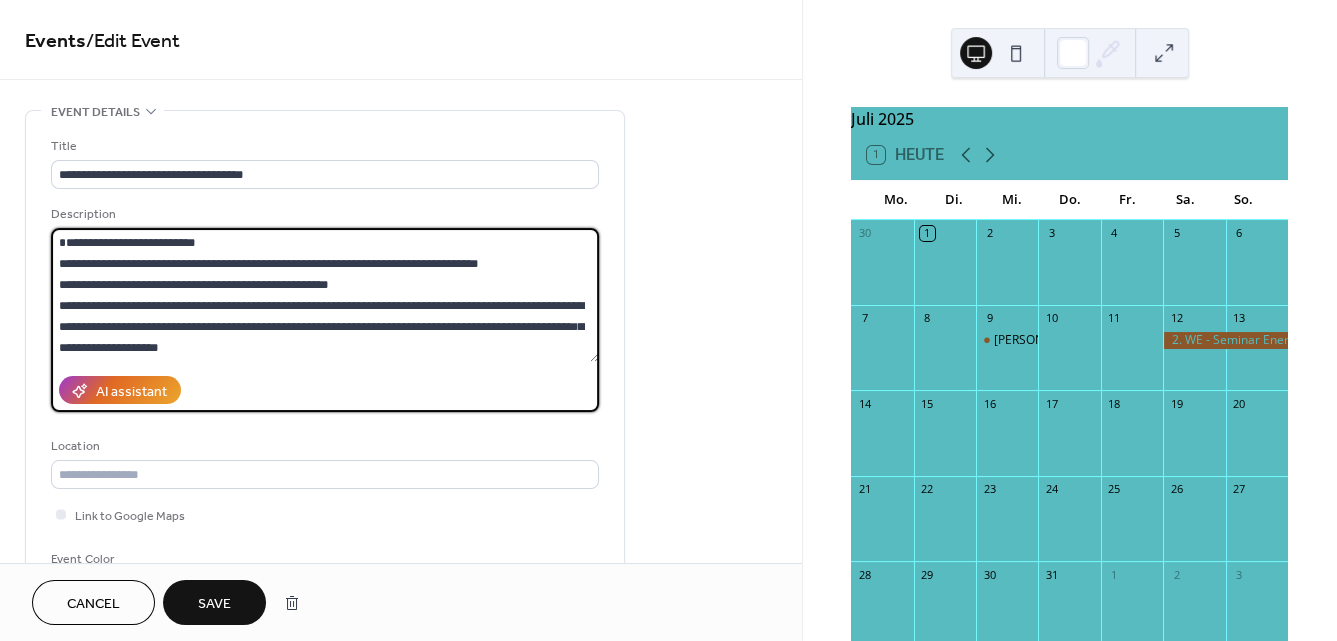 click on "**********" at bounding box center [325, 295] 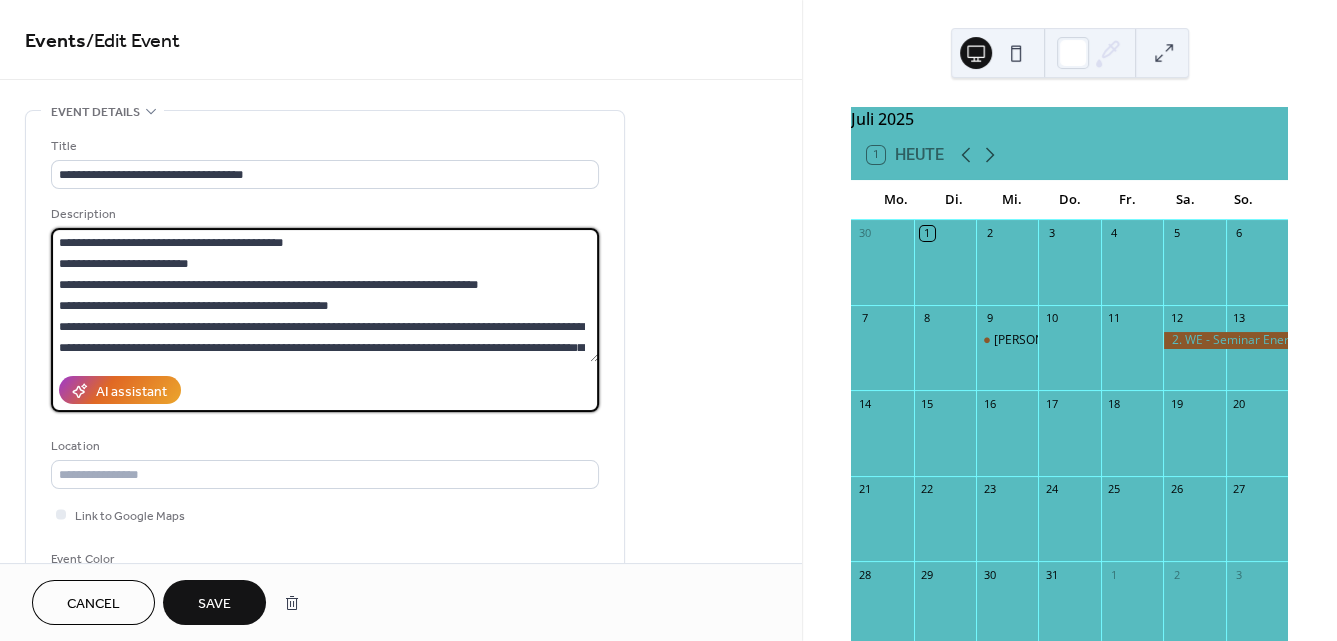 click on "**********" at bounding box center [325, 295] 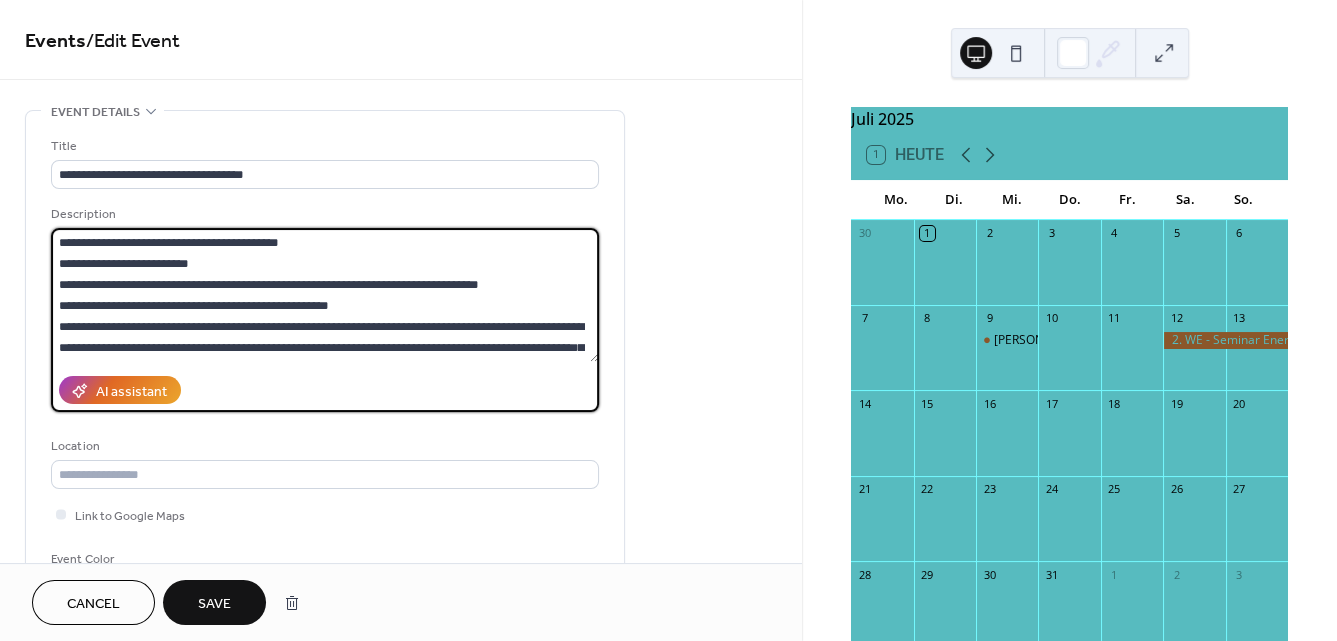 drag, startPoint x: 290, startPoint y: 247, endPoint x: 198, endPoint y: 245, distance: 92.021736 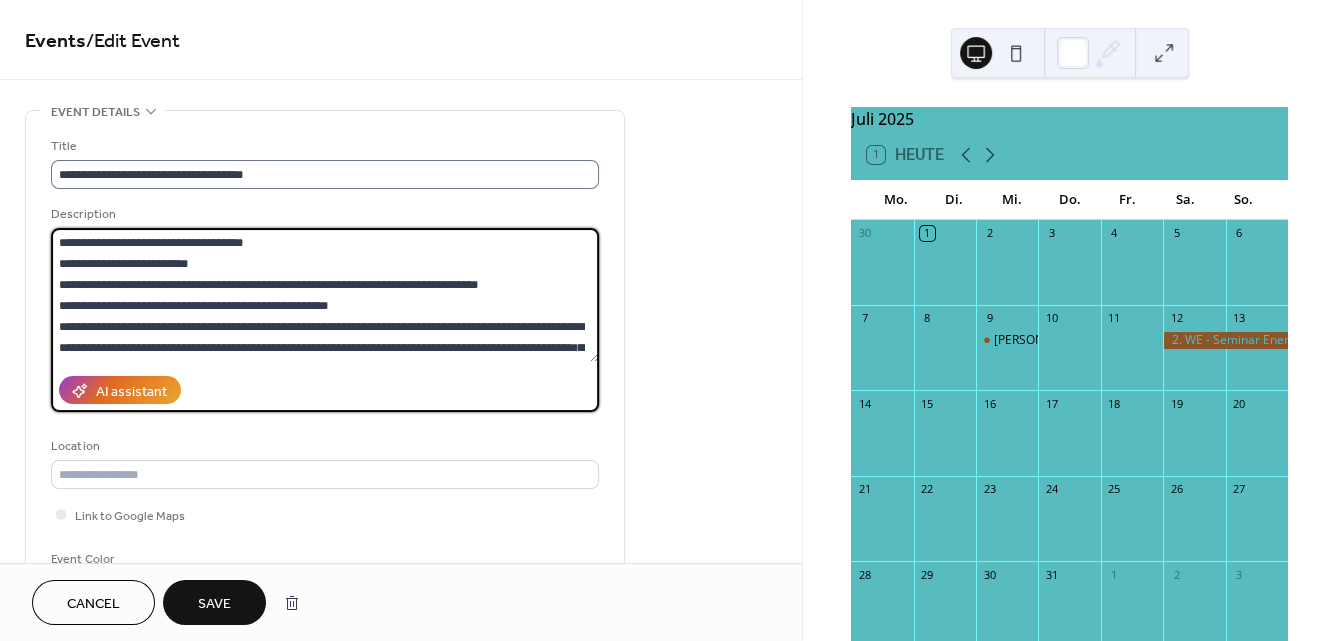 type on "**********" 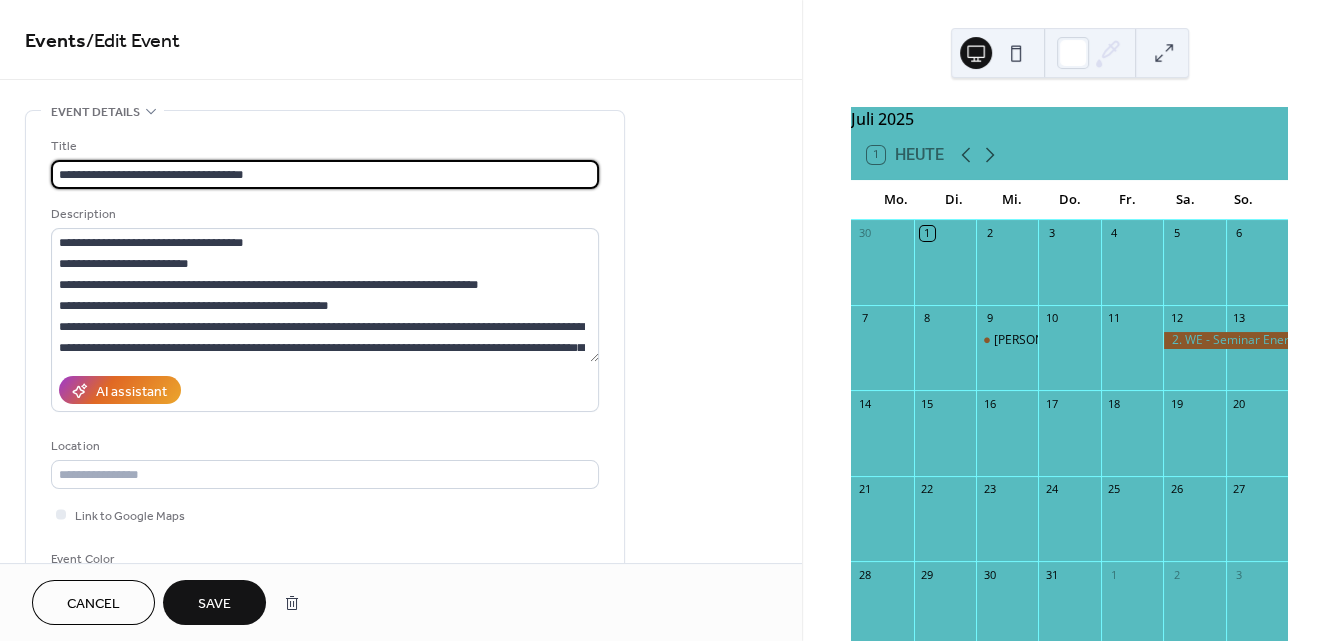 drag, startPoint x: 259, startPoint y: 171, endPoint x: 199, endPoint y: 170, distance: 60.00833 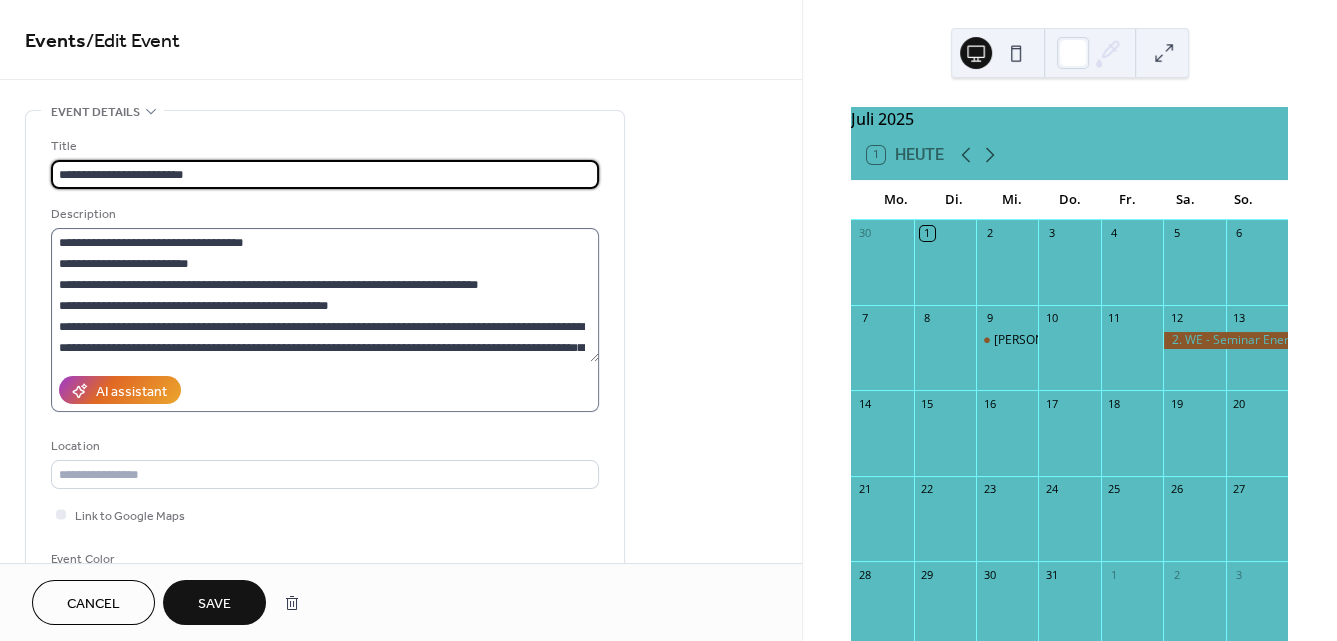 scroll, scrollTop: 121, scrollLeft: 0, axis: vertical 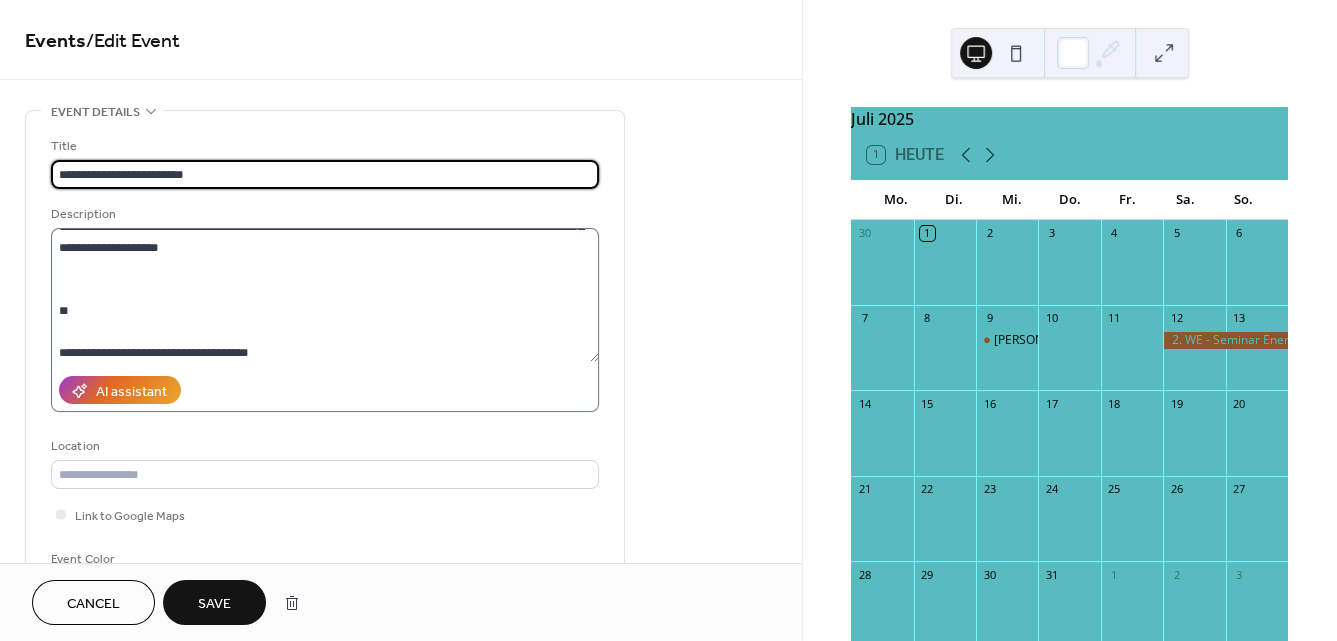 type on "**********" 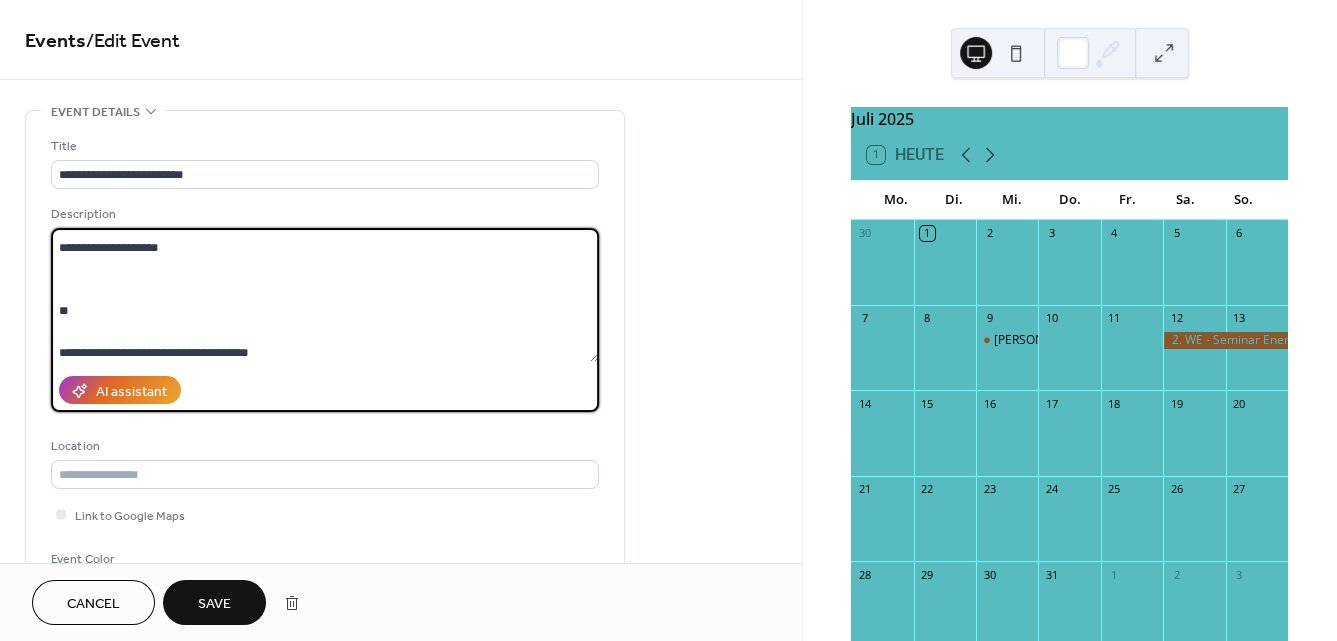drag, startPoint x: 62, startPoint y: 274, endPoint x: 75, endPoint y: 329, distance: 56.515484 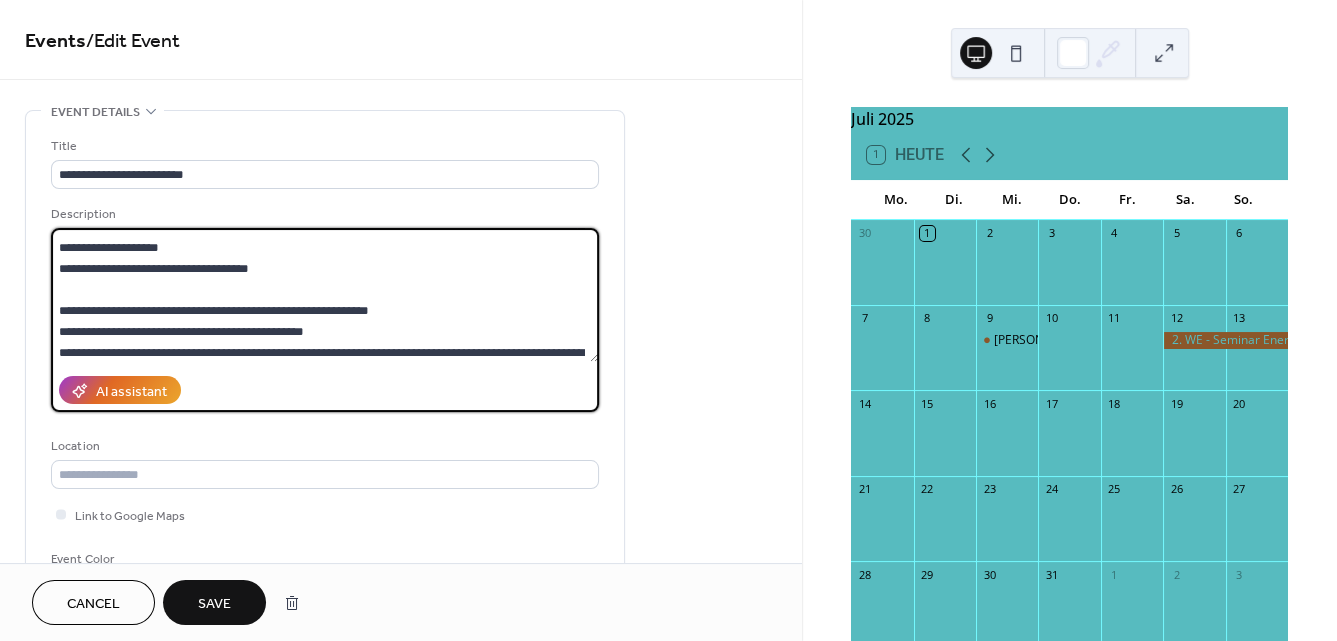 drag, startPoint x: 261, startPoint y: 278, endPoint x: 30, endPoint y: 270, distance: 231.13849 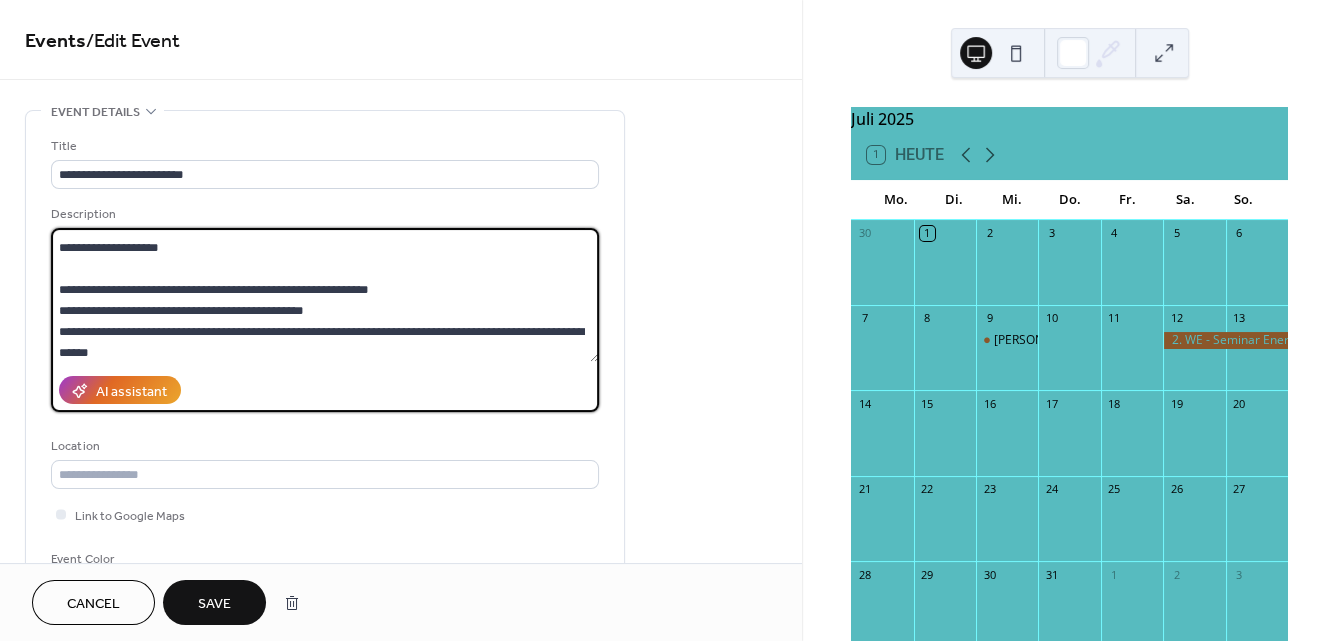 click on "**********" at bounding box center [325, 295] 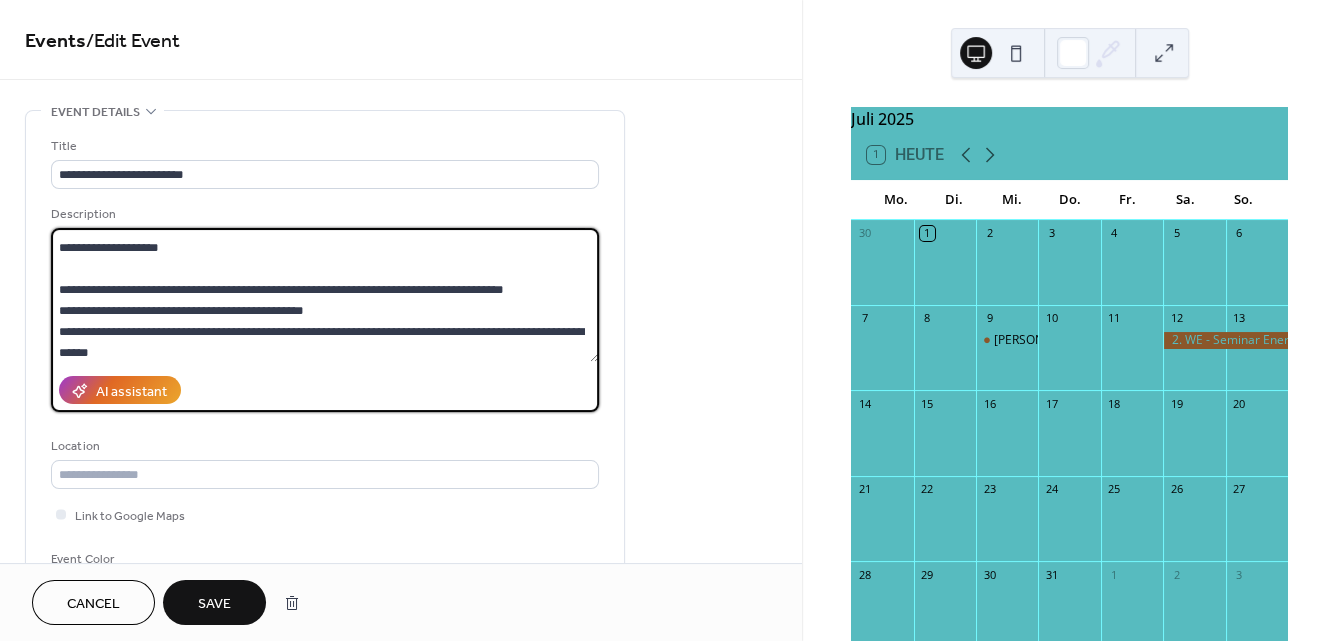 drag, startPoint x: 233, startPoint y: 310, endPoint x: 61, endPoint y: 310, distance: 172 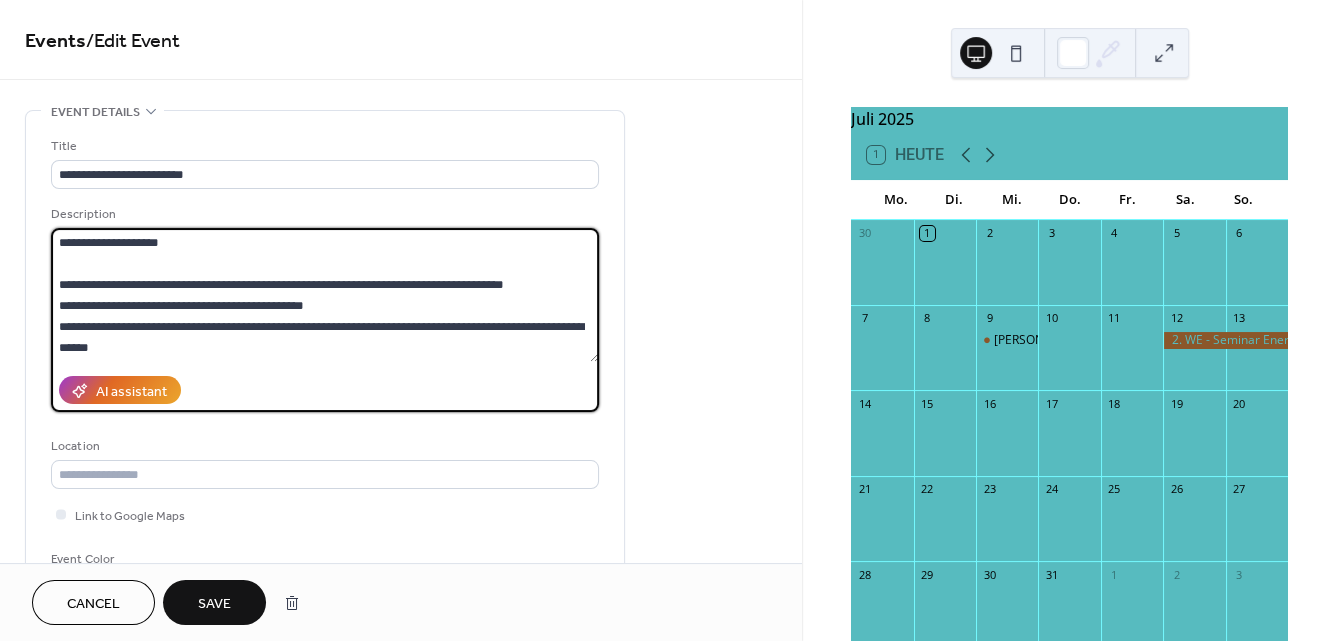 drag, startPoint x: 58, startPoint y: 311, endPoint x: 223, endPoint y: 386, distance: 181.2457 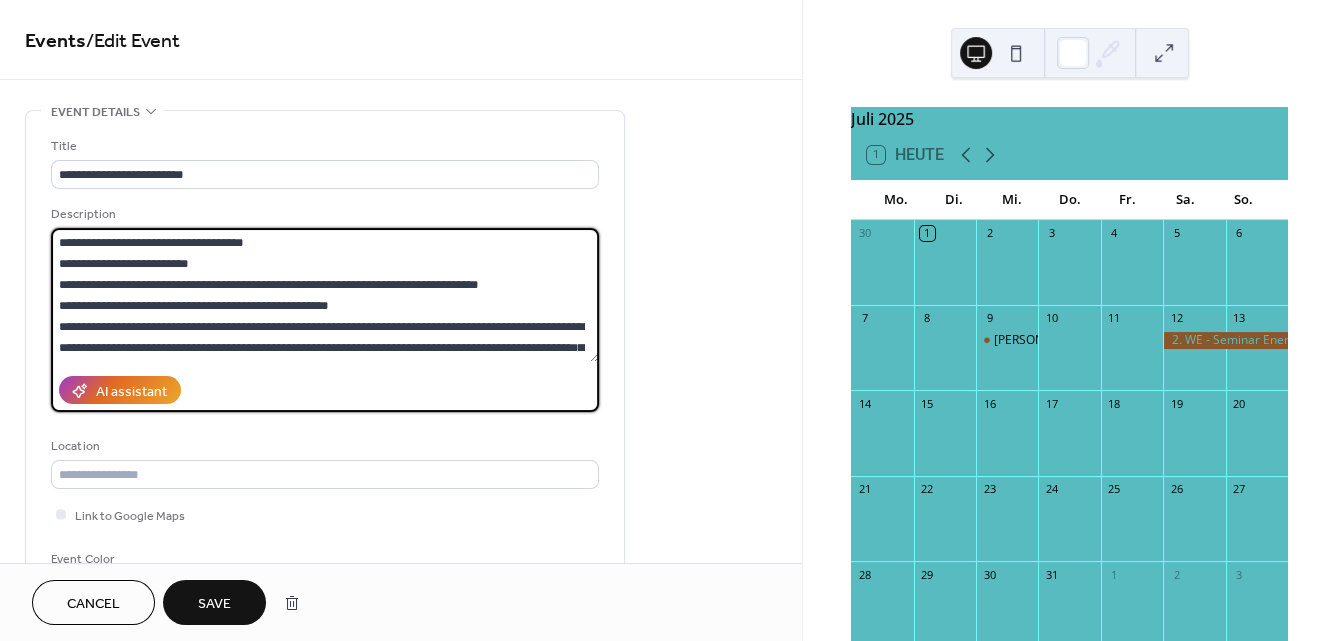 scroll, scrollTop: 121, scrollLeft: 0, axis: vertical 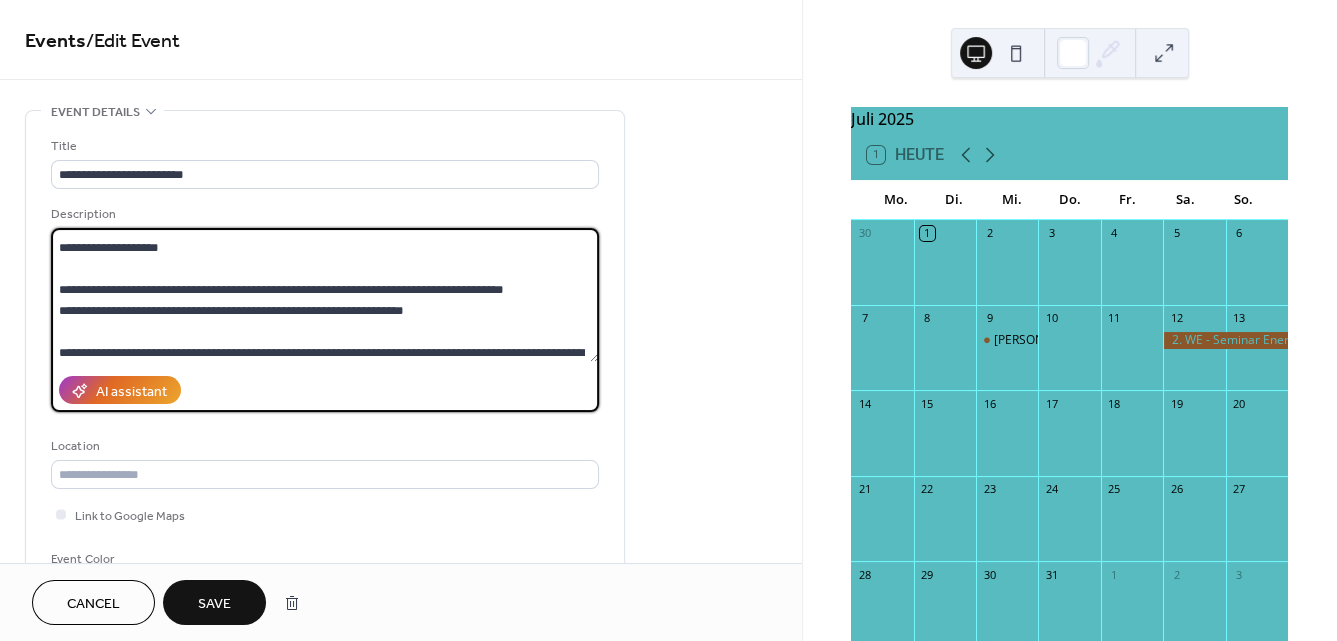 drag, startPoint x: 534, startPoint y: 298, endPoint x: 15, endPoint y: 286, distance: 519.13873 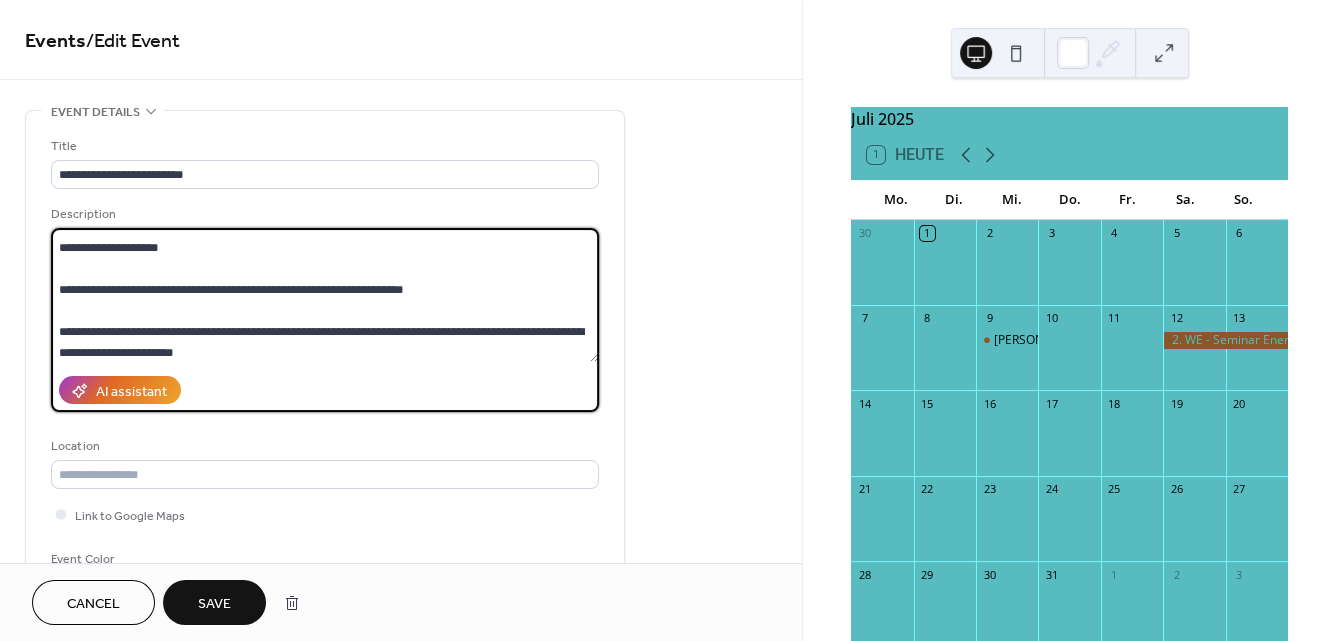 click on "**********" at bounding box center (325, 295) 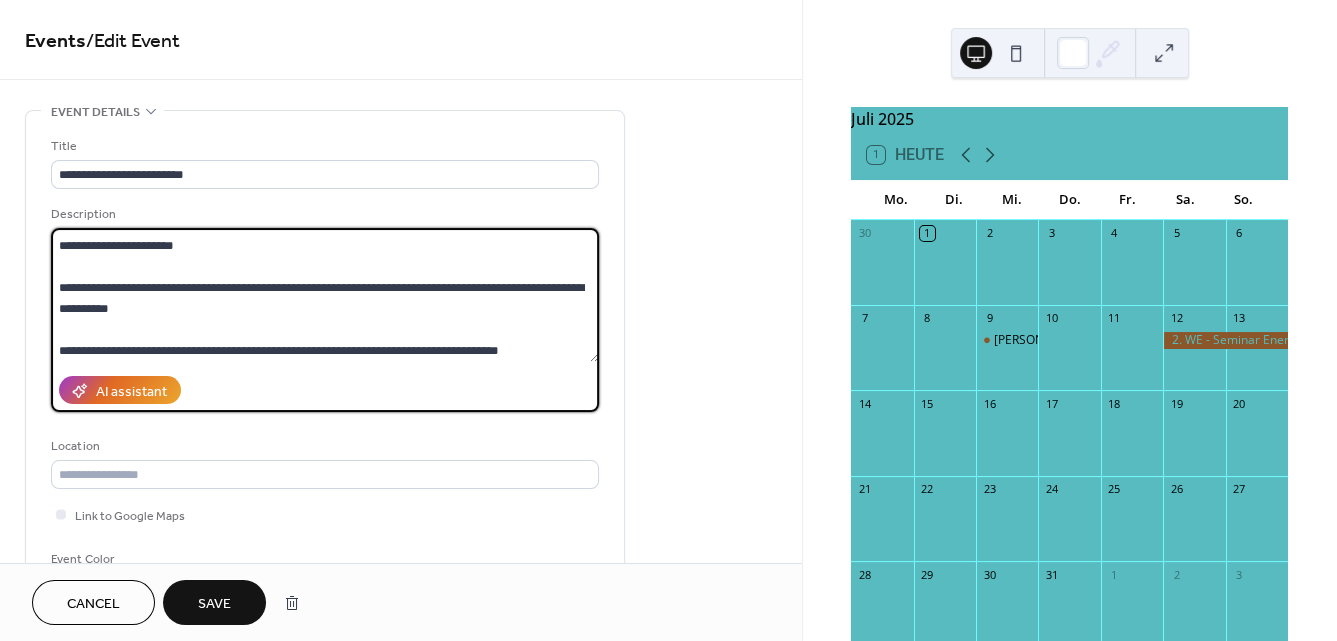 scroll, scrollTop: 242, scrollLeft: 0, axis: vertical 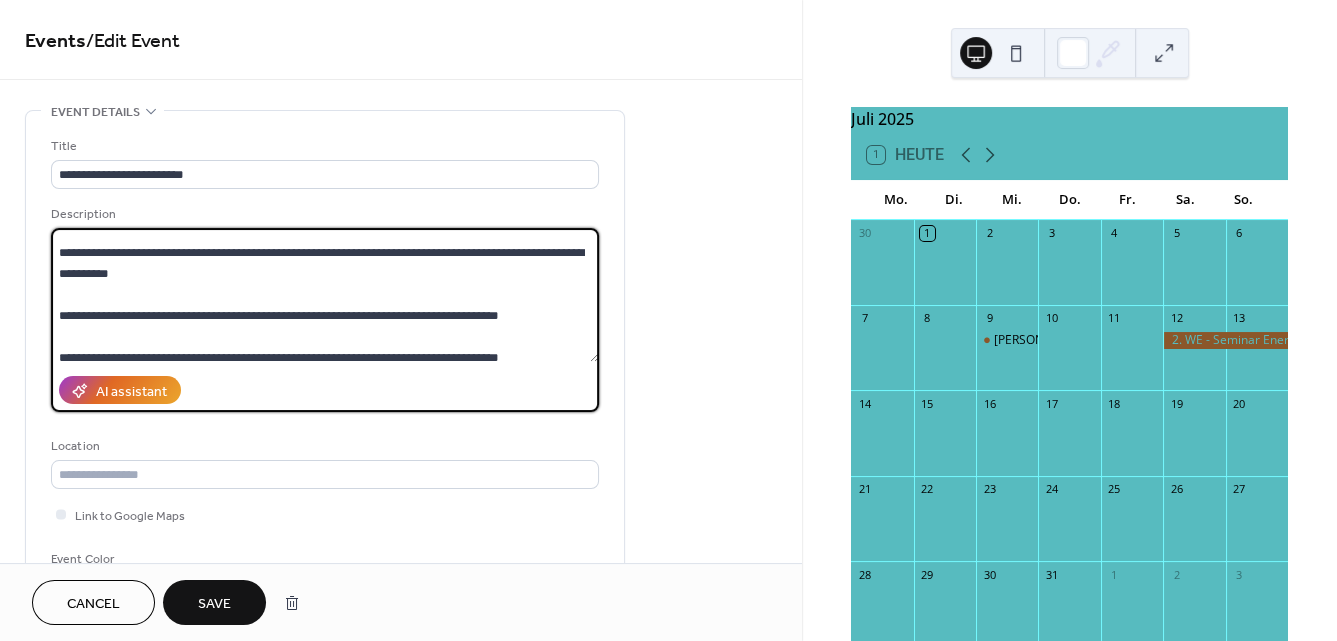 click on "**********" at bounding box center (325, 295) 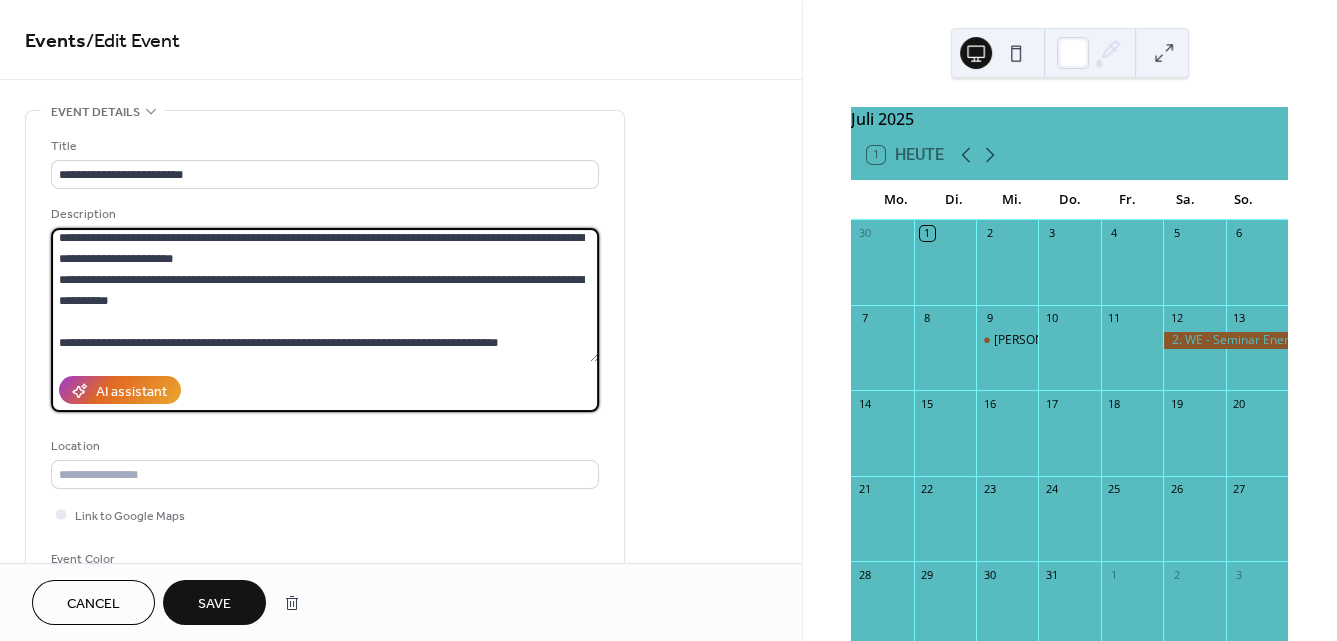 scroll, scrollTop: 231, scrollLeft: 0, axis: vertical 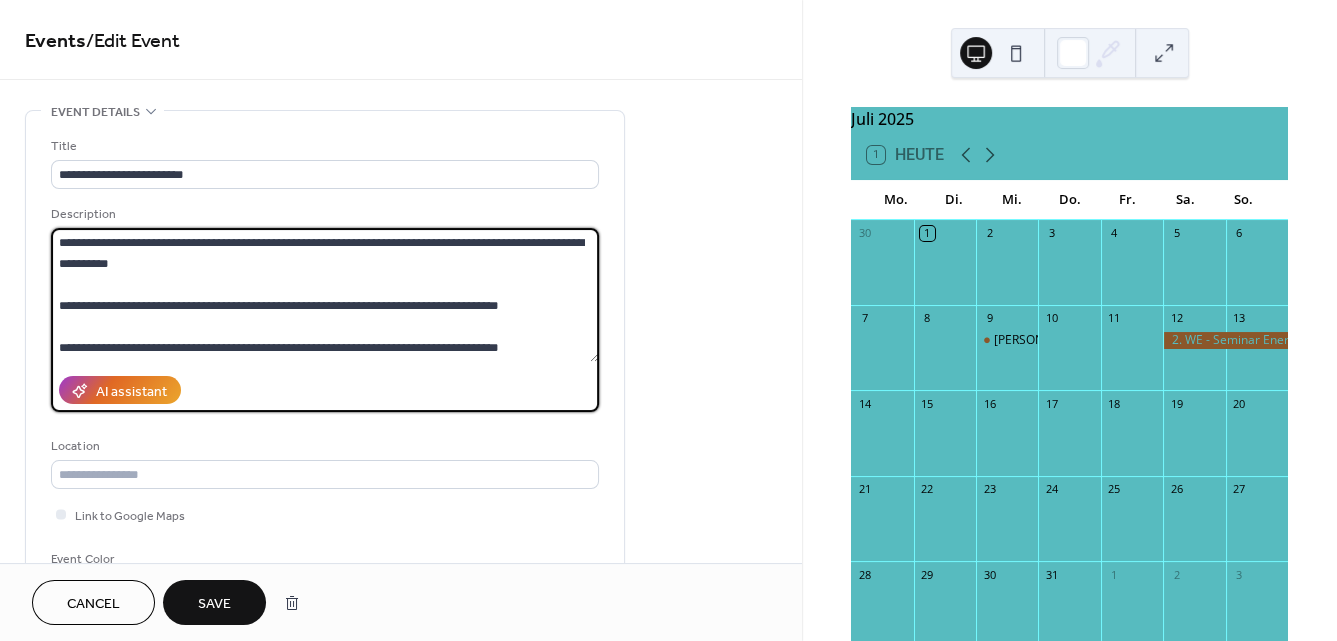 click on "**********" at bounding box center [325, 295] 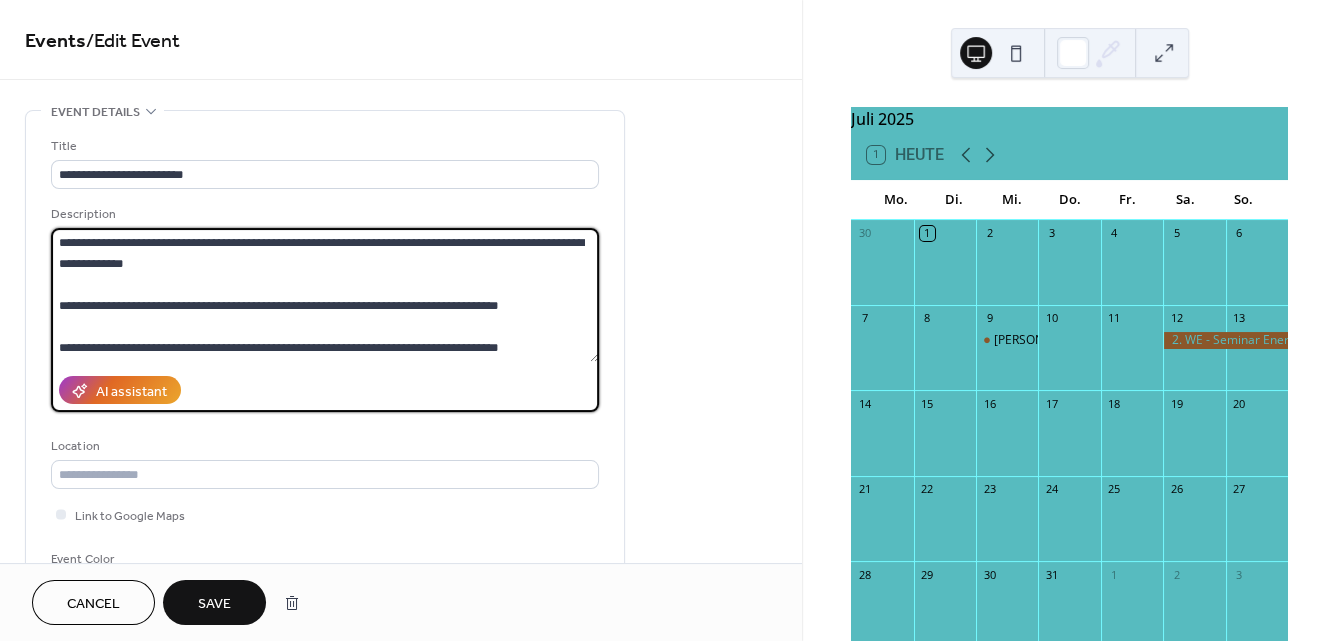 drag, startPoint x: 140, startPoint y: 266, endPoint x: 37, endPoint y: 267, distance: 103.00485 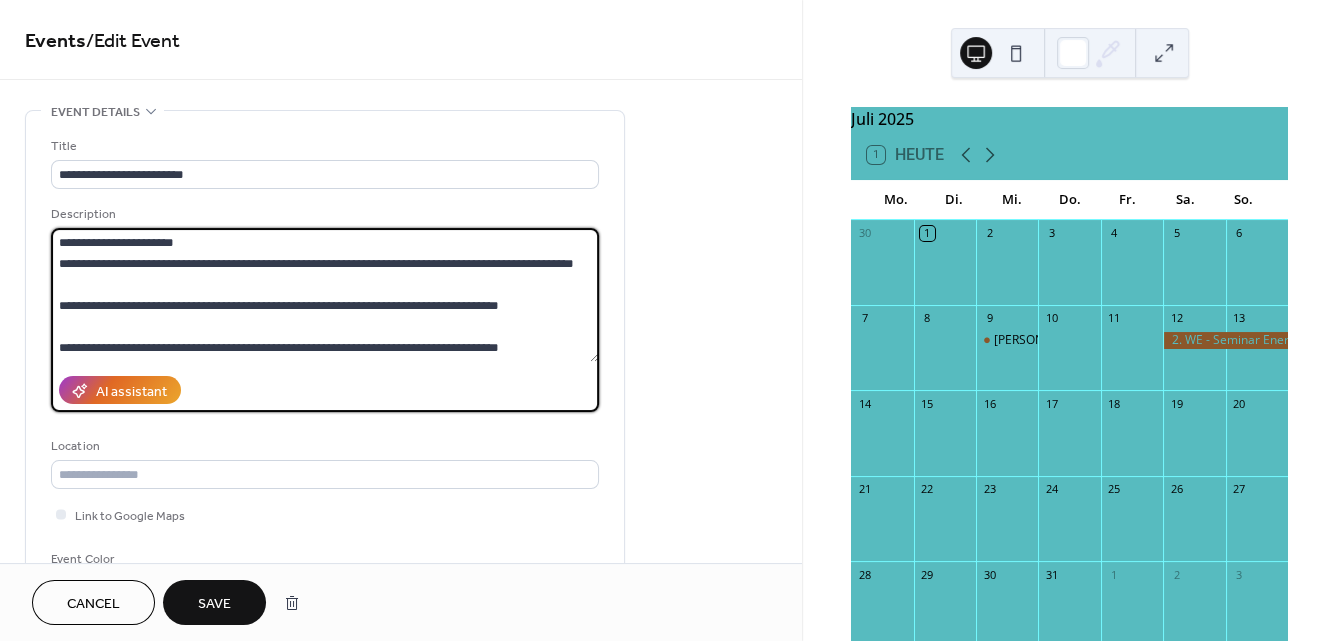 scroll, scrollTop: 210, scrollLeft: 0, axis: vertical 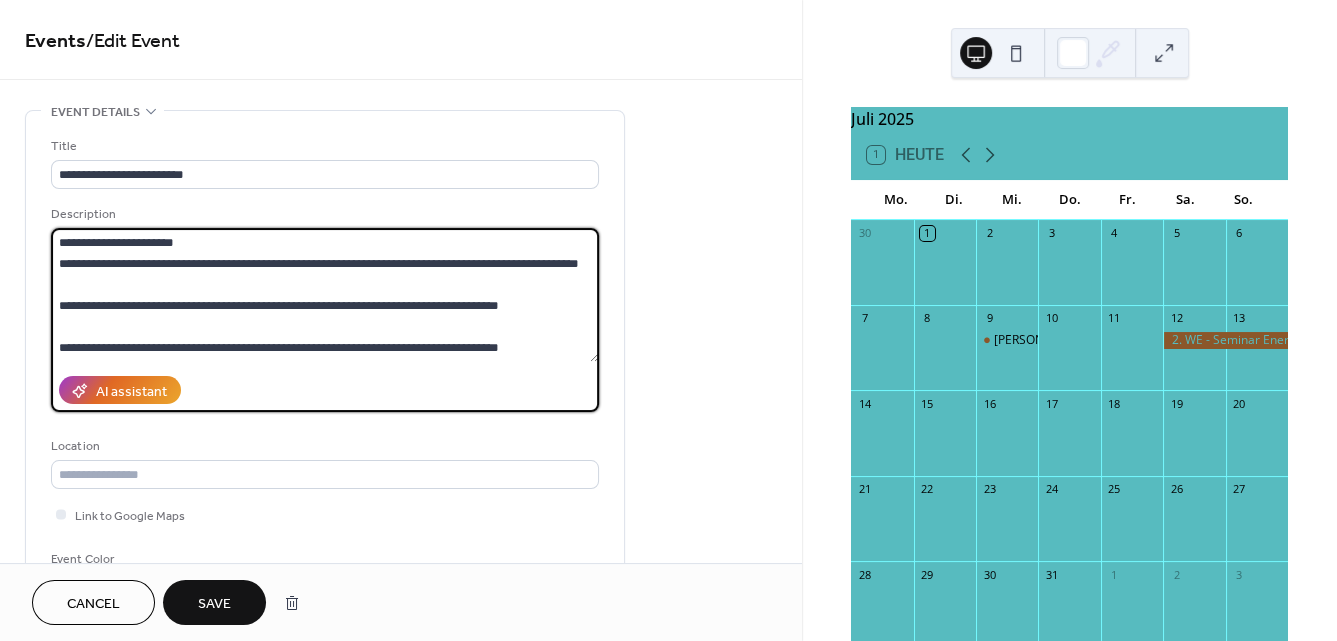 paste on "**********" 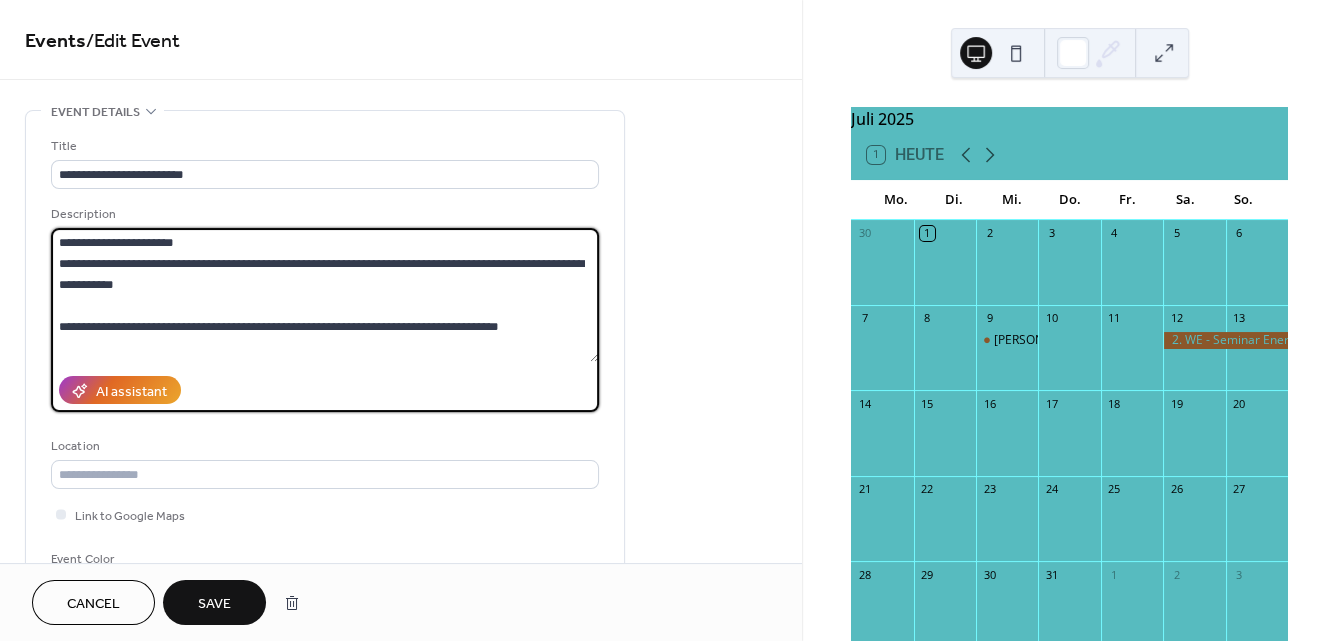 click on "**********" at bounding box center (325, 295) 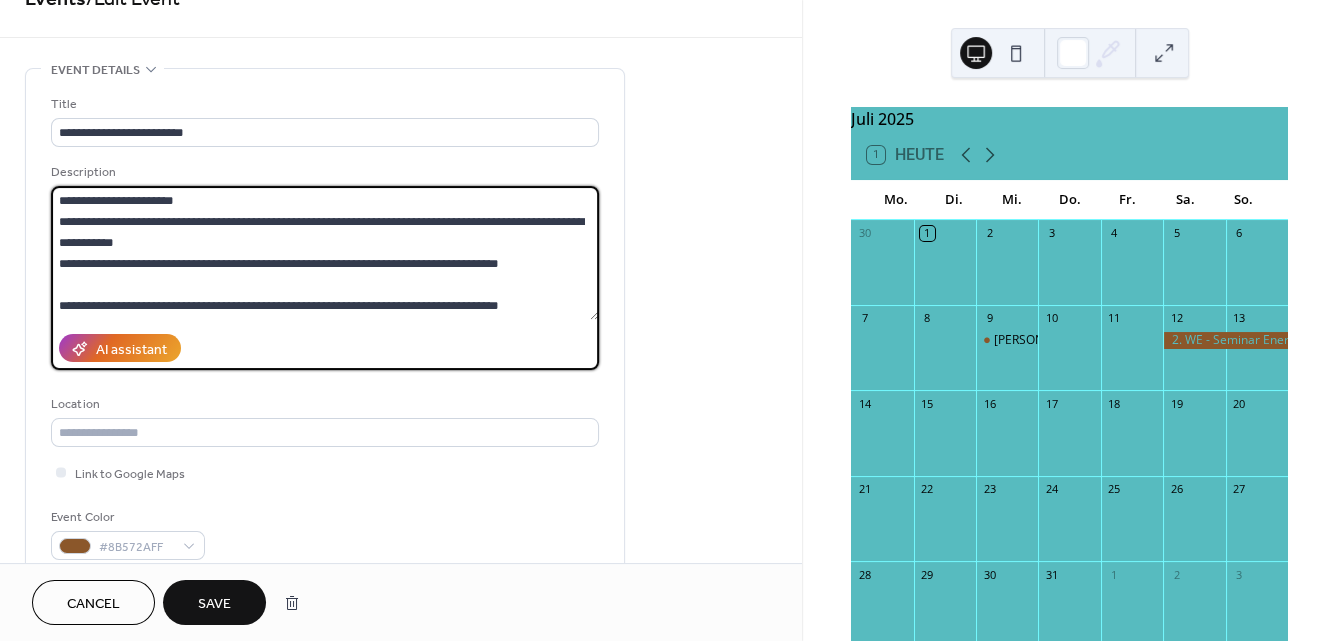 scroll, scrollTop: 62, scrollLeft: 0, axis: vertical 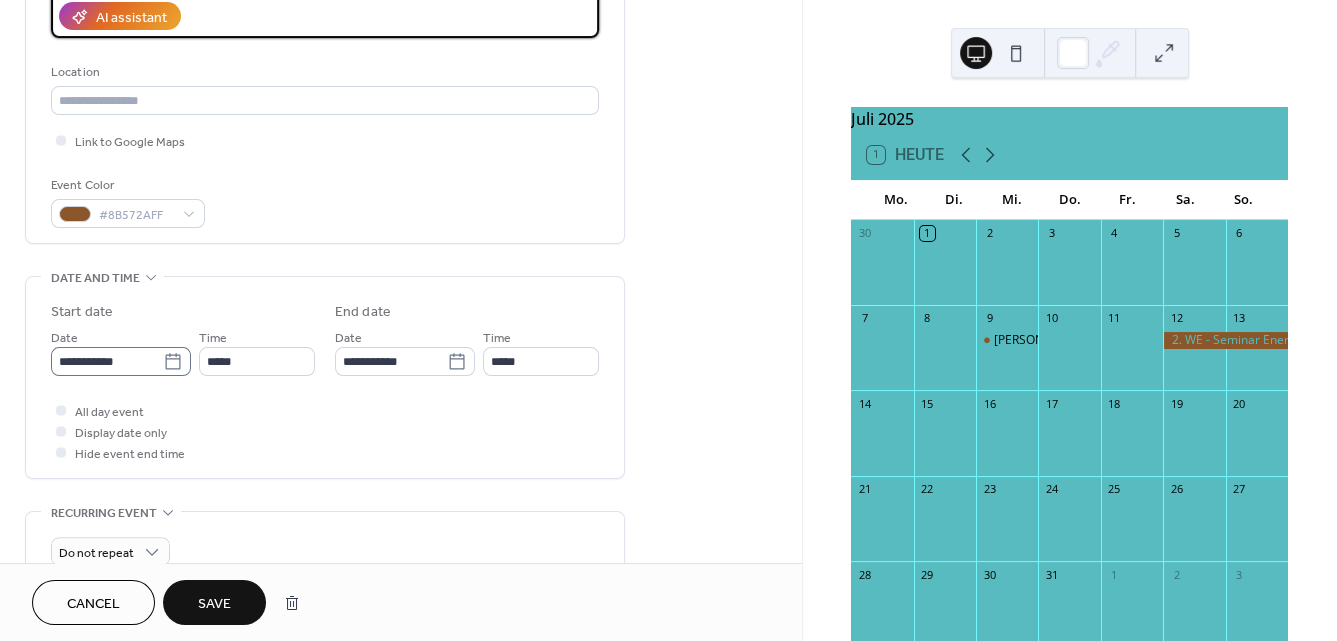 type on "**********" 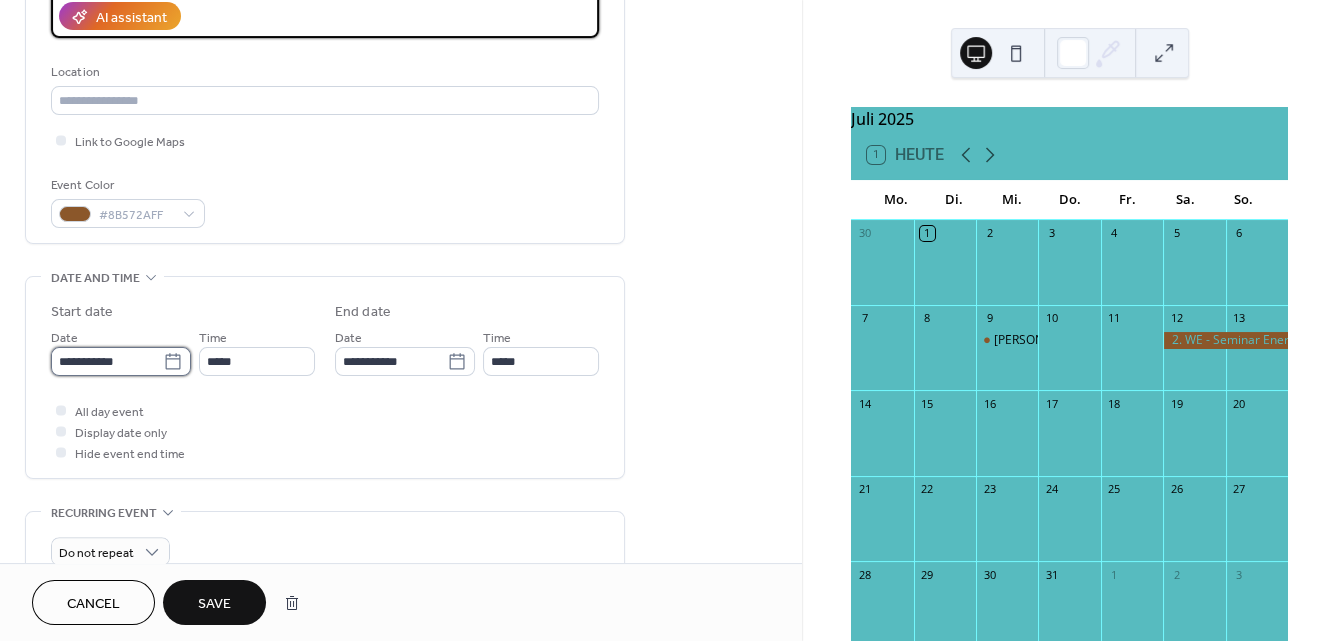 click on "**********" at bounding box center [107, 361] 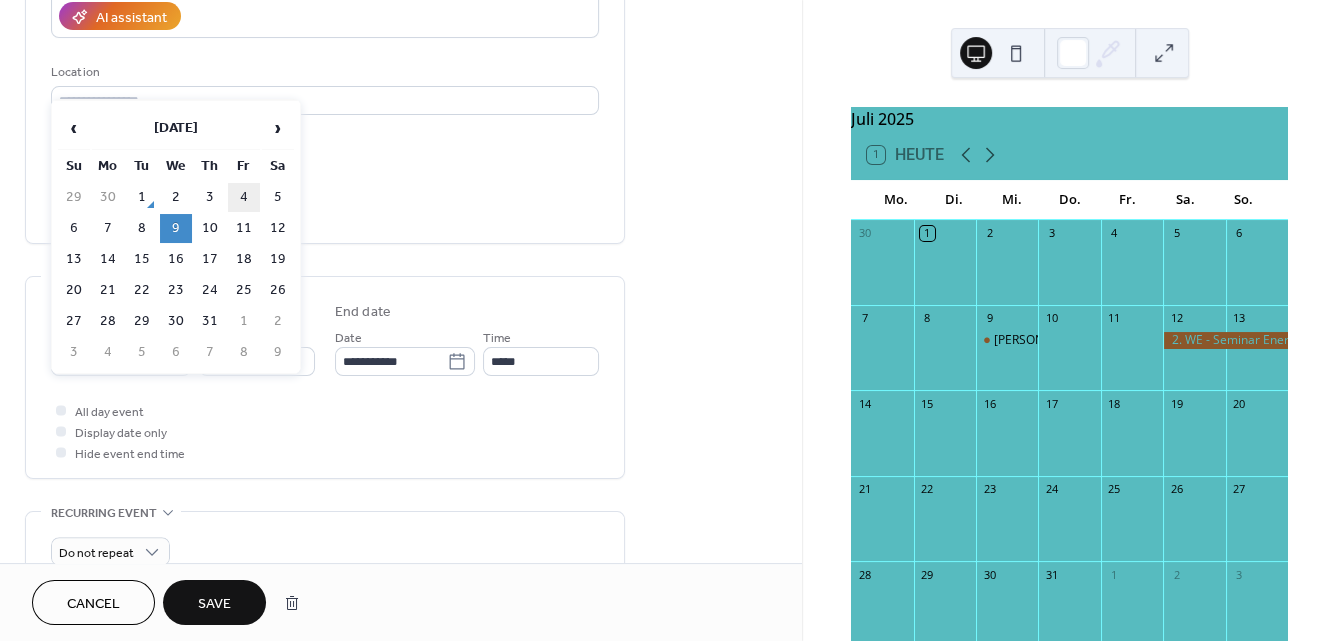 click on "4" at bounding box center [244, 197] 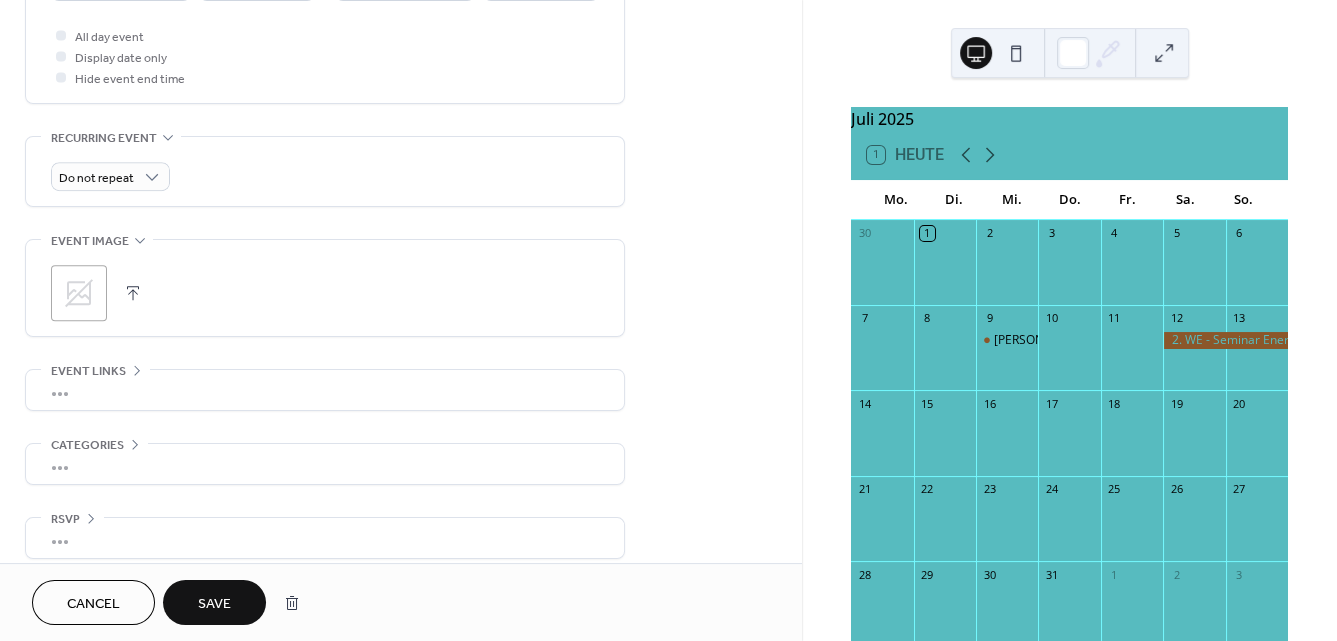 scroll, scrollTop: 774, scrollLeft: 0, axis: vertical 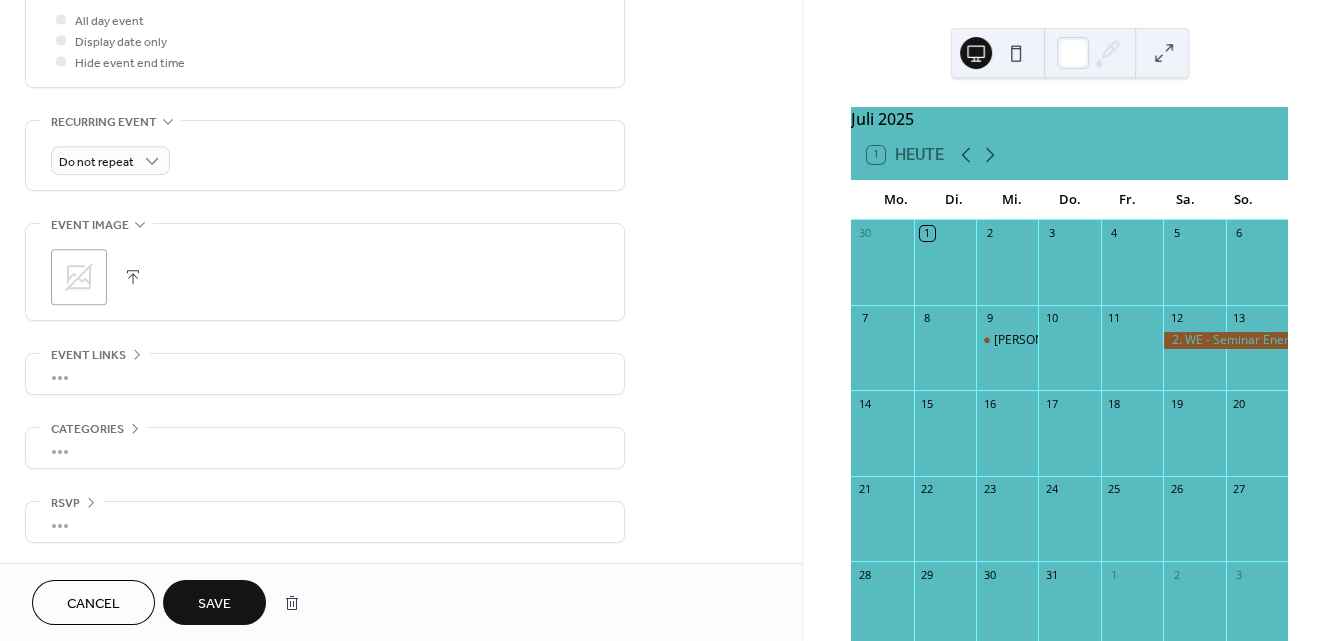 click on "Save" at bounding box center [214, 604] 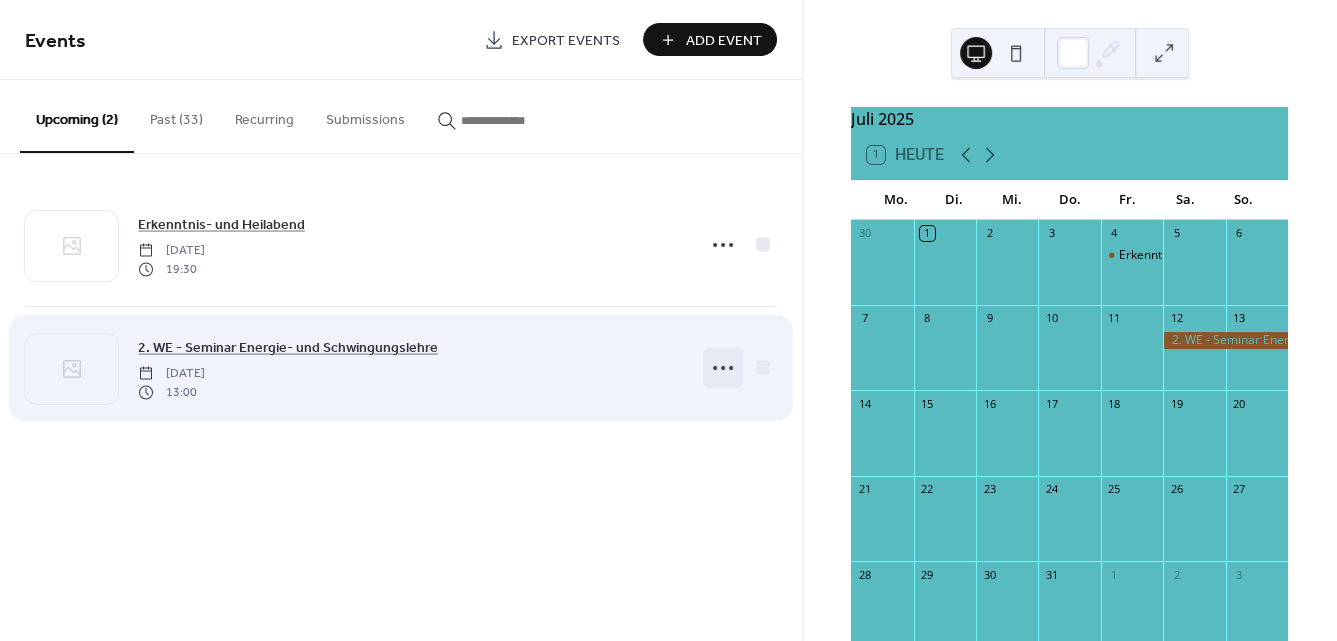 click 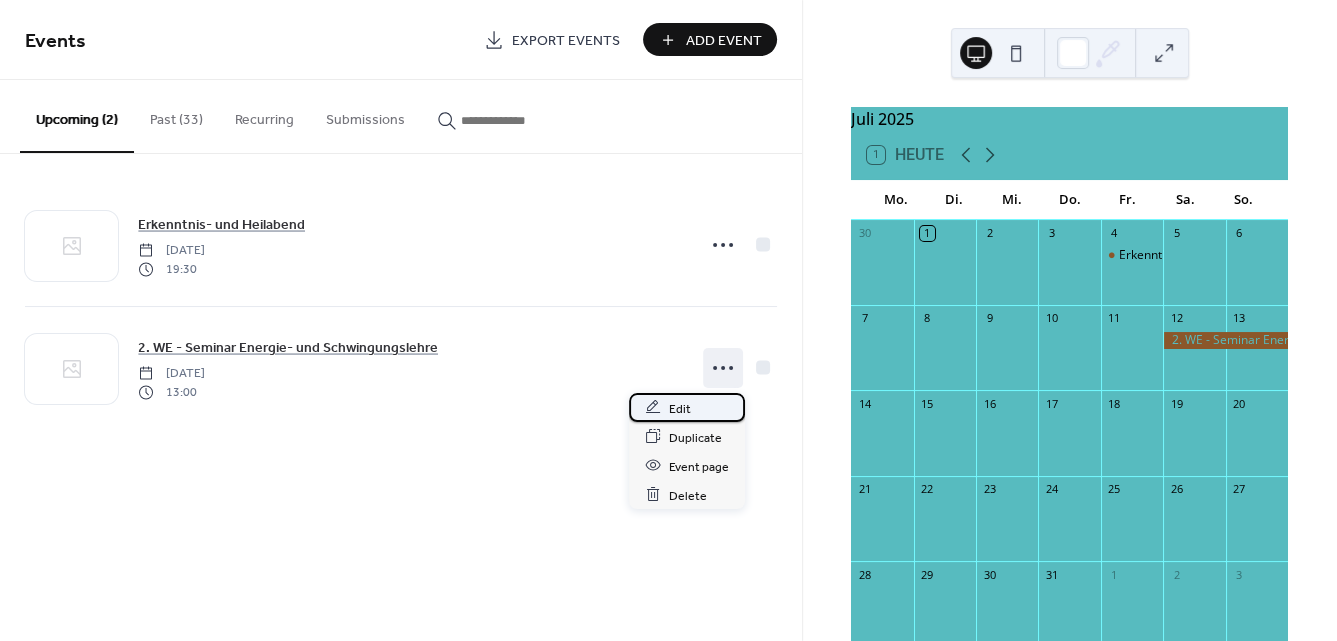 click on "Edit" at bounding box center [680, 408] 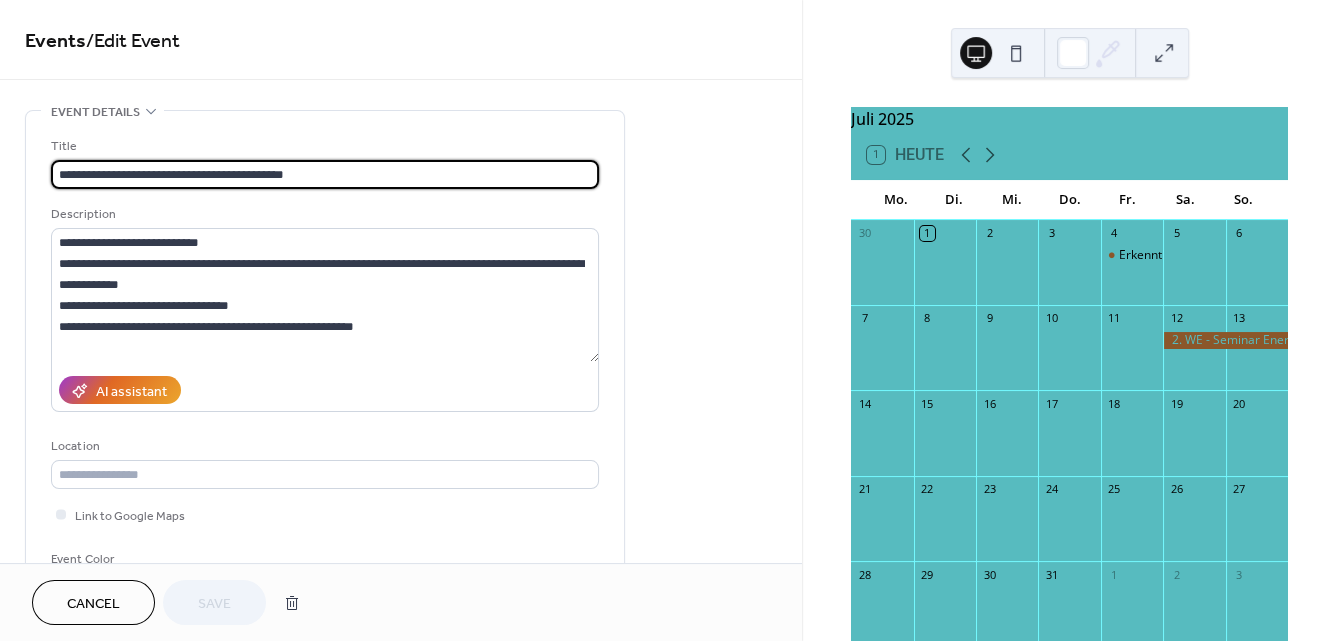 drag, startPoint x: 98, startPoint y: 178, endPoint x: -14, endPoint y: 179, distance: 112.00446 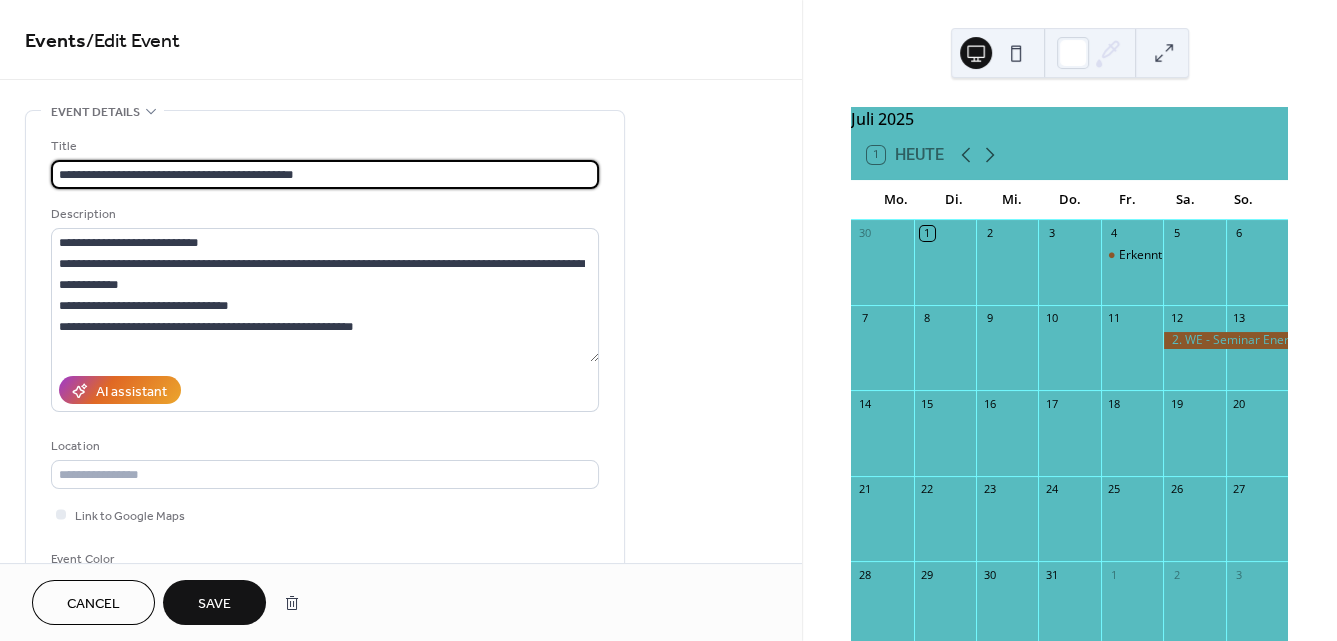 click on "**********" at bounding box center (325, 174) 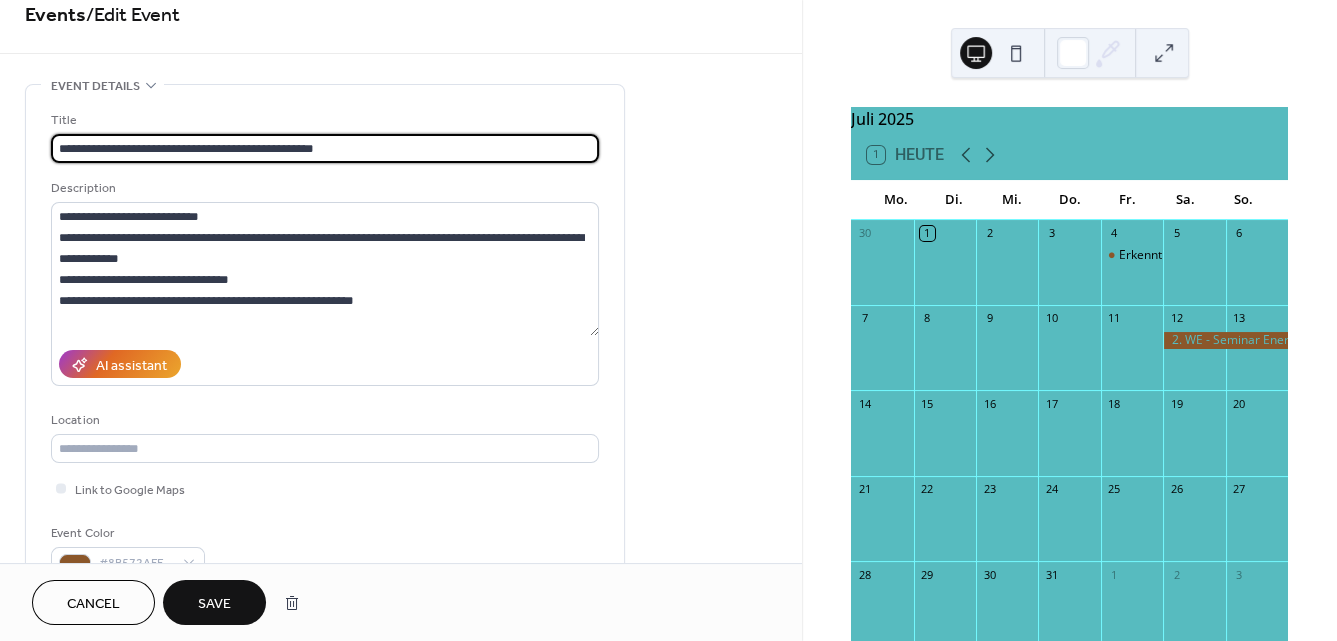 scroll, scrollTop: 0, scrollLeft: 0, axis: both 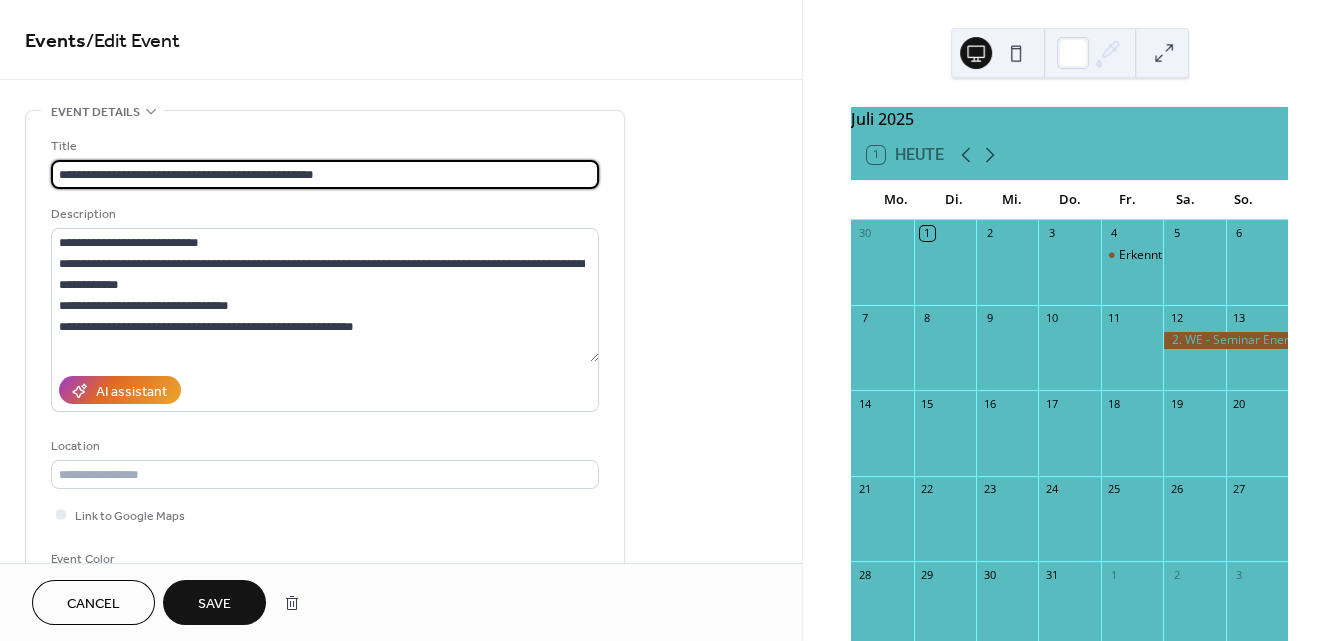 drag, startPoint x: 368, startPoint y: 176, endPoint x: 19, endPoint y: 188, distance: 349.20624 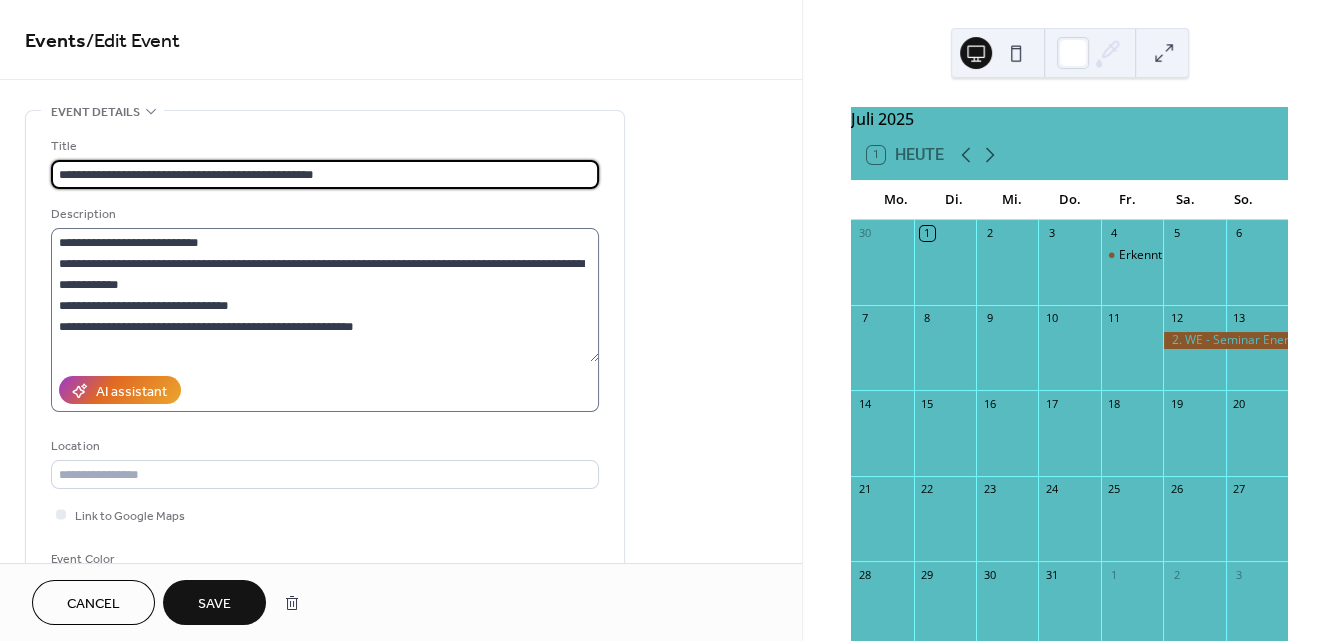 type on "**********" 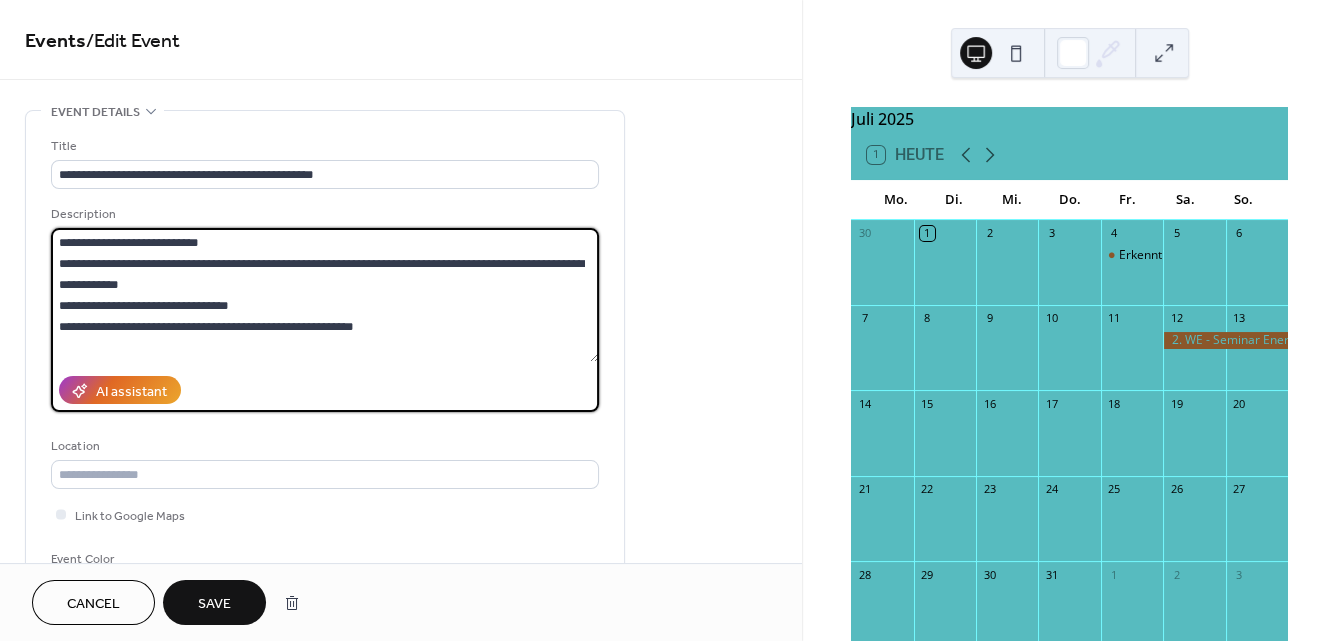 drag, startPoint x: 70, startPoint y: 306, endPoint x: 50, endPoint y: 314, distance: 21.540659 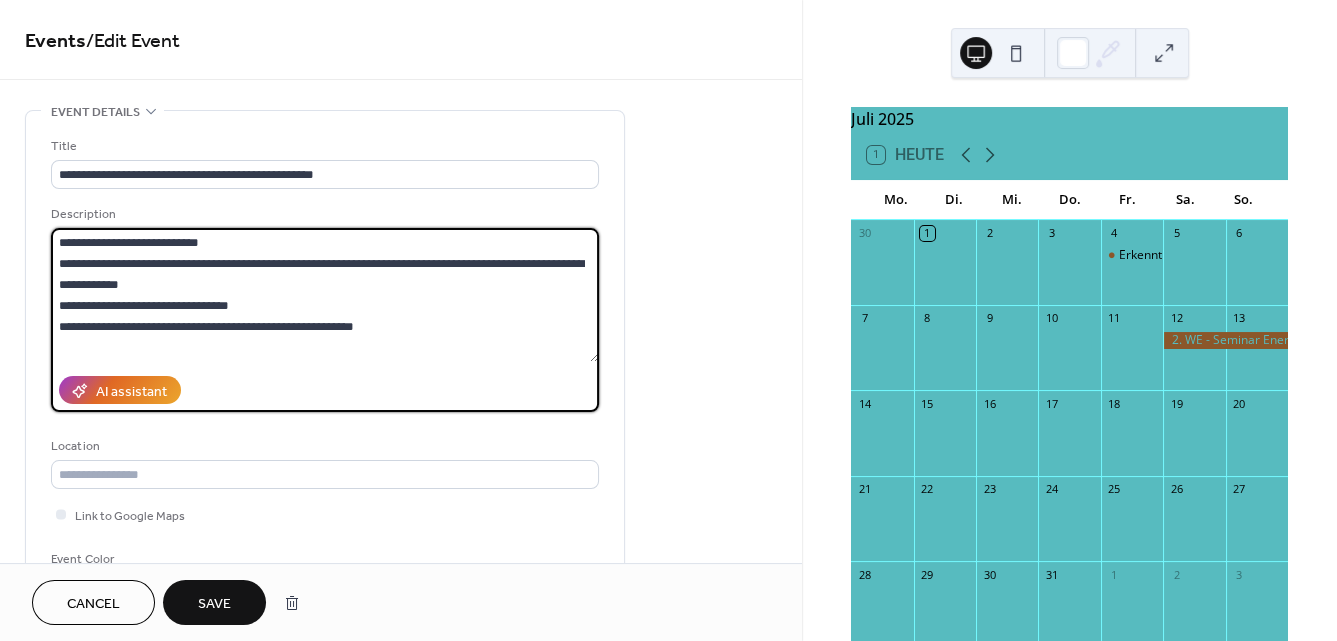 click on "**********" at bounding box center [325, 295] 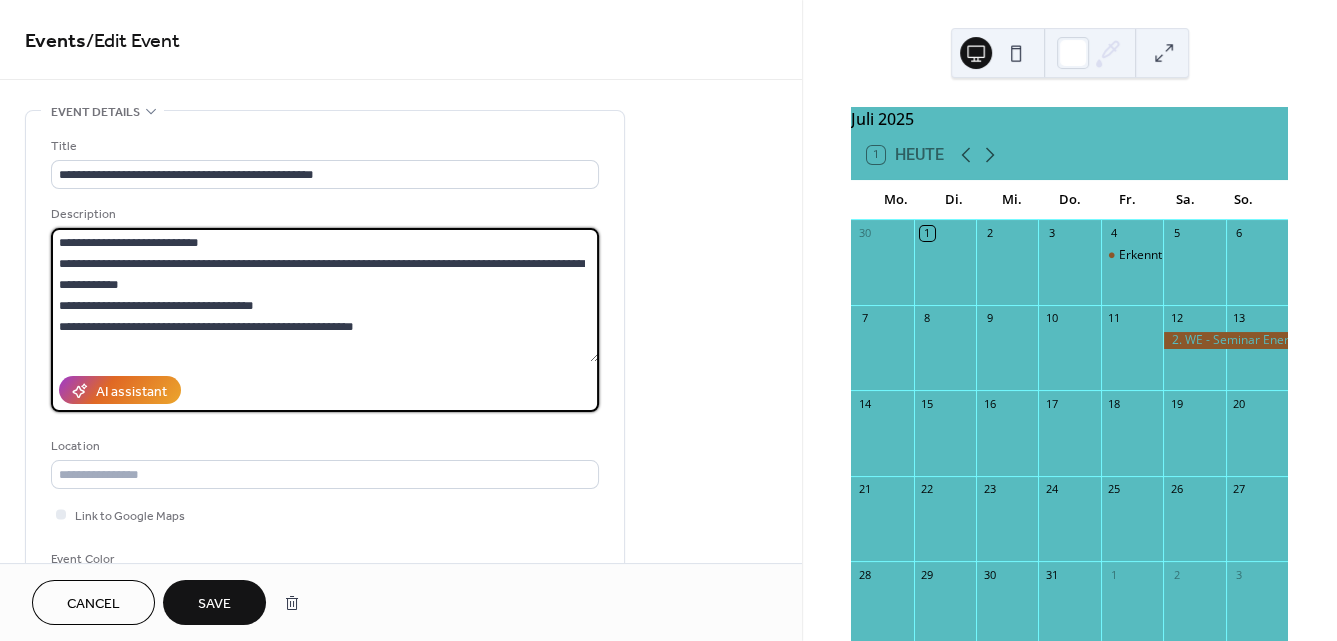 drag, startPoint x: 174, startPoint y: 309, endPoint x: 54, endPoint y: 309, distance: 120 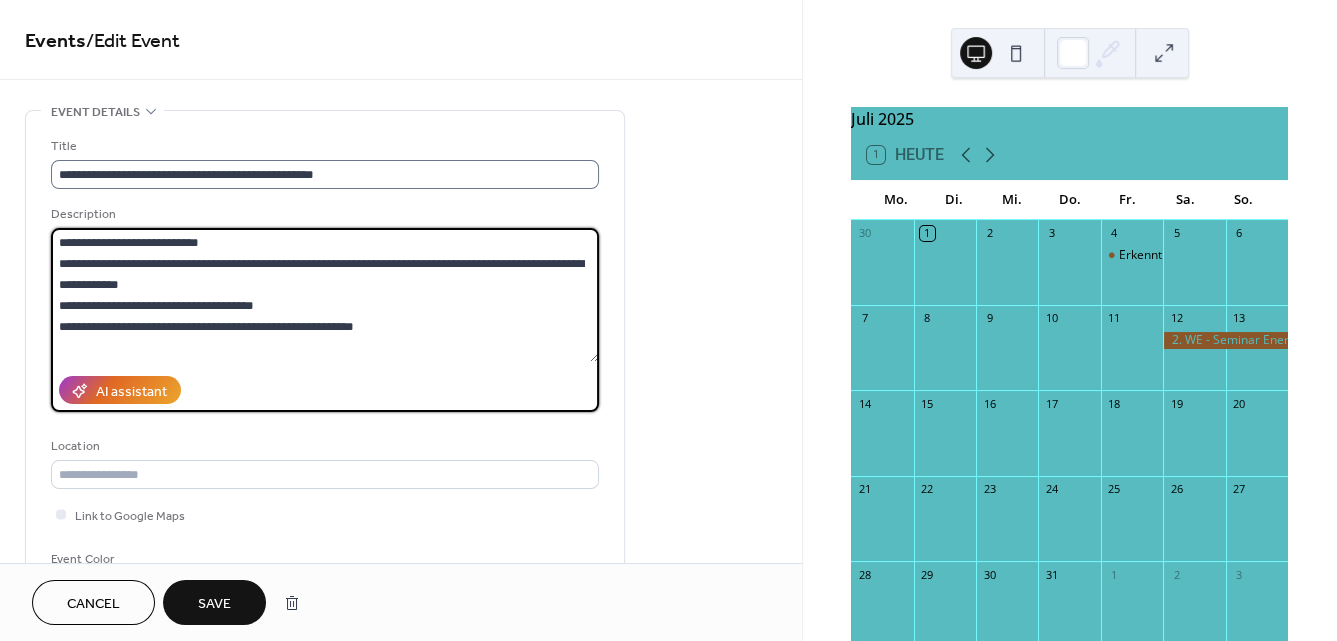 type on "**********" 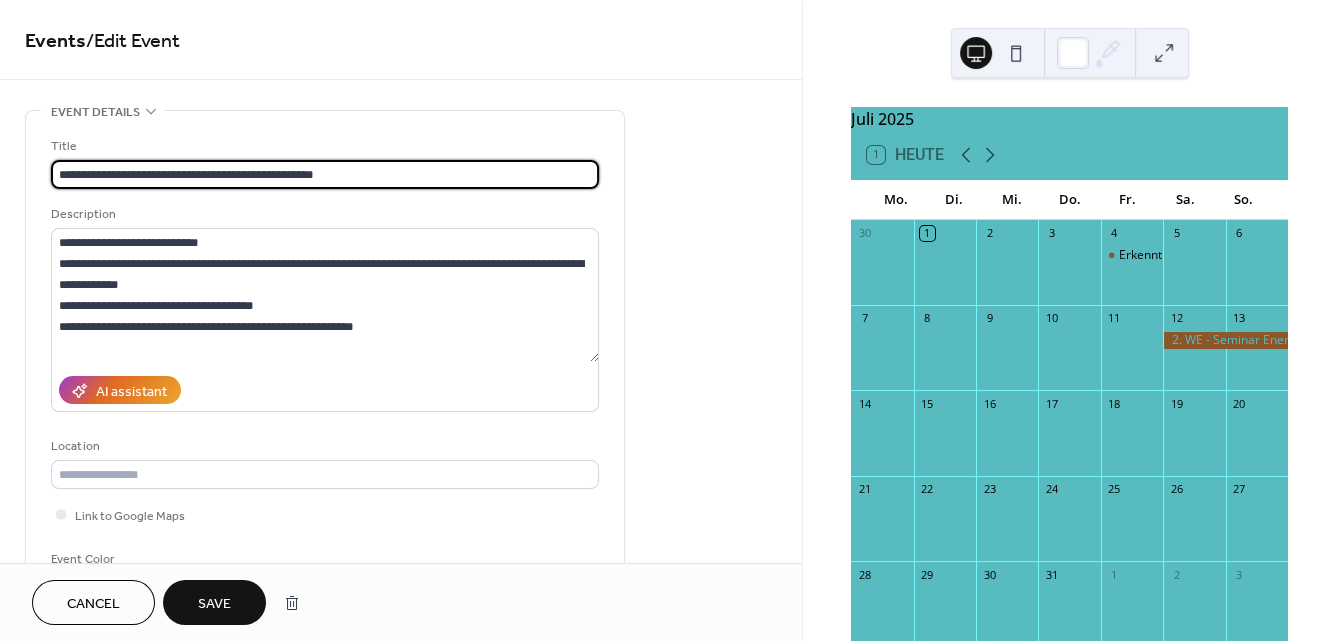 click on "**********" at bounding box center (325, 174) 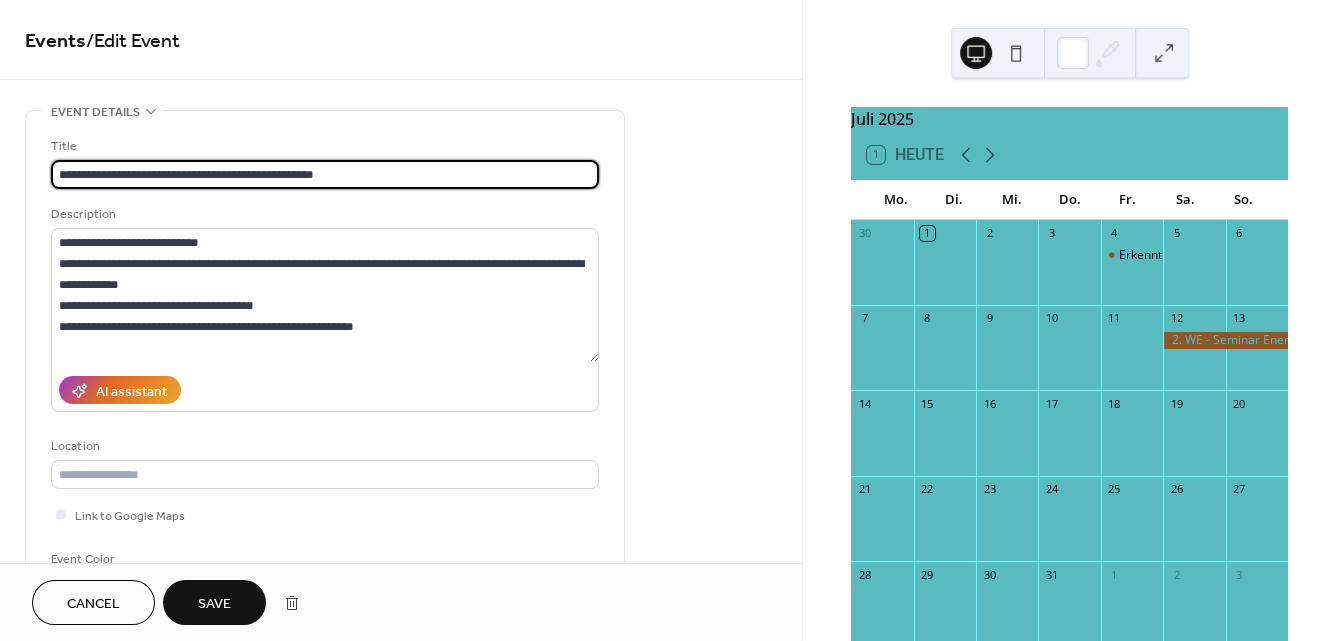 paste on "*" 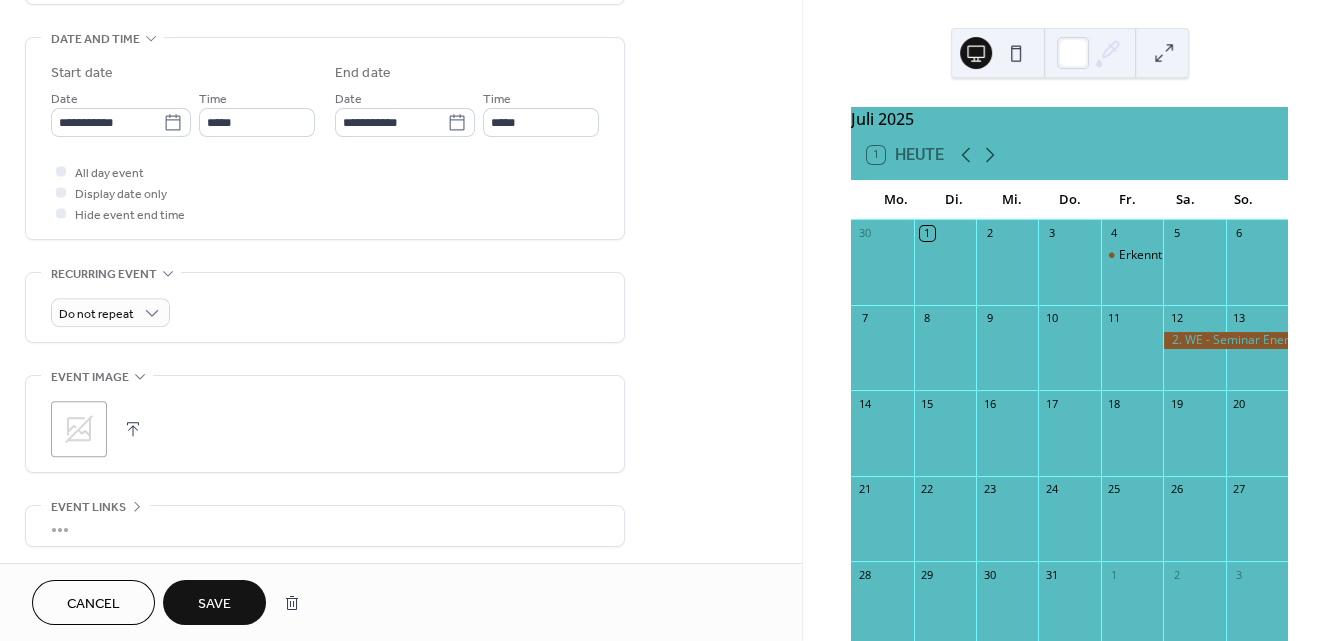 scroll, scrollTop: 774, scrollLeft: 0, axis: vertical 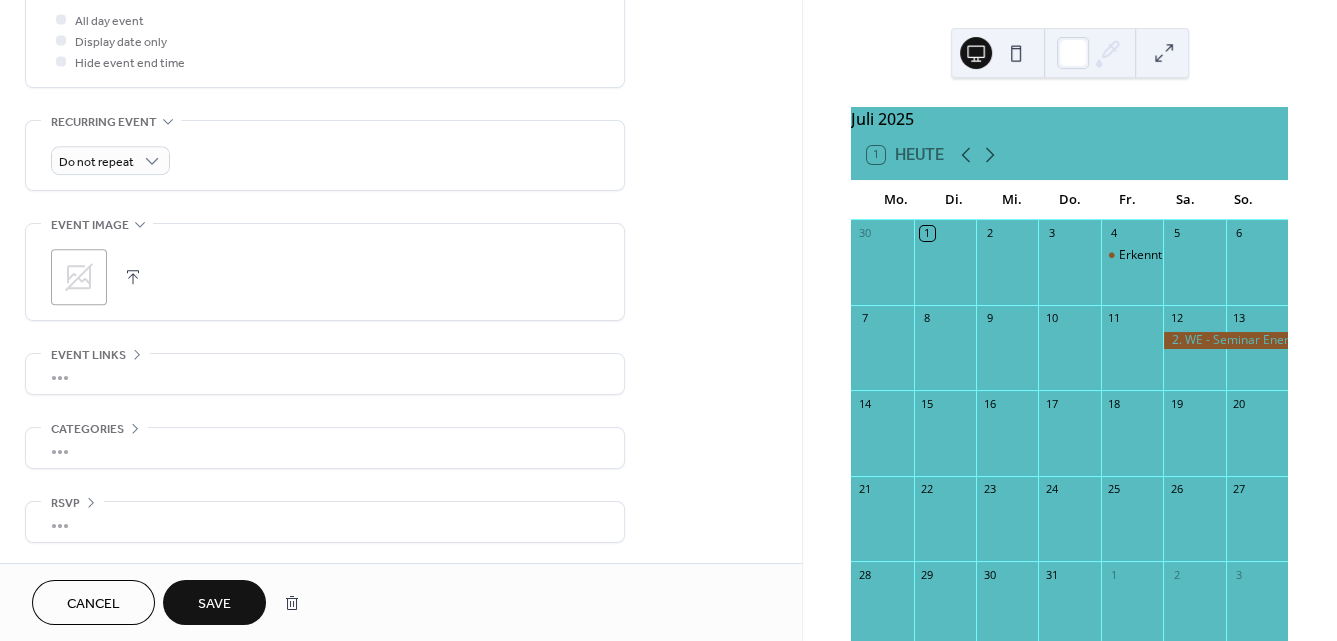 type on "**********" 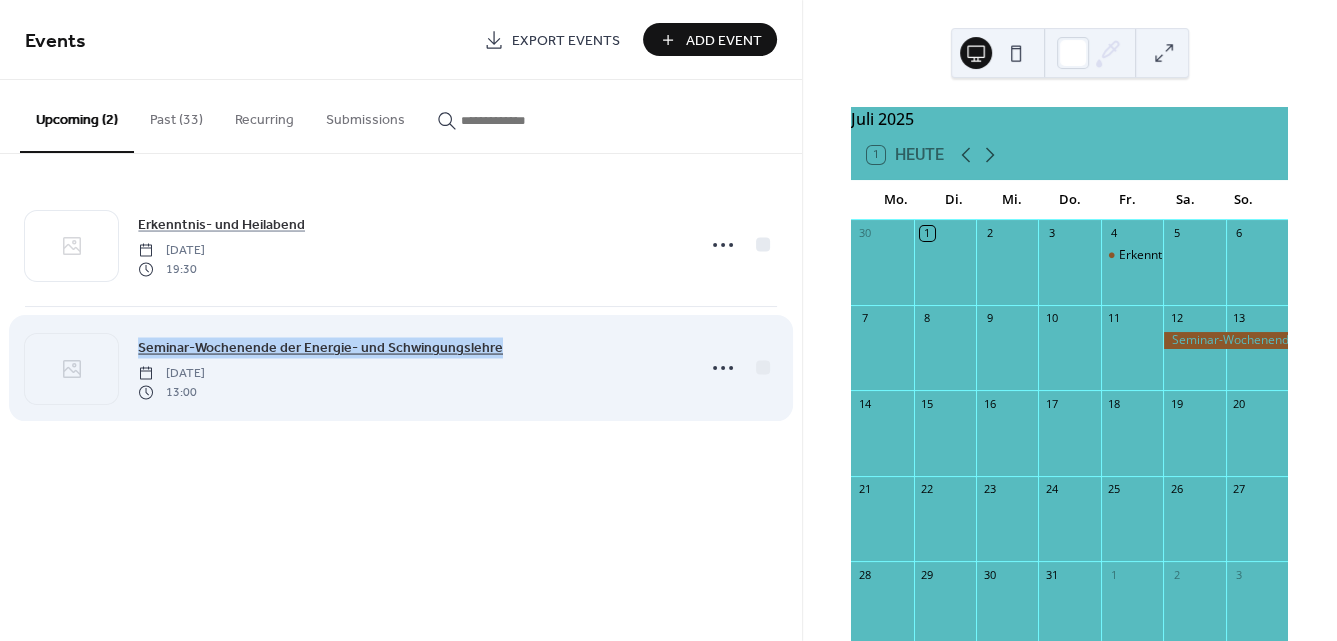 drag, startPoint x: 534, startPoint y: 350, endPoint x: 134, endPoint y: 312, distance: 401.80093 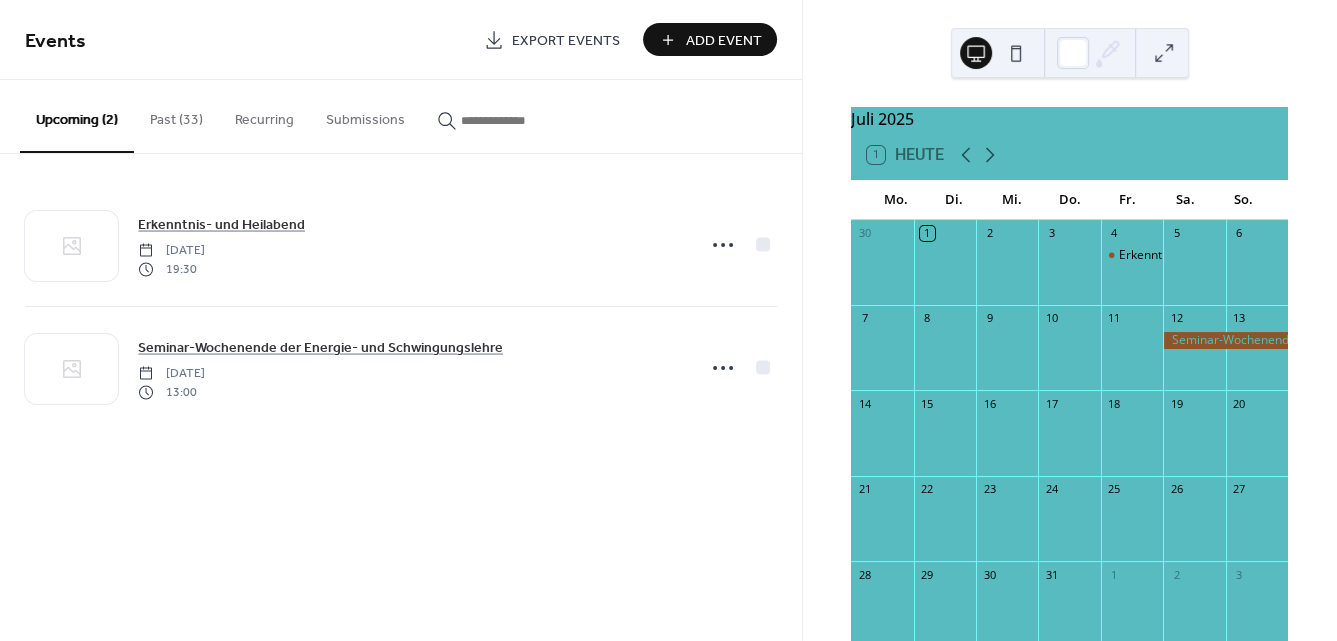 click on "Erkenntnis- und Heilabend Friday, July 4, 2025 19:30 Seminar-Wochenende der Energie- und Schwingungslehre Saturday, July 12, 2025 13:00" at bounding box center (401, 306) 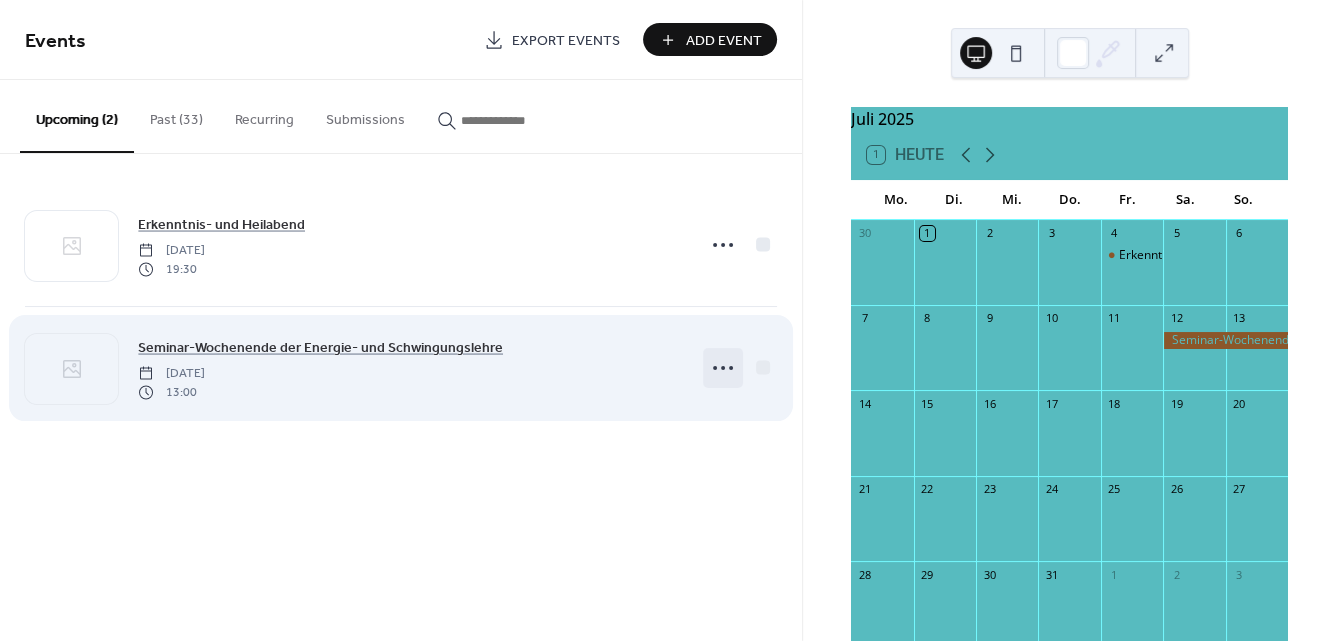 click 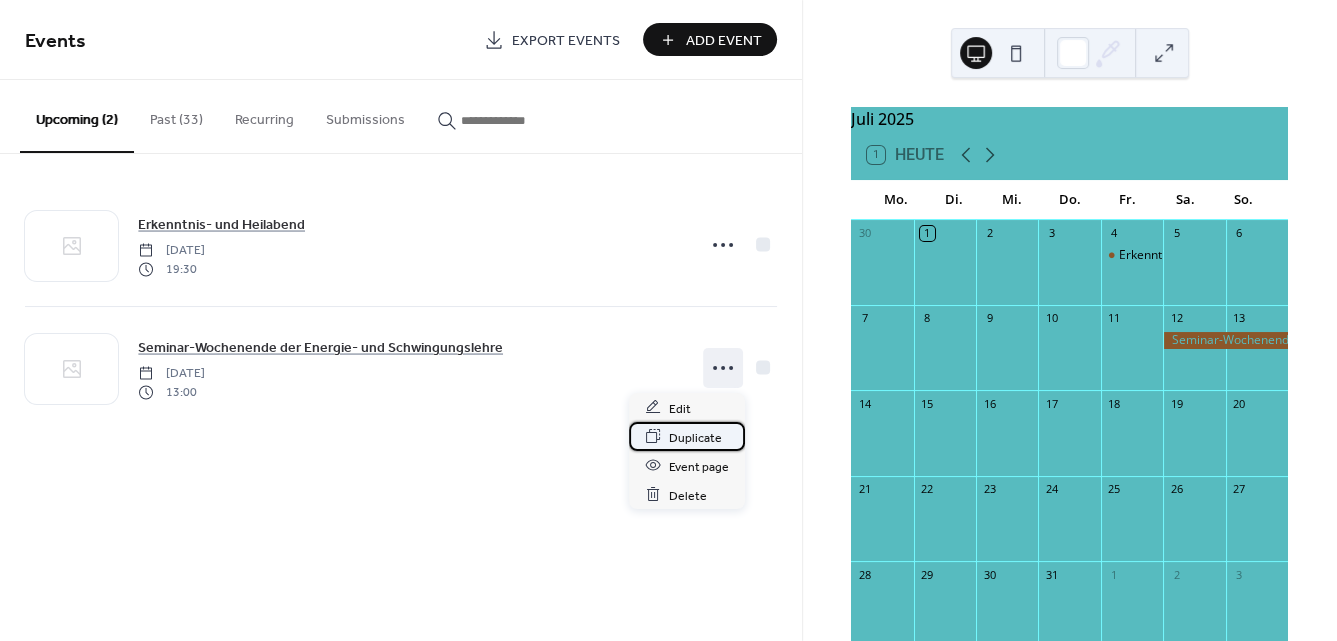 click on "Duplicate" at bounding box center [695, 437] 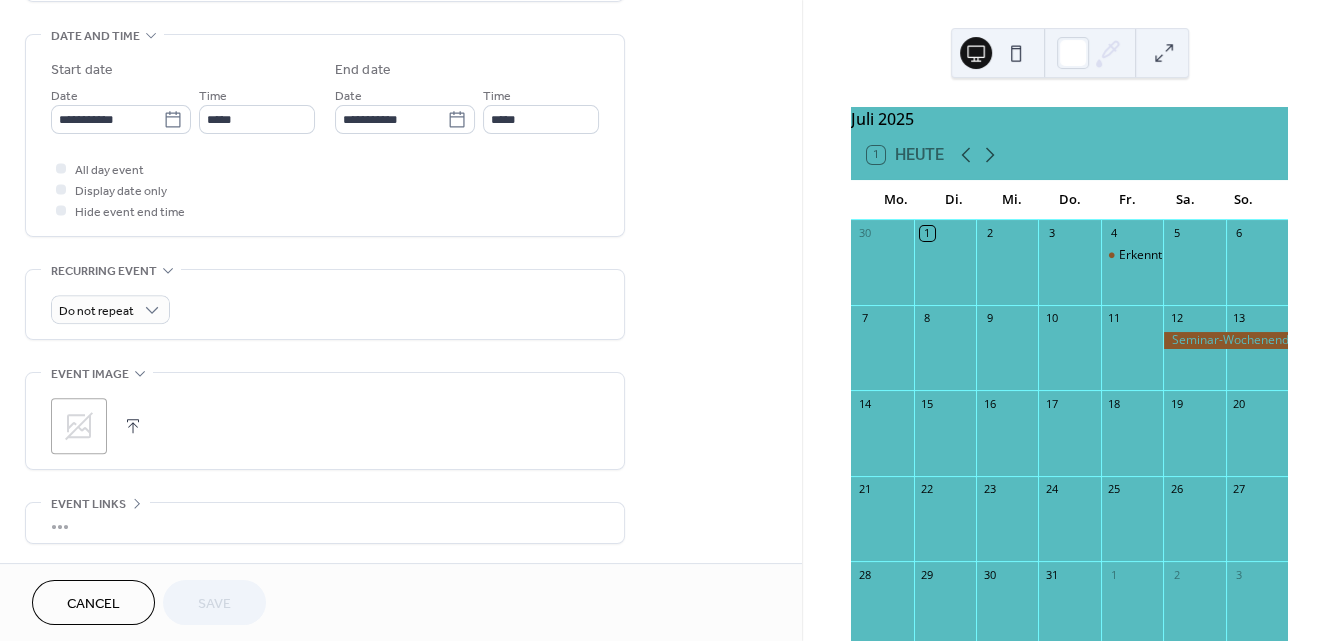 scroll, scrollTop: 624, scrollLeft: 0, axis: vertical 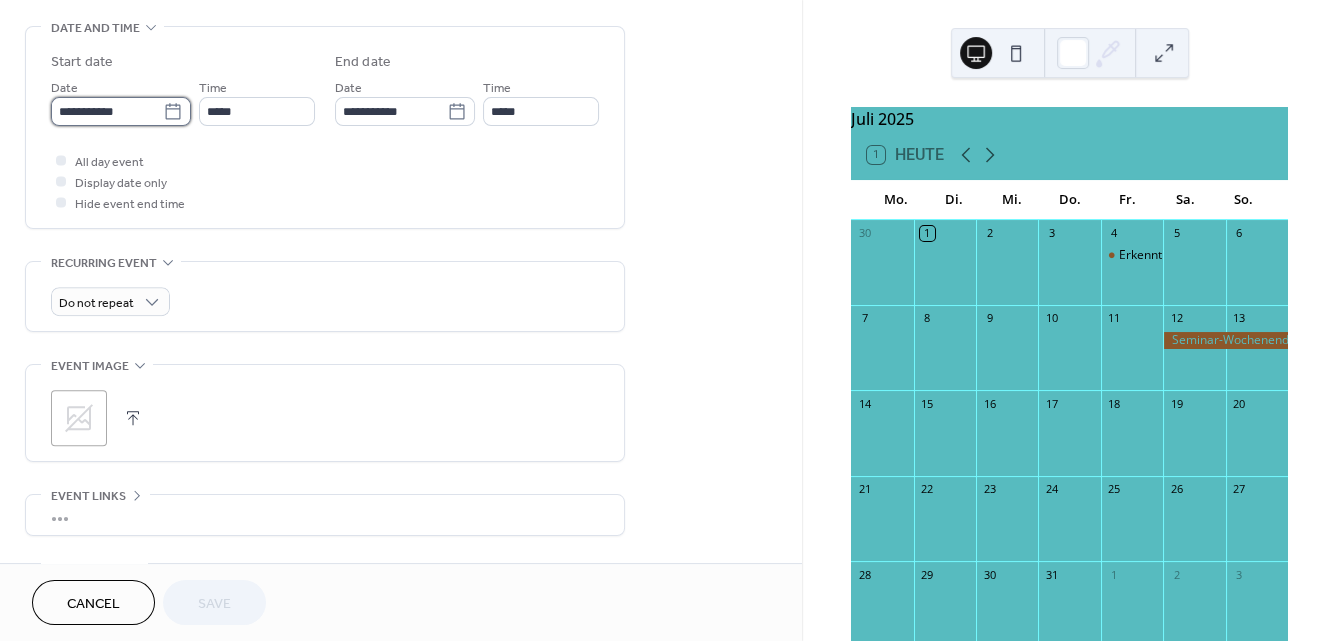 click on "**********" at bounding box center [107, 111] 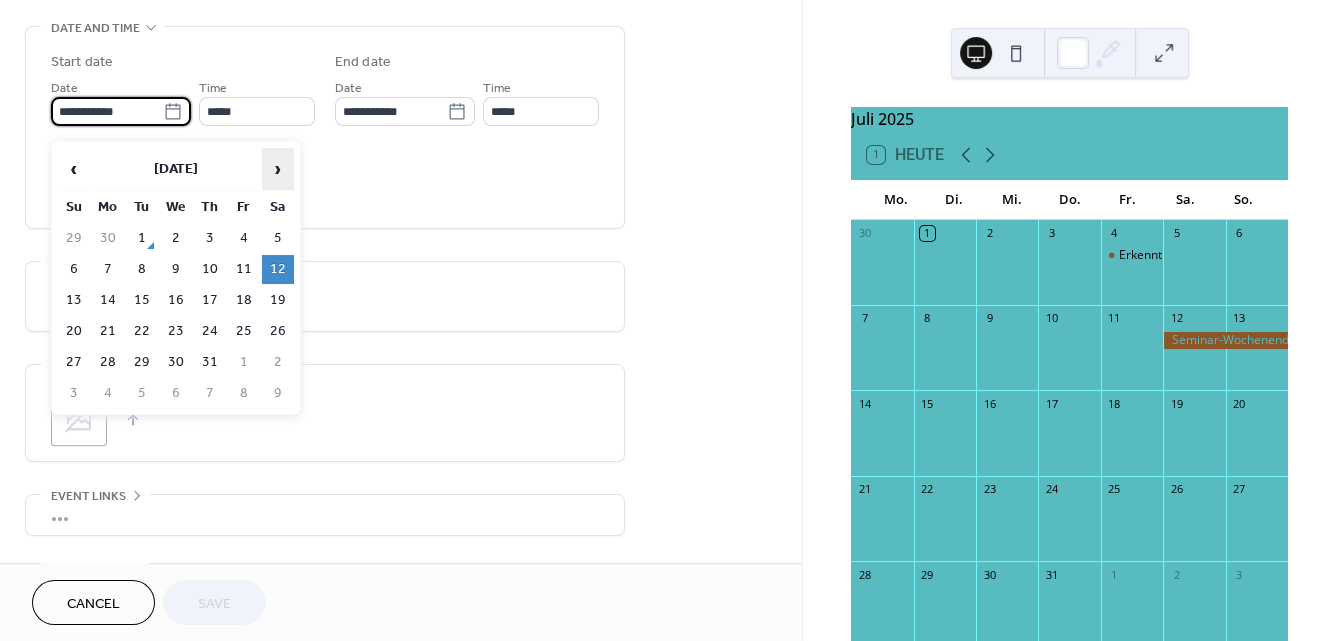 click on "›" at bounding box center (278, 169) 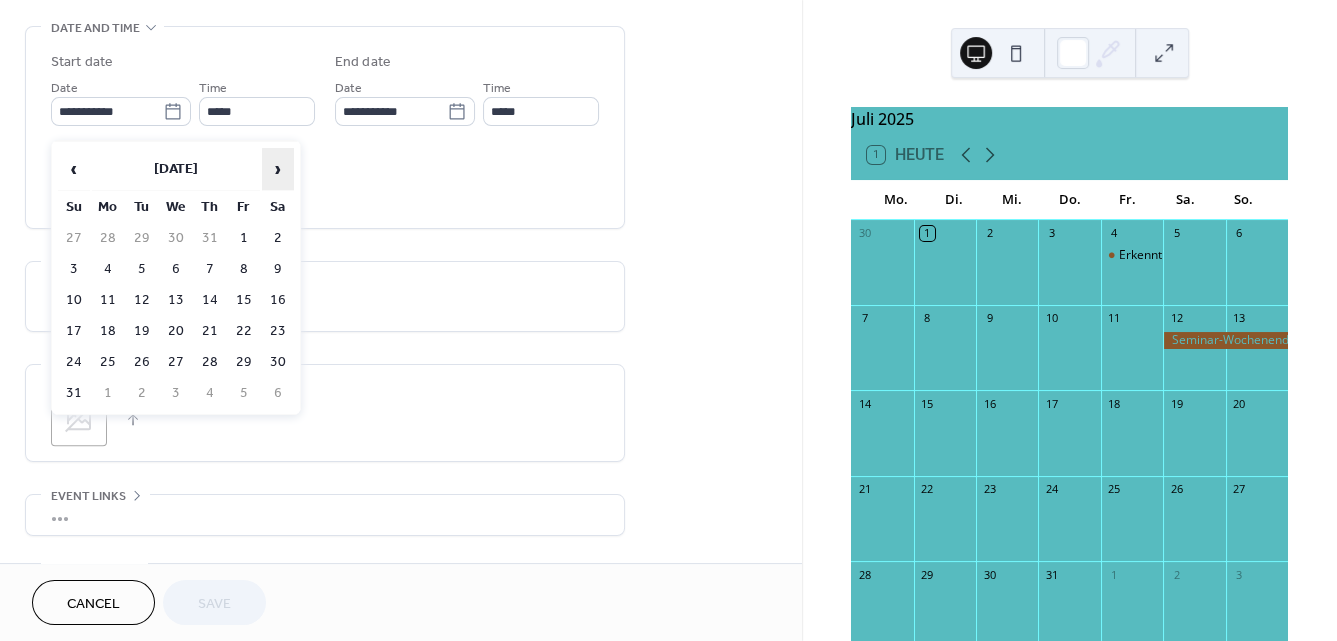 click on "›" at bounding box center [278, 169] 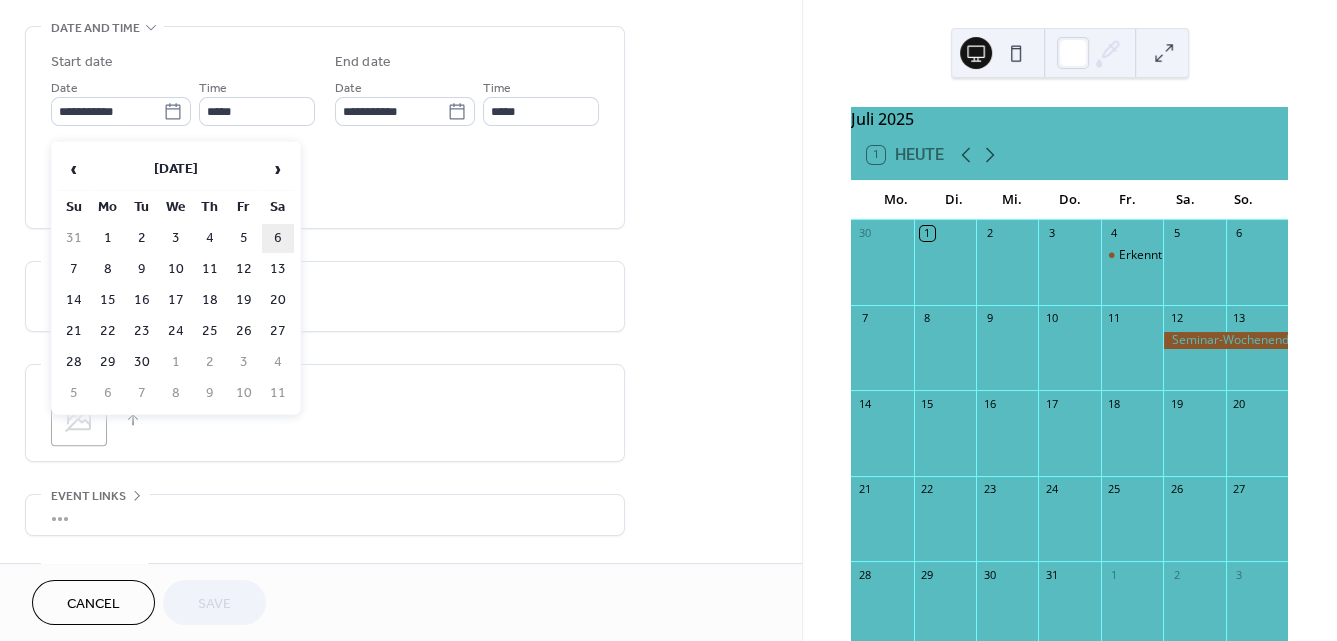click on "6" at bounding box center [278, 238] 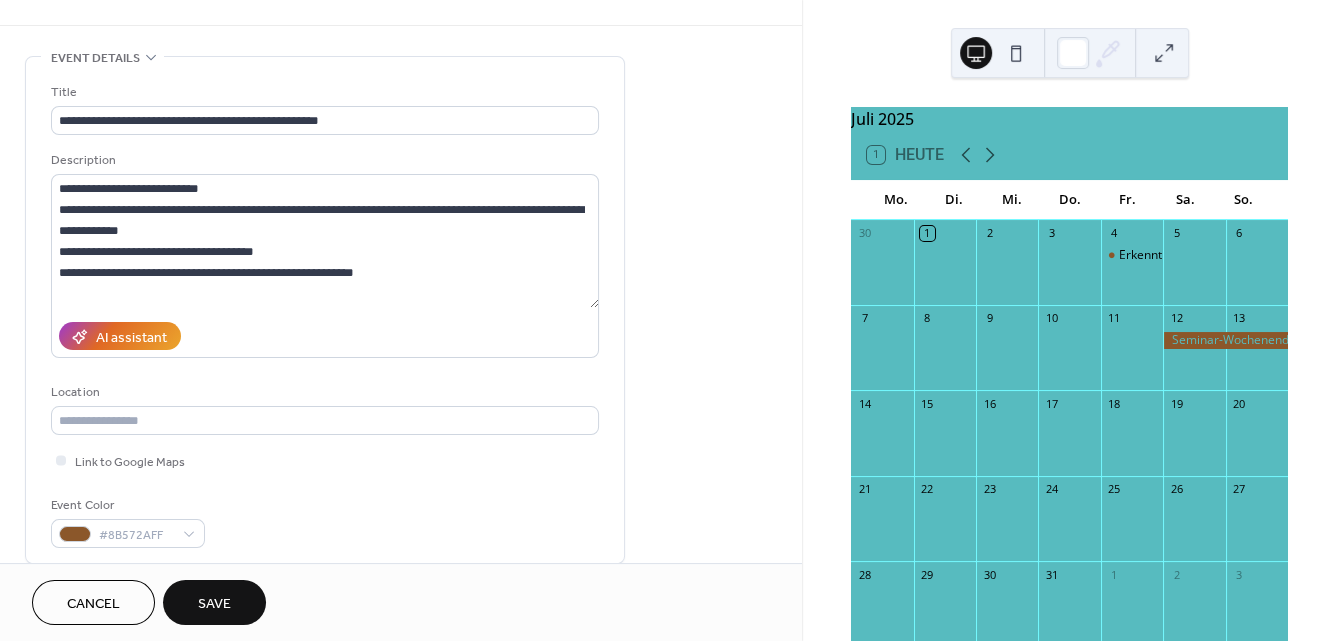 scroll, scrollTop: 0, scrollLeft: 0, axis: both 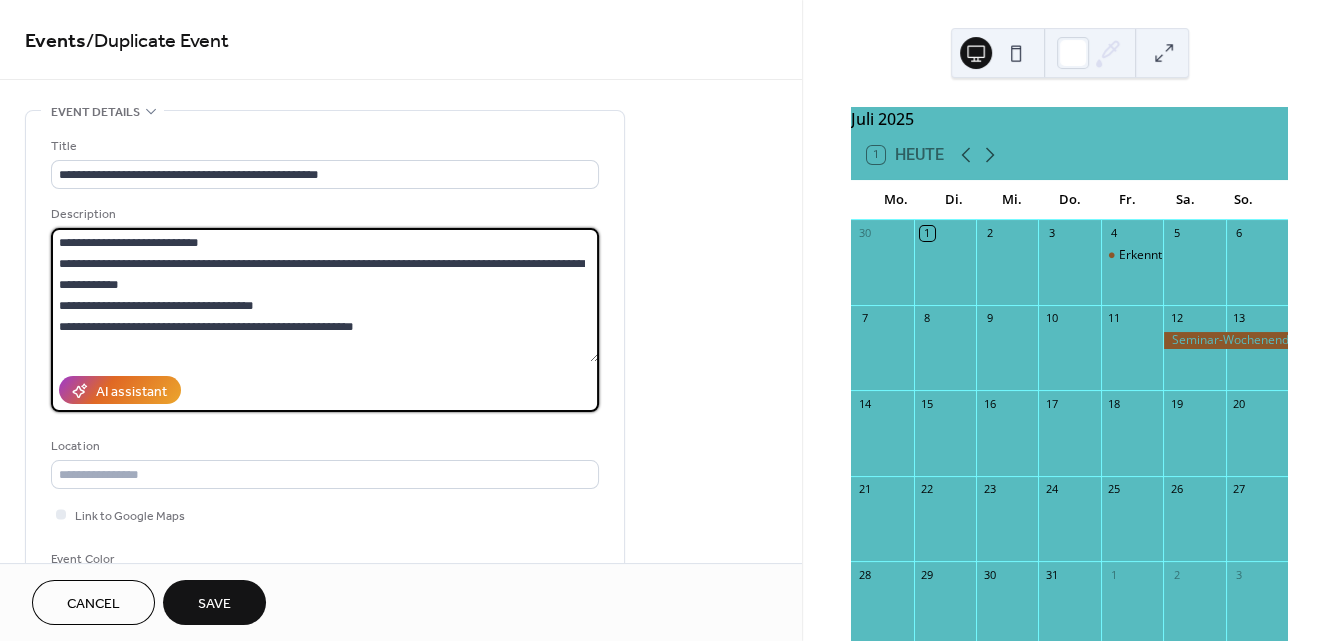 drag, startPoint x: 59, startPoint y: 246, endPoint x: 455, endPoint y: 365, distance: 413.49365 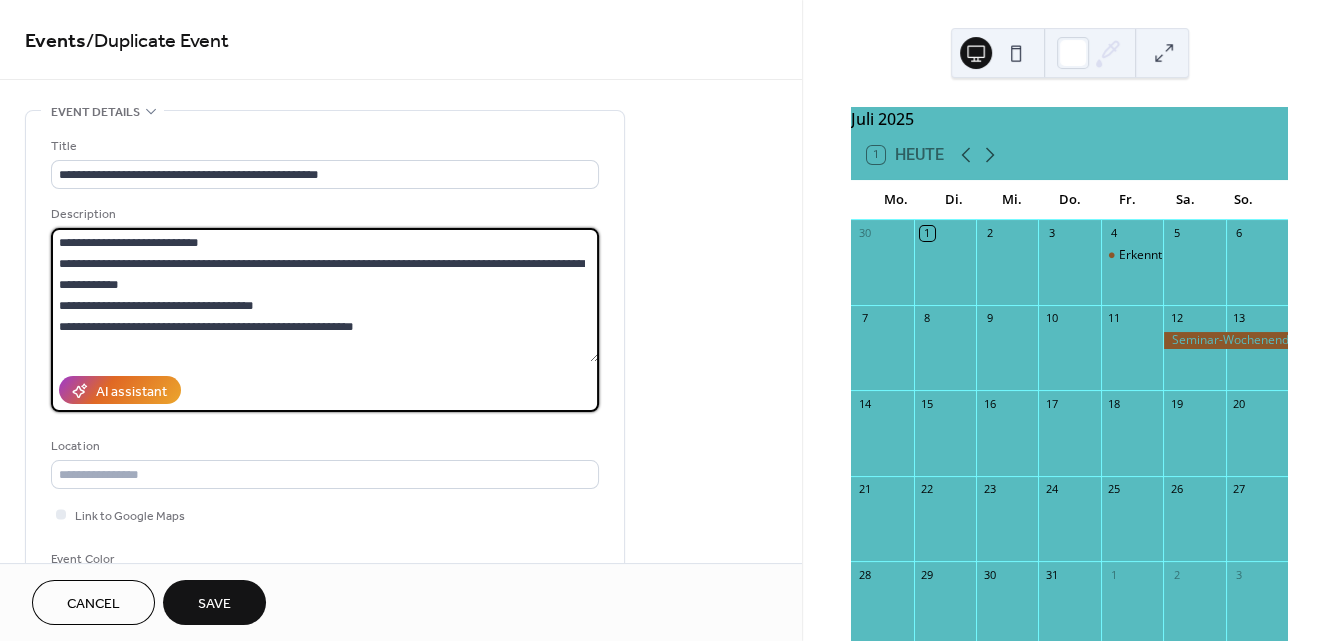 click on "**********" at bounding box center (325, 295) 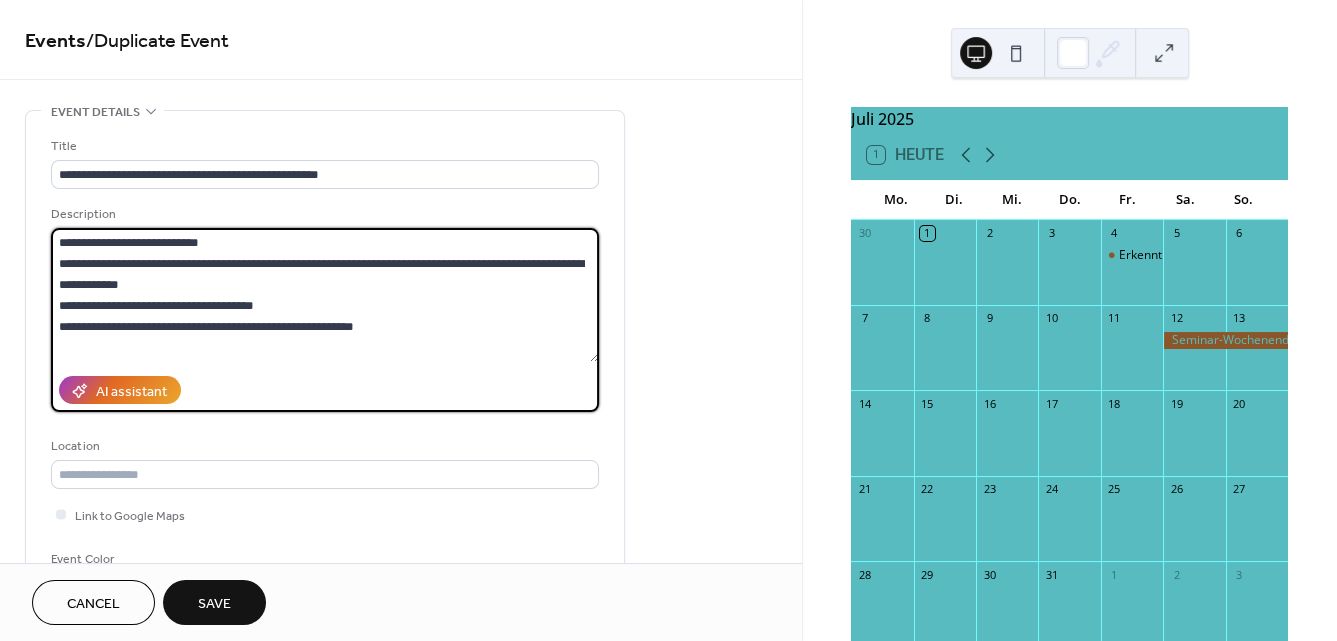 paste on "**********" 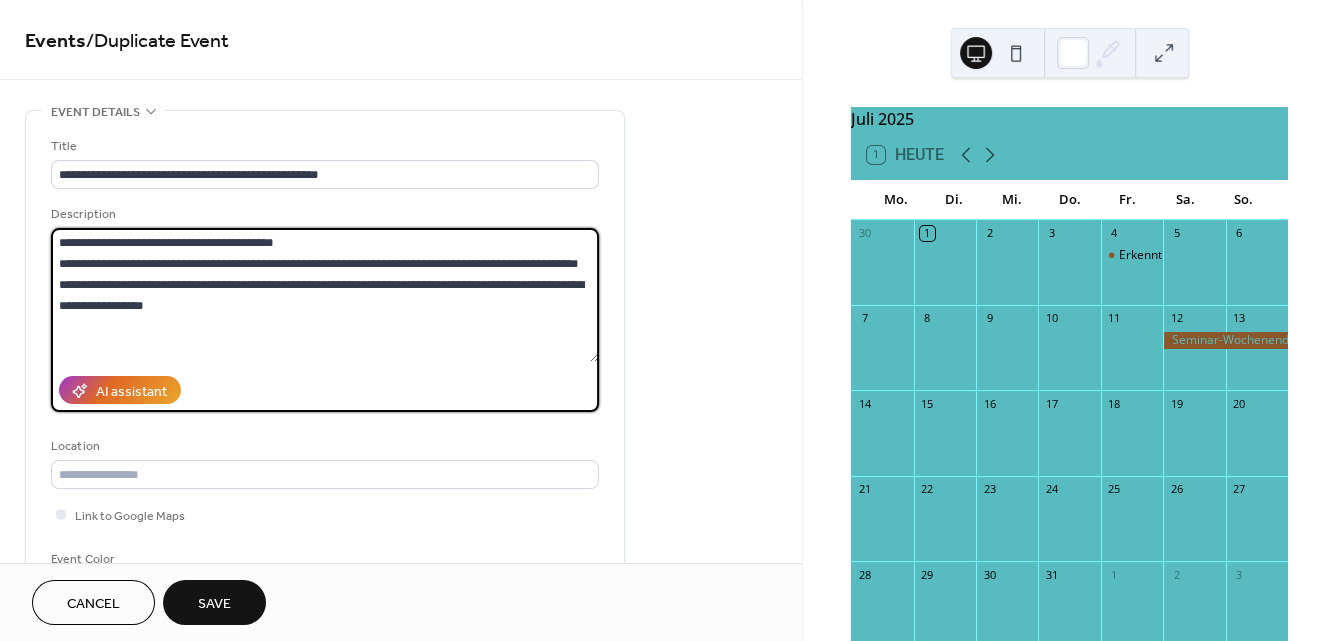 click on "**********" at bounding box center [325, 295] 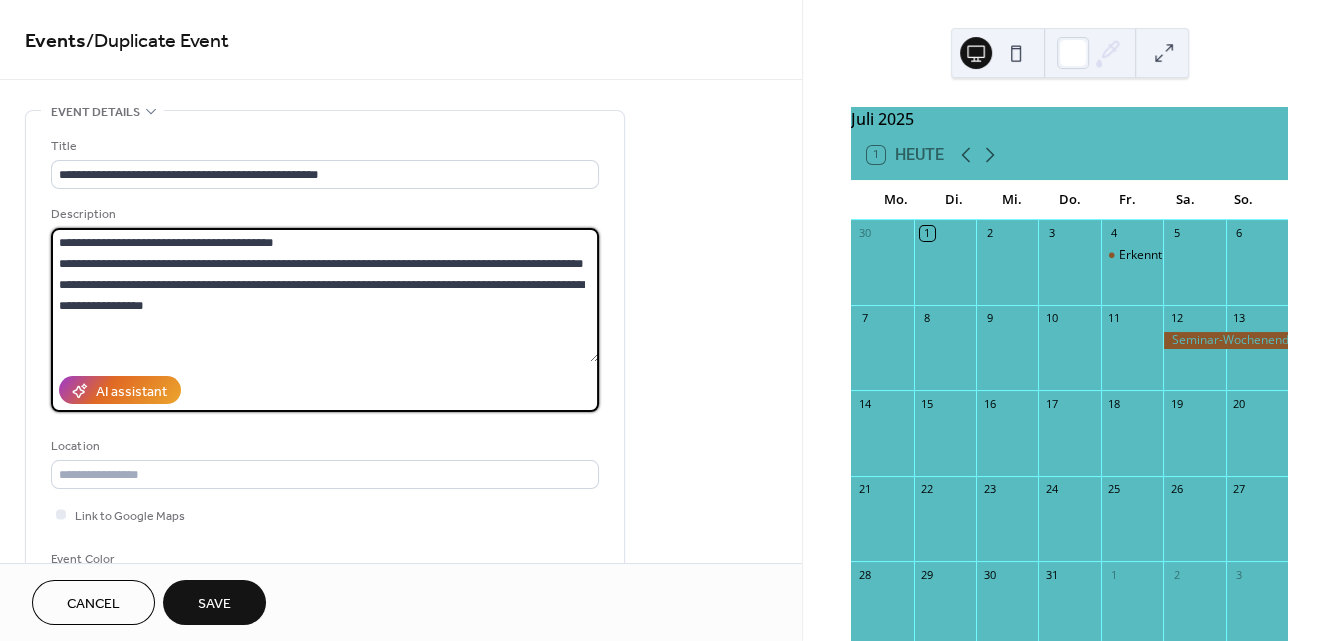 click on "**********" at bounding box center (325, 295) 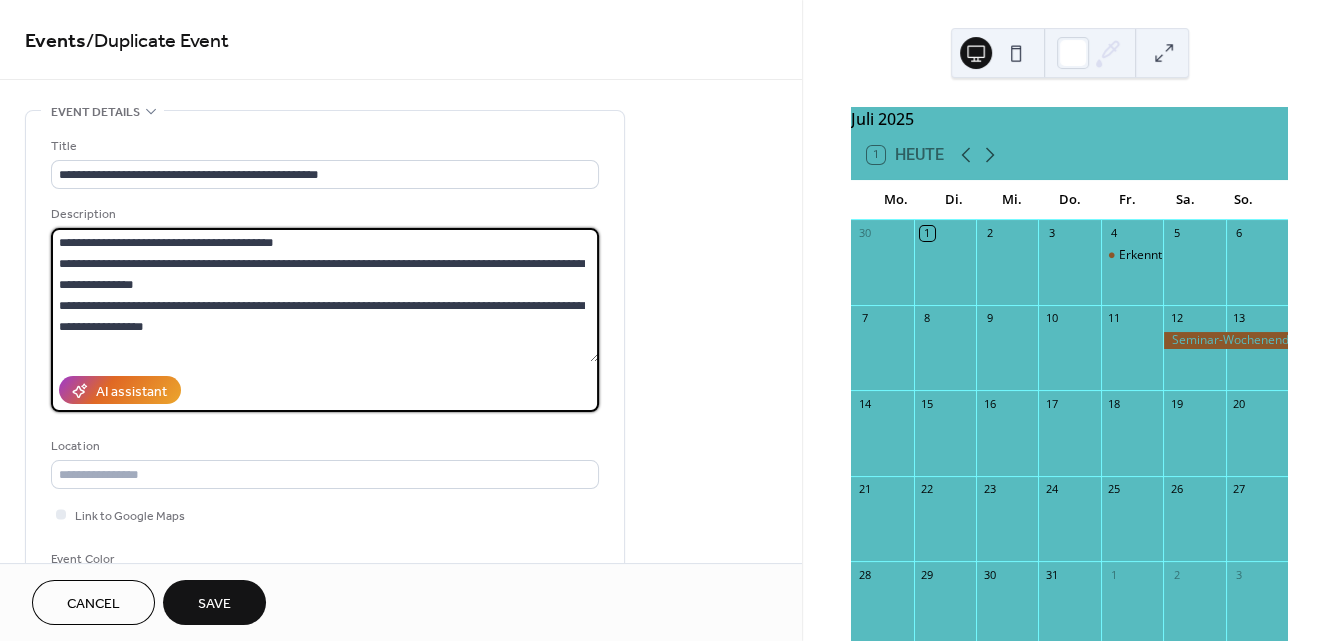 click on "**********" at bounding box center (325, 295) 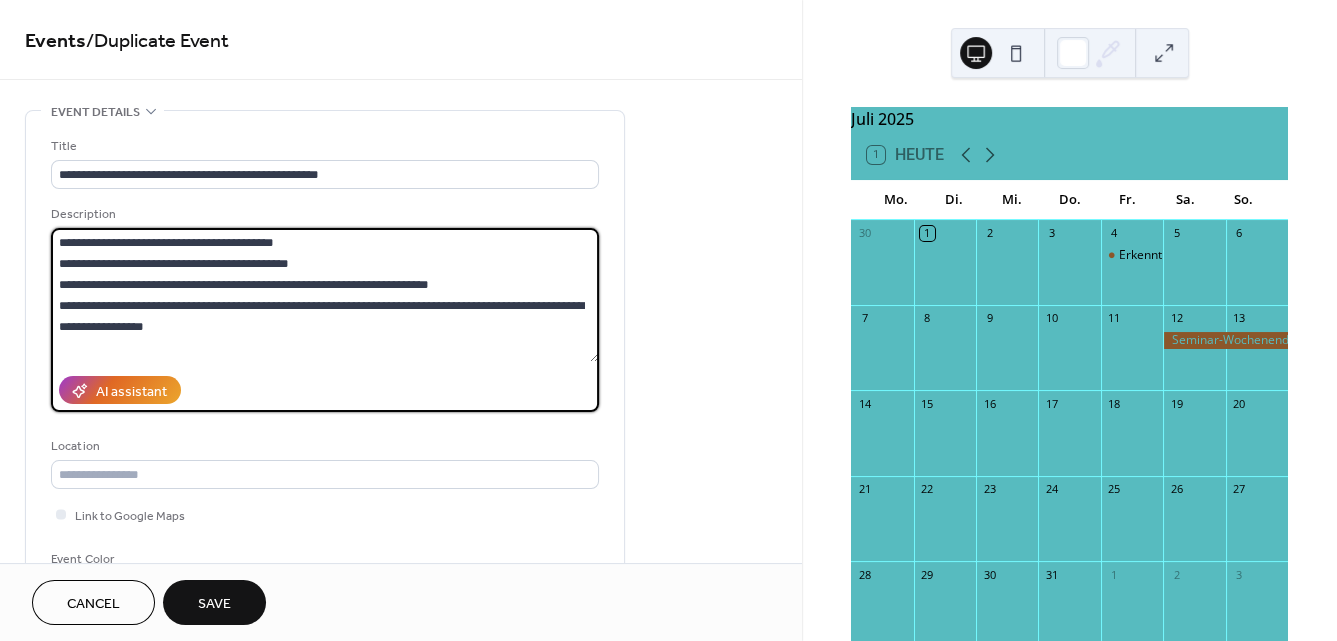 click on "**********" at bounding box center [325, 295] 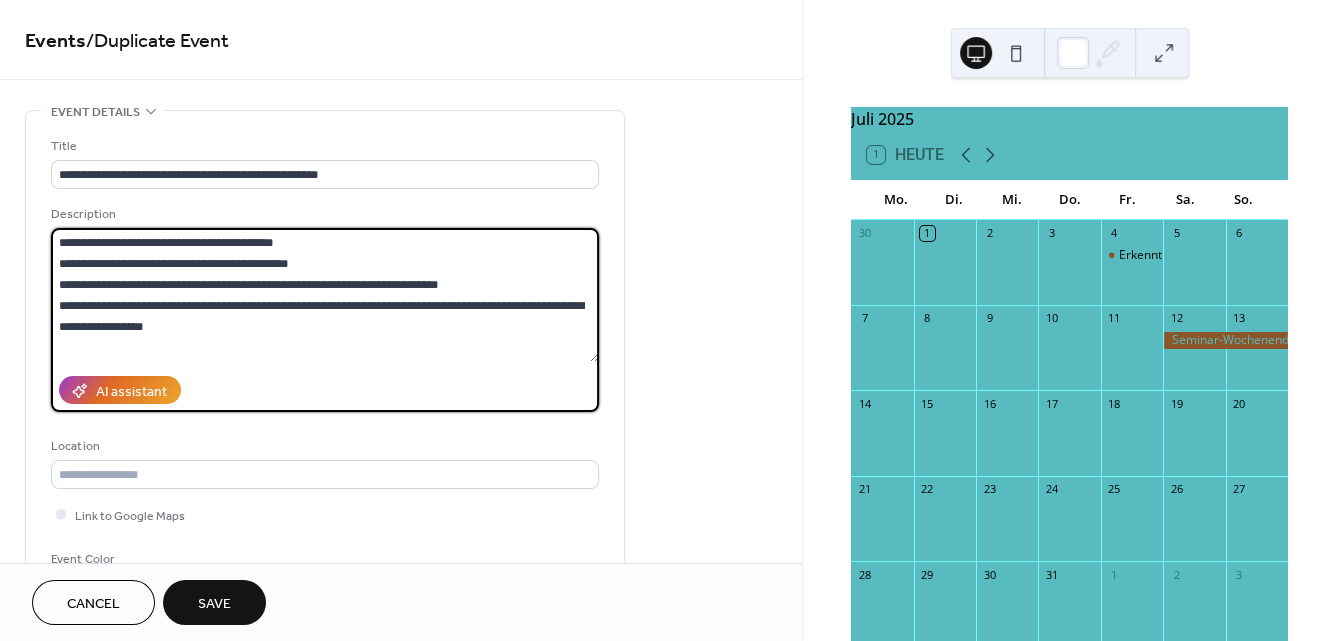 click on "**********" at bounding box center [325, 295] 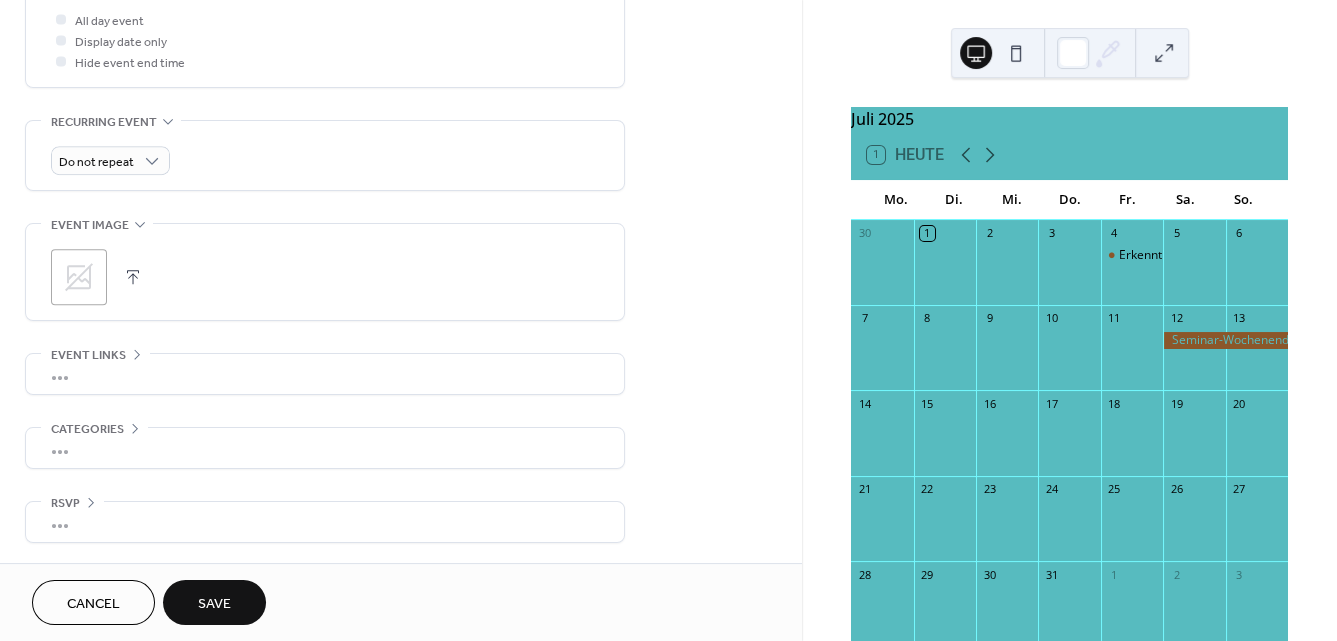 scroll, scrollTop: 774, scrollLeft: 0, axis: vertical 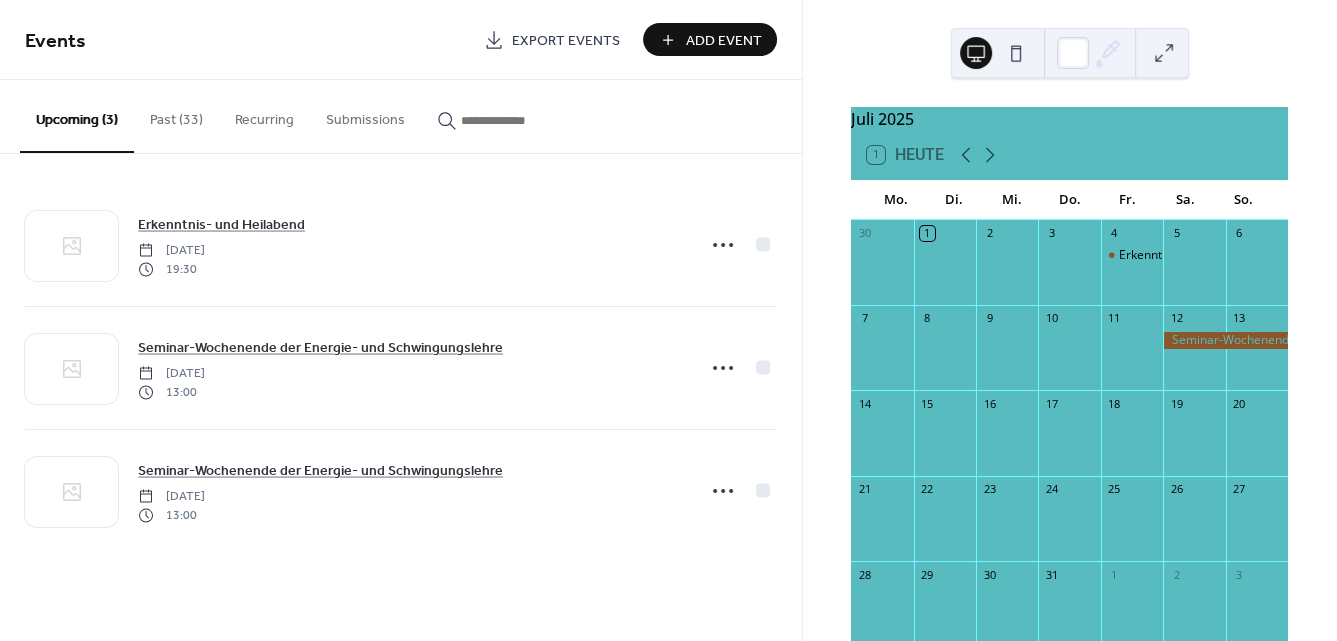click on "Add Event" at bounding box center [724, 41] 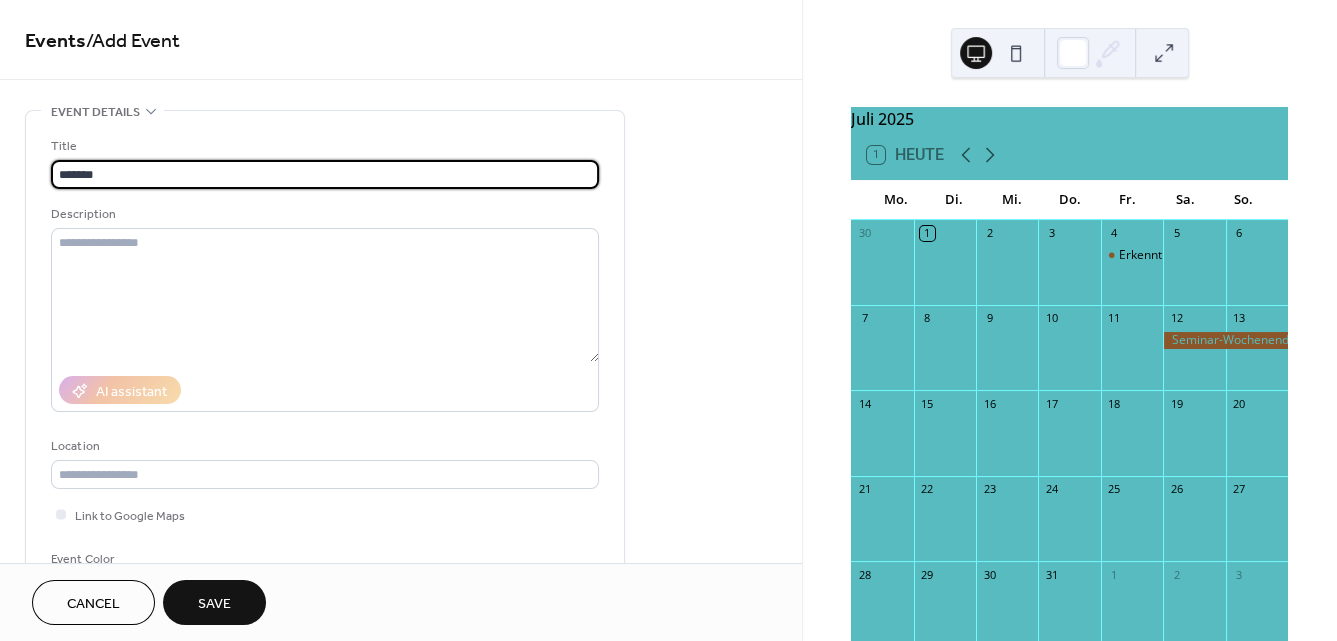 click on "*******" at bounding box center [325, 174] 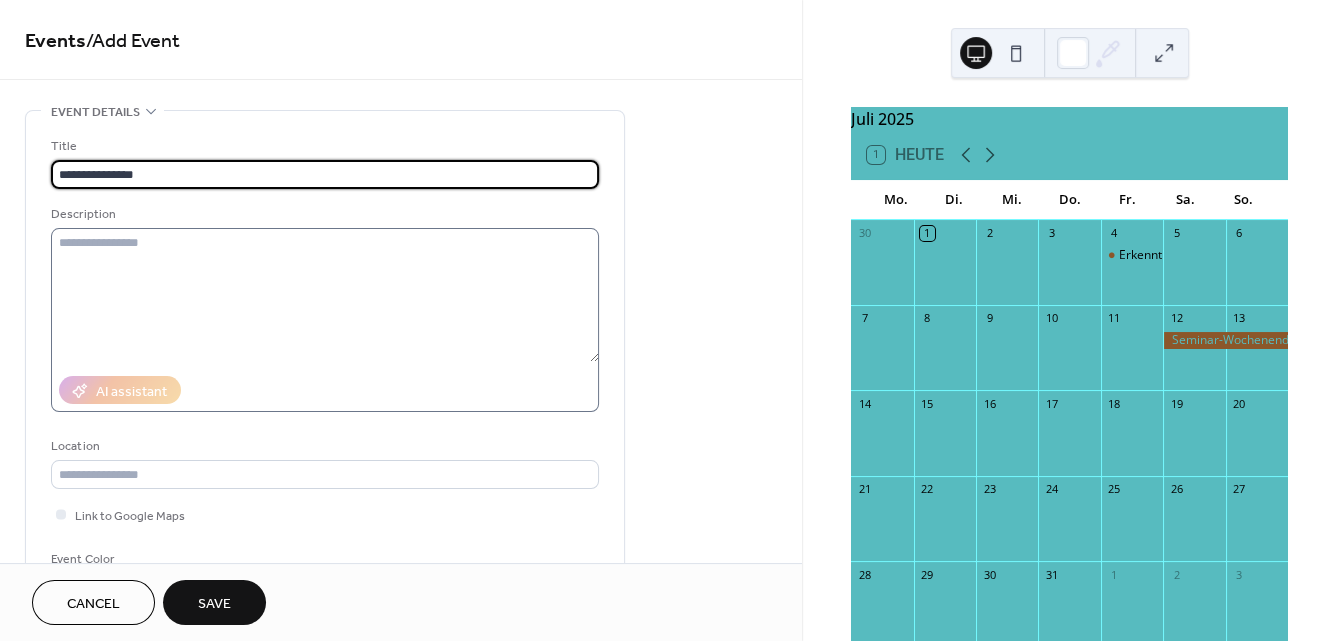 type on "**********" 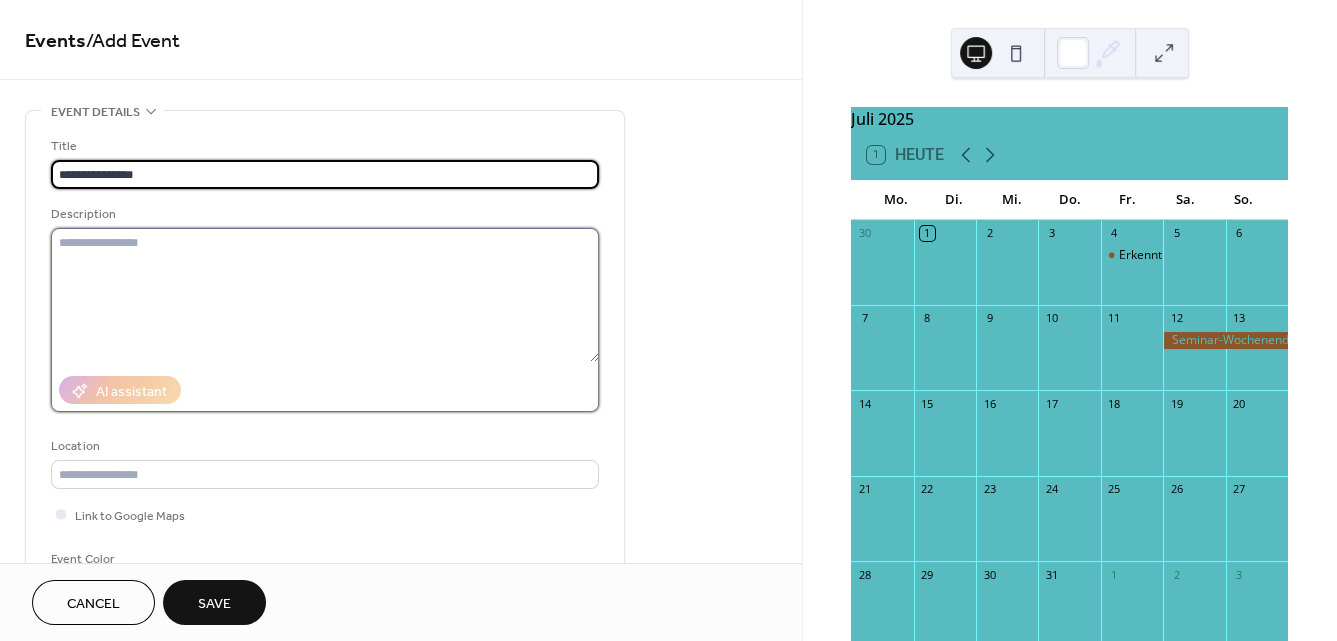 click at bounding box center [325, 295] 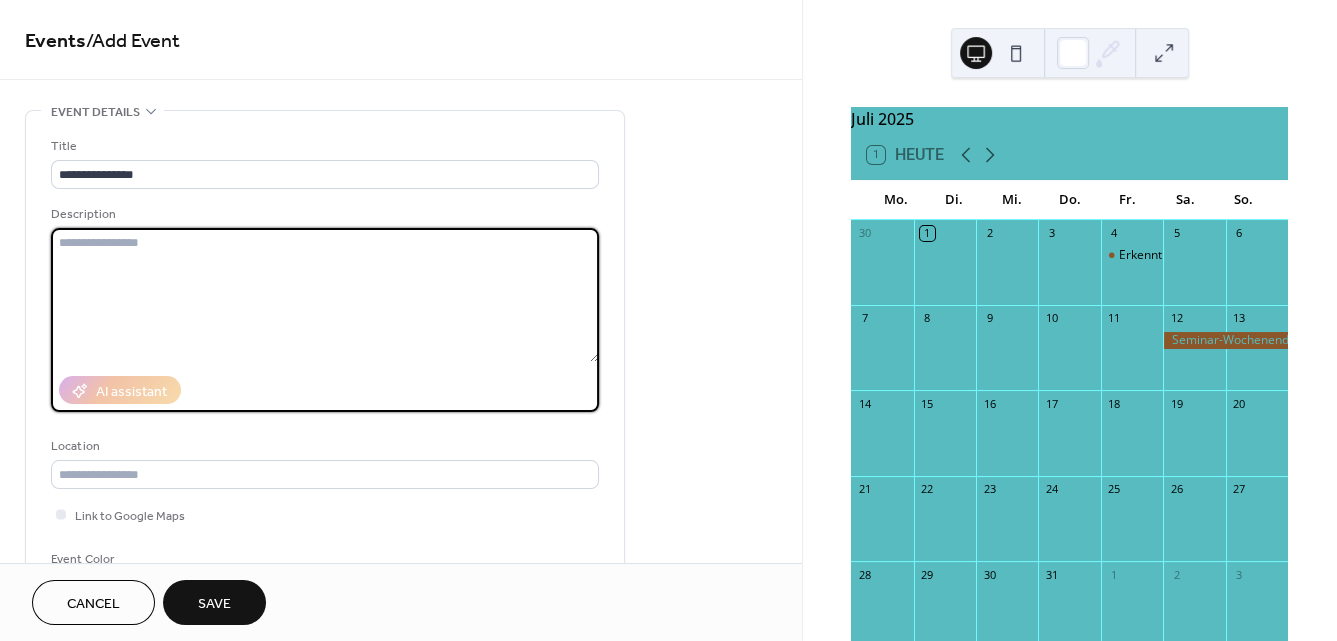 paste on "**********" 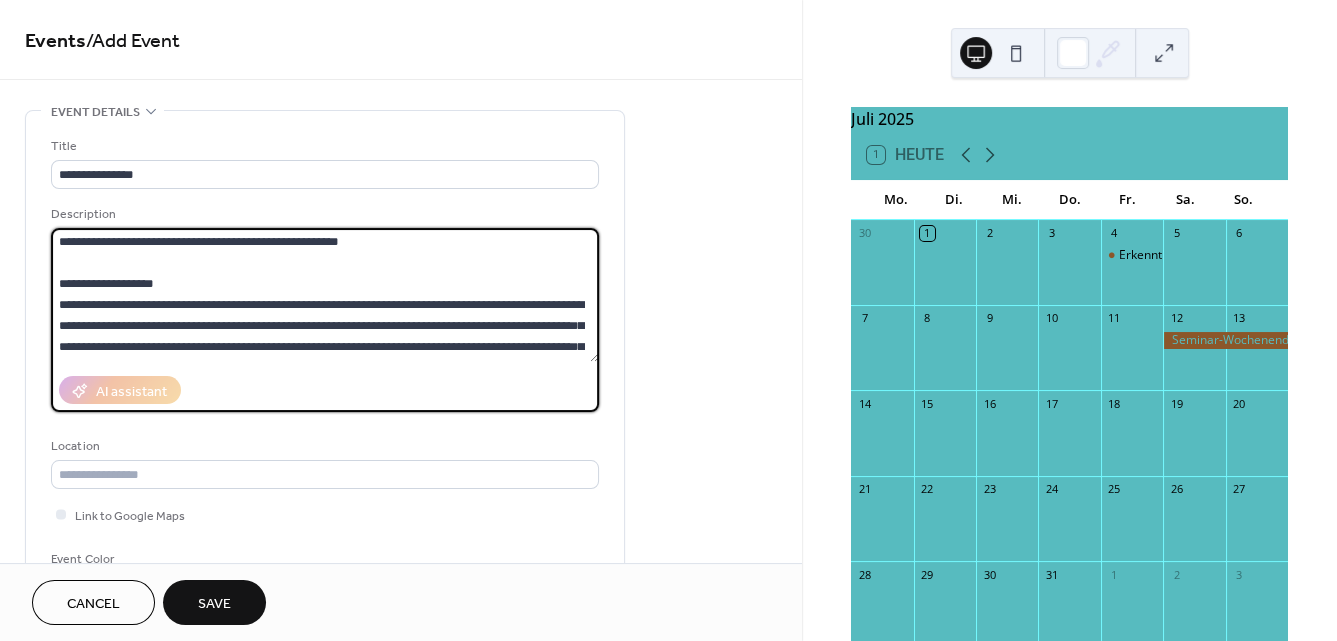 scroll, scrollTop: 0, scrollLeft: 0, axis: both 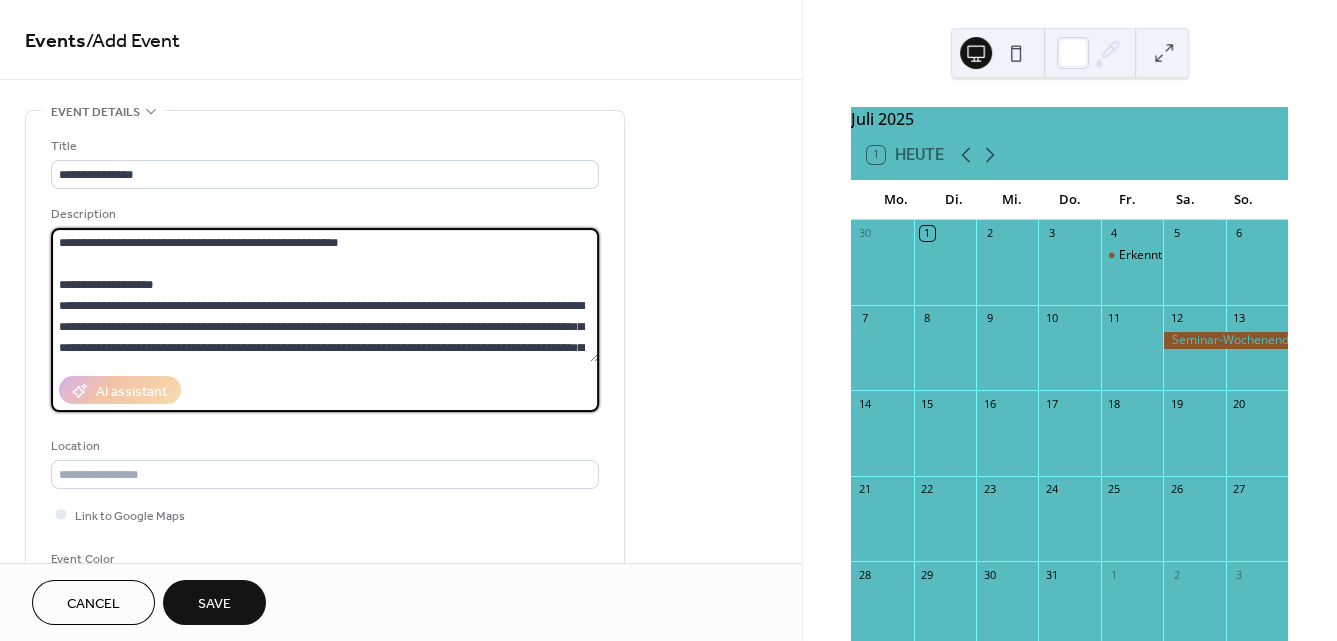 click at bounding box center (325, 295) 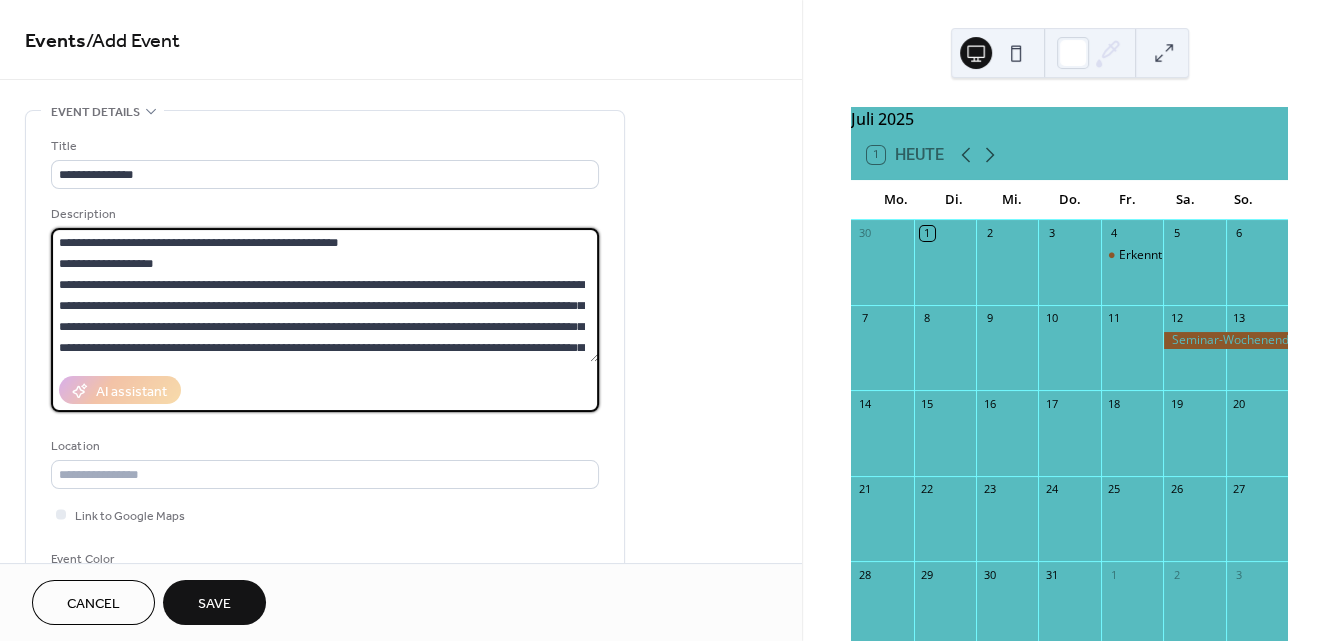 scroll, scrollTop: 121, scrollLeft: 0, axis: vertical 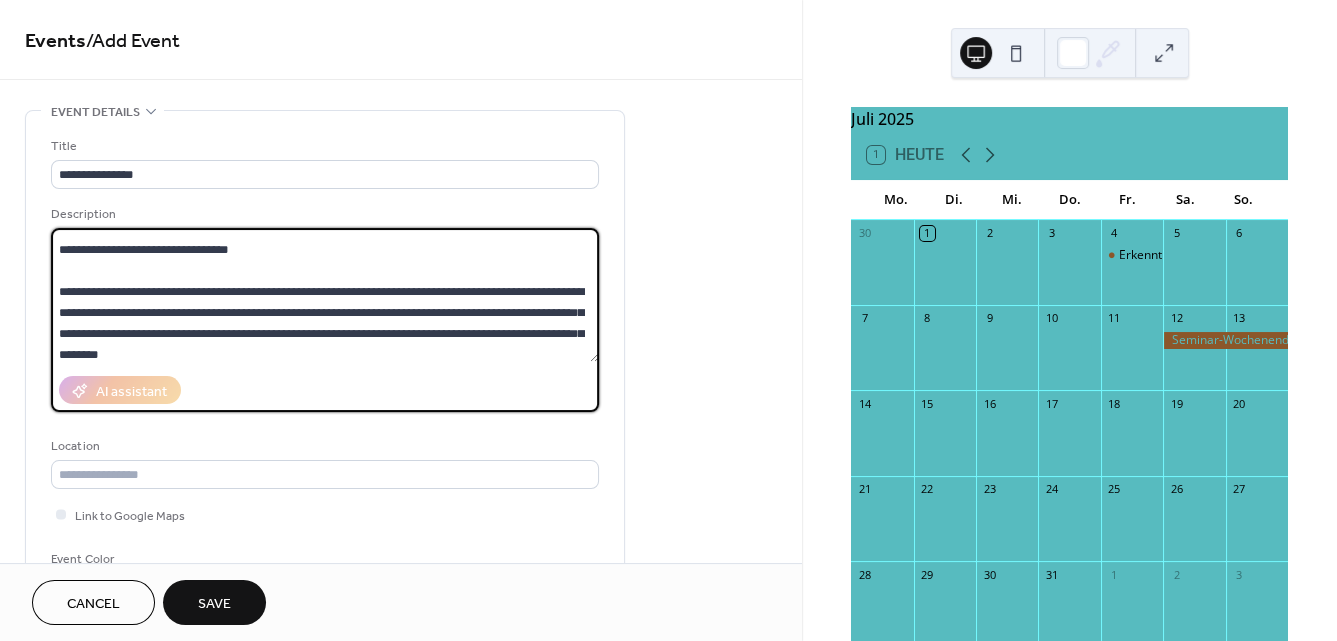 drag, startPoint x: 64, startPoint y: 275, endPoint x: 218, endPoint y: 271, distance: 154.05194 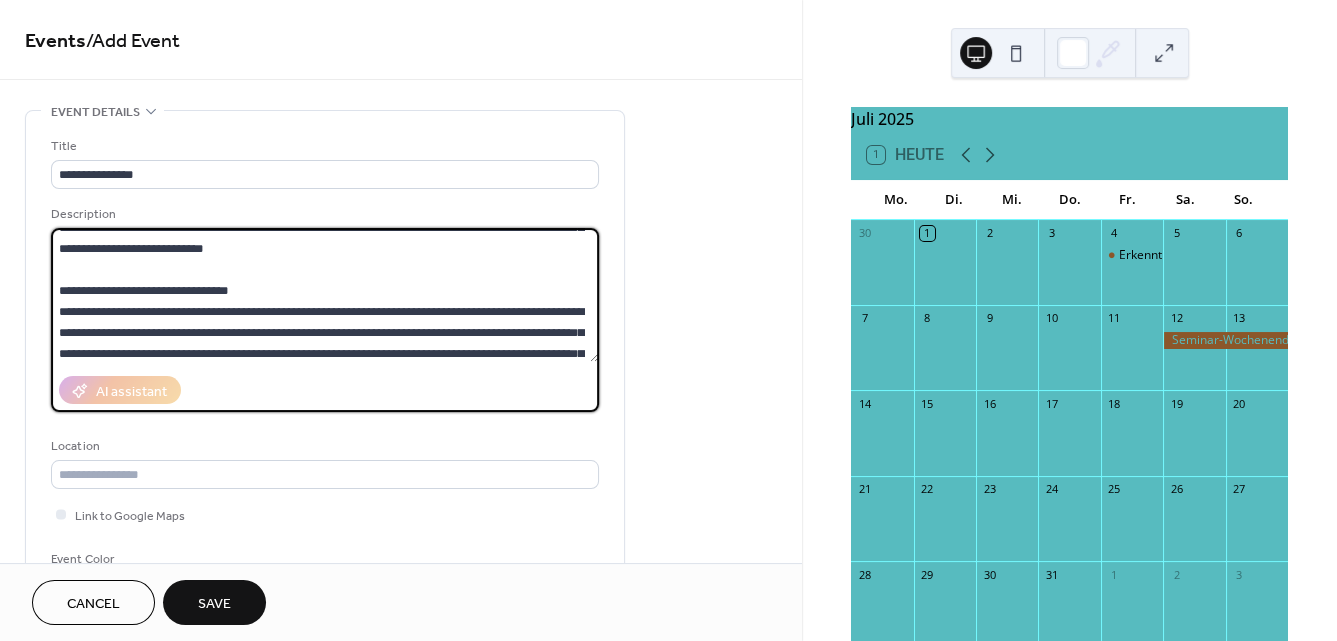 scroll, scrollTop: 161, scrollLeft: 0, axis: vertical 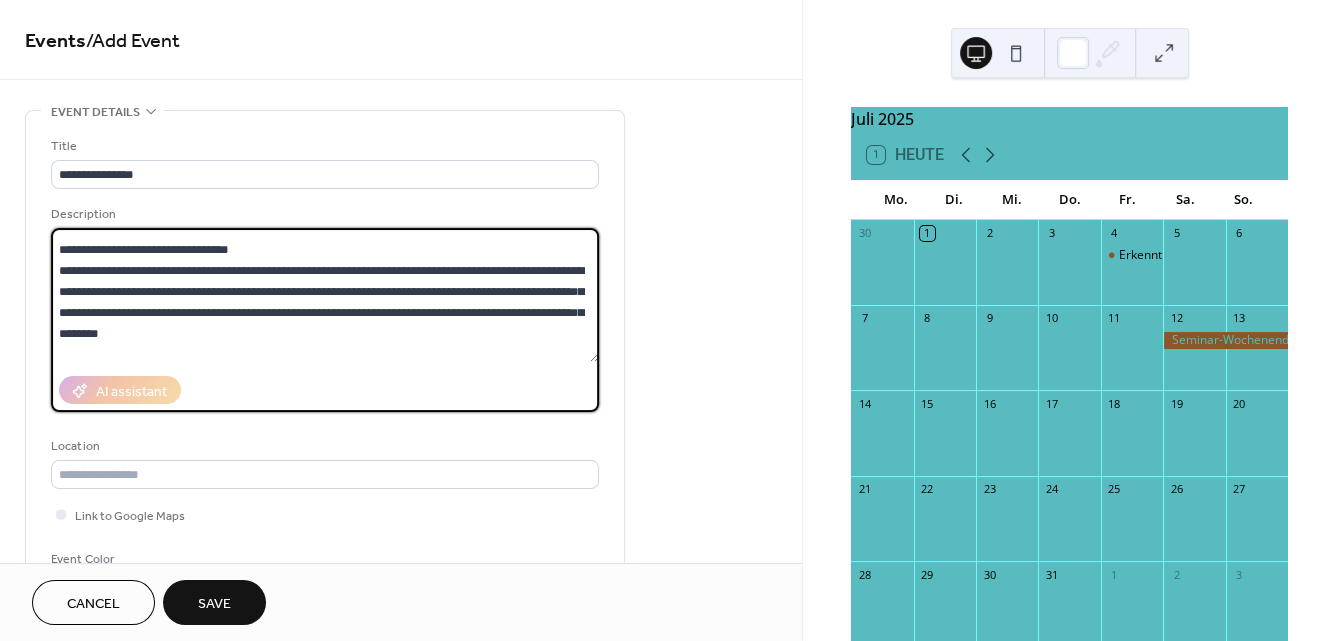 drag, startPoint x: 61, startPoint y: 251, endPoint x: 71, endPoint y: 255, distance: 10.770329 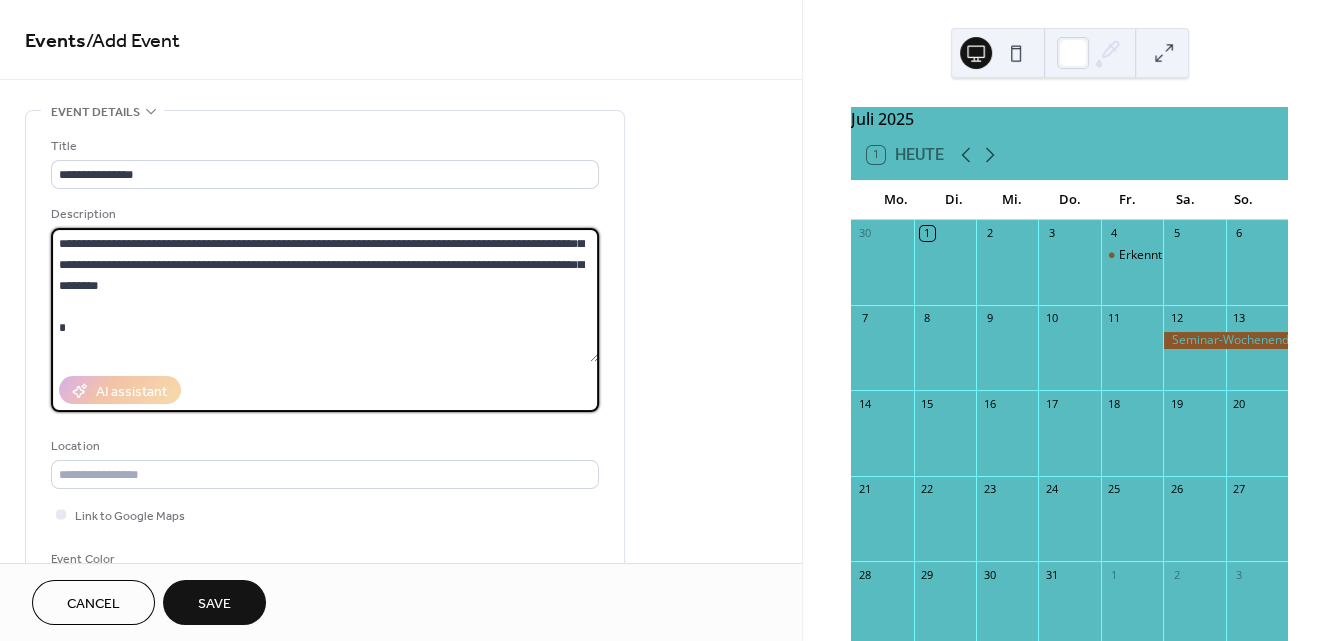 scroll, scrollTop: 249, scrollLeft: 0, axis: vertical 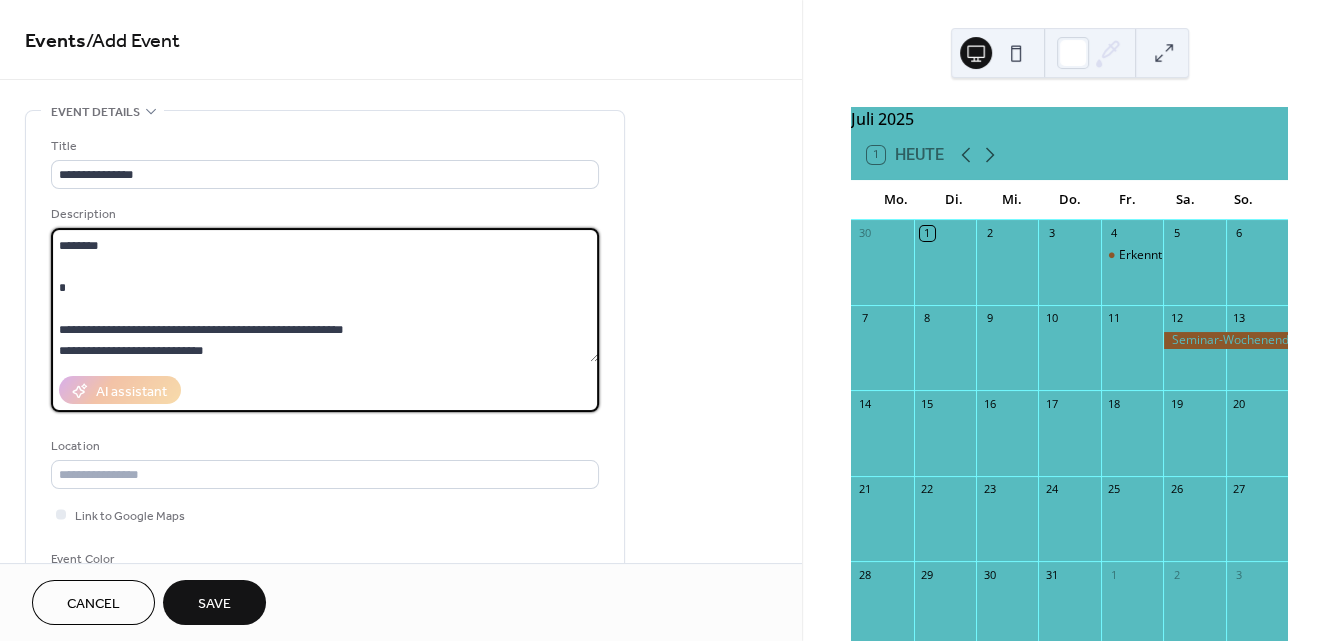 click at bounding box center [325, 295] 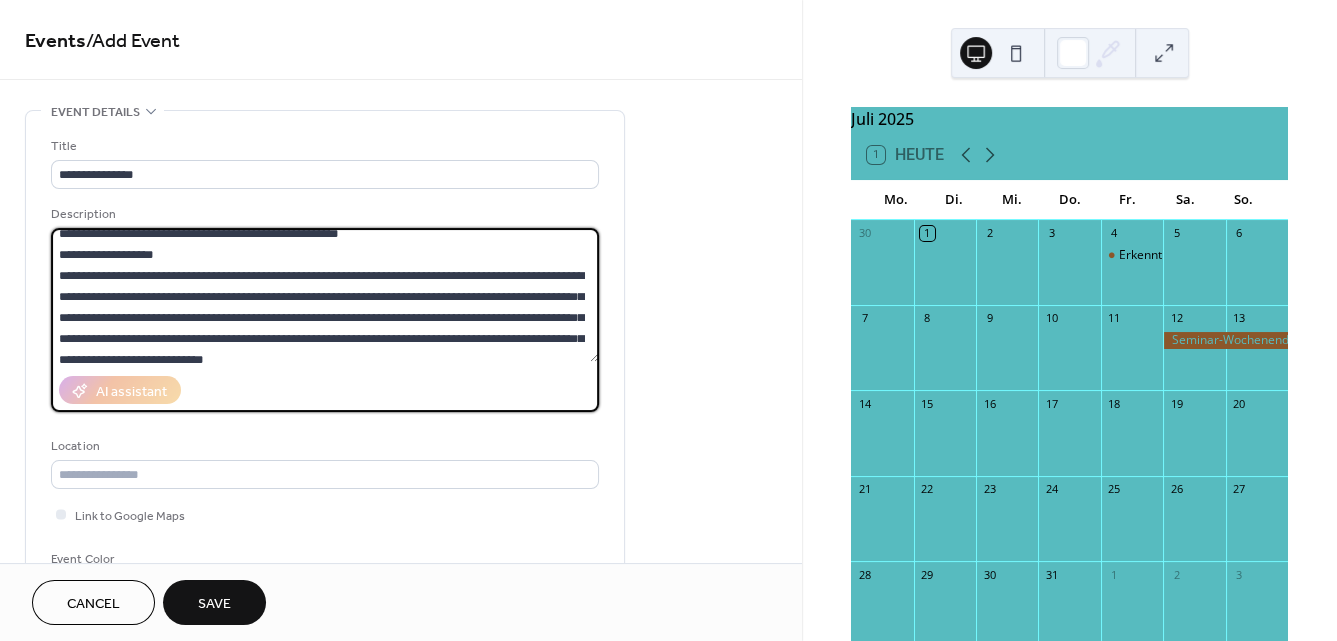 scroll, scrollTop: 0, scrollLeft: 0, axis: both 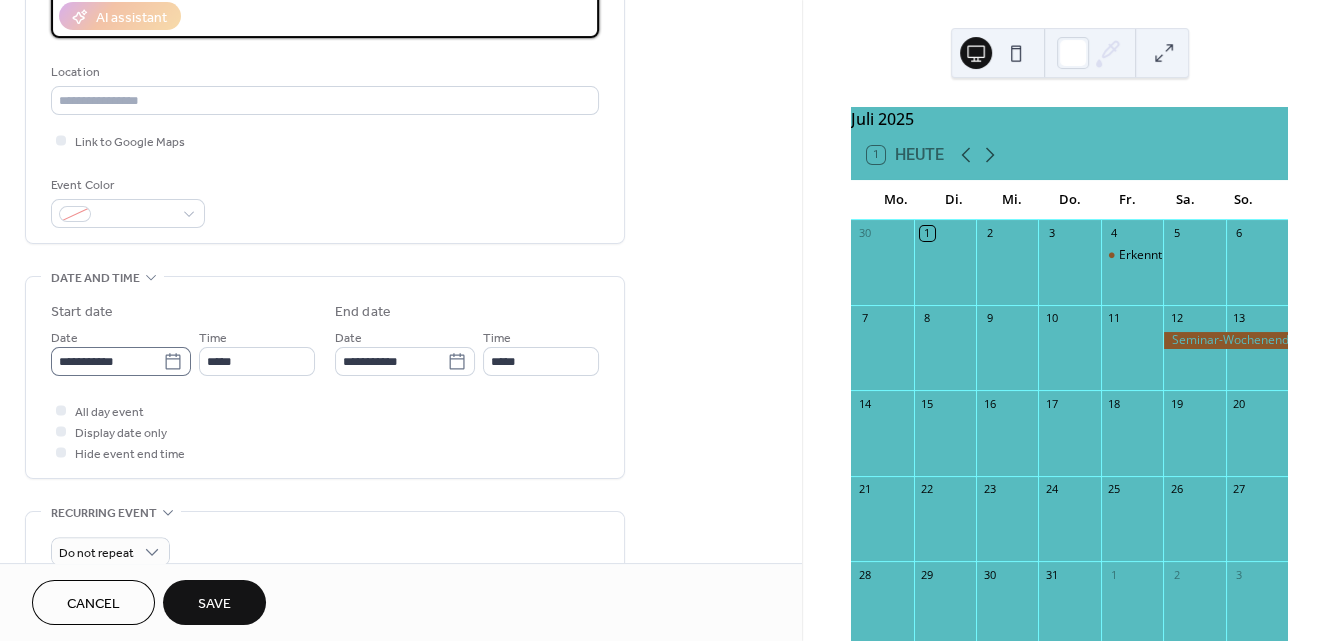 type on "**********" 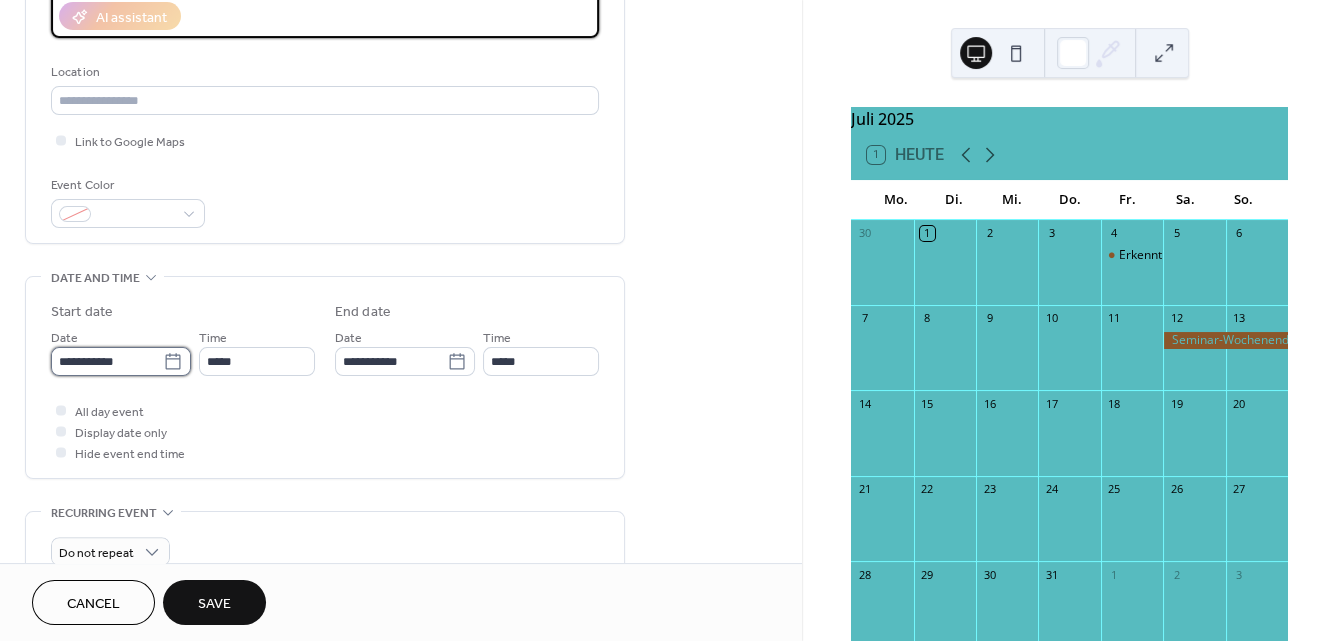 click on "**********" at bounding box center (107, 361) 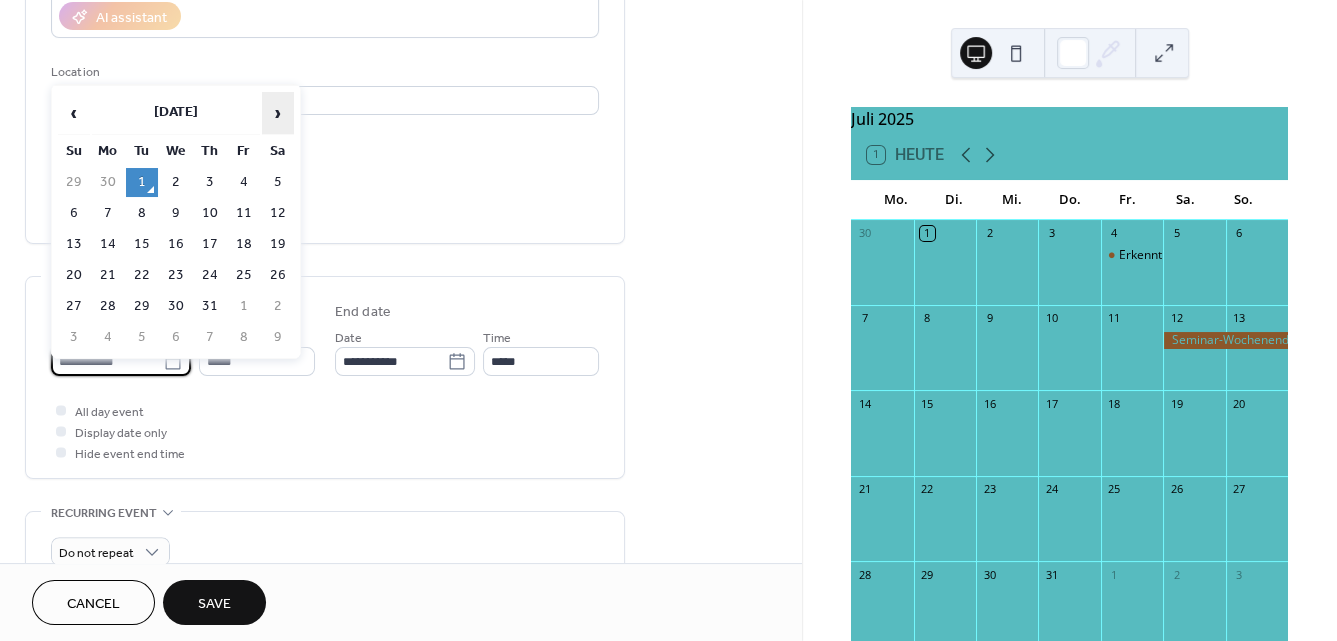 click on "›" at bounding box center (278, 113) 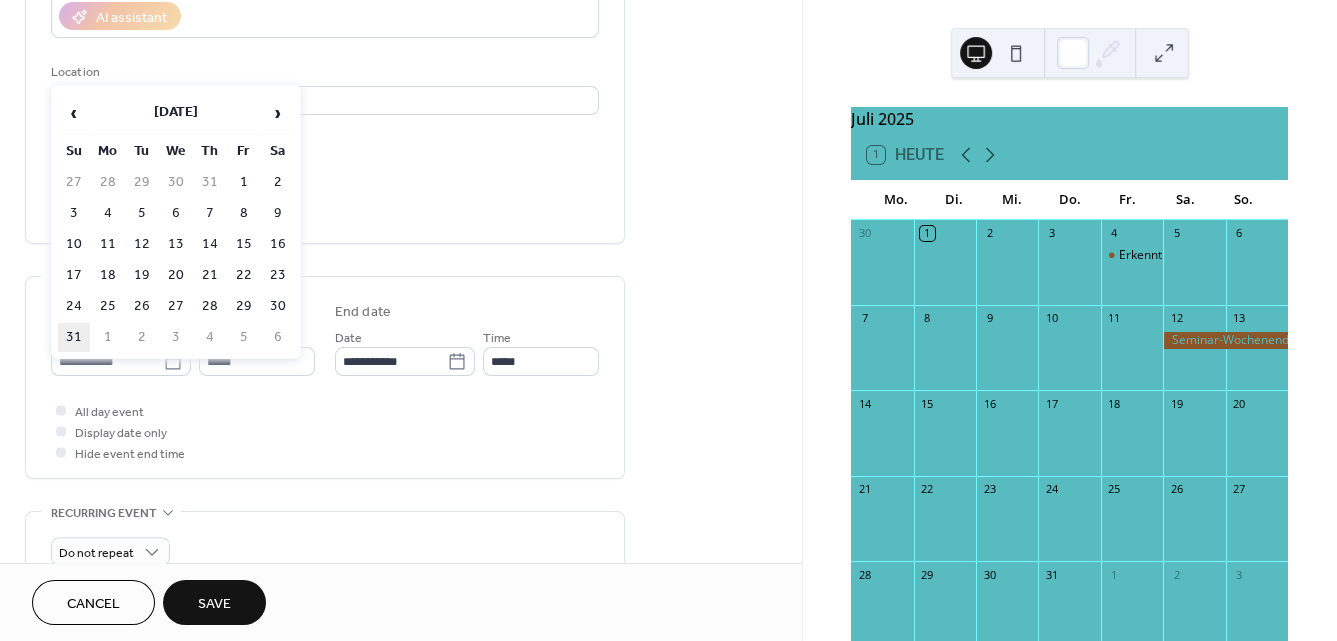 click on "31" at bounding box center [74, 337] 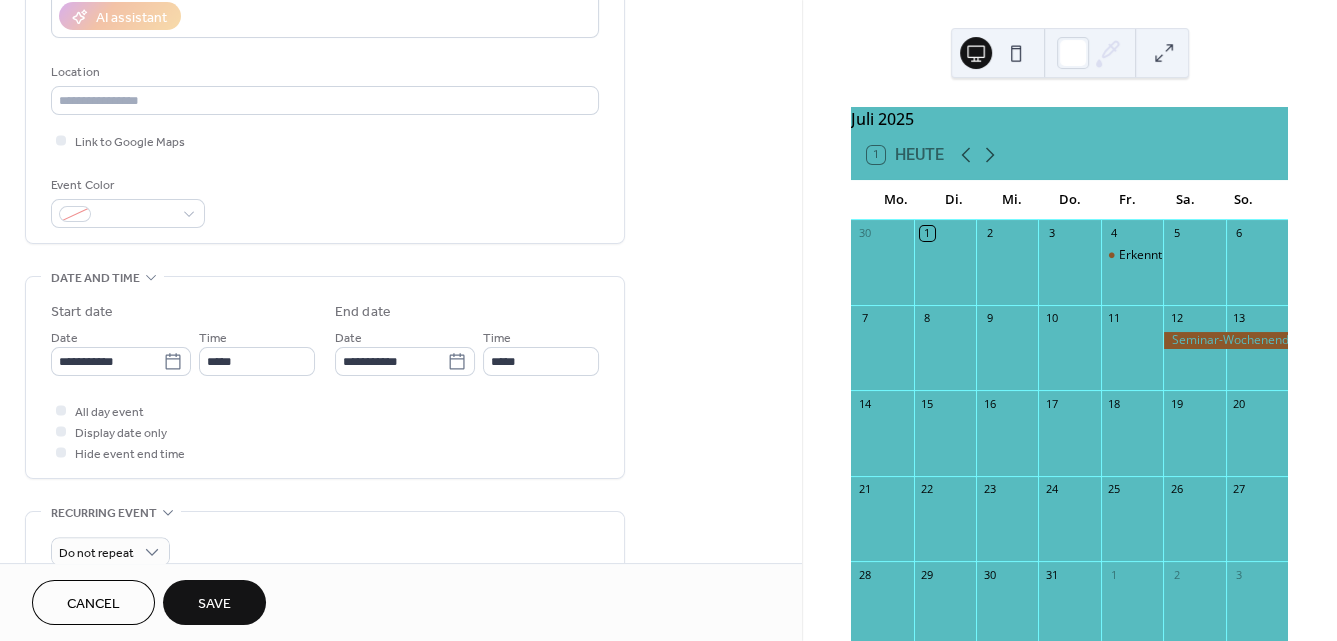 type on "**********" 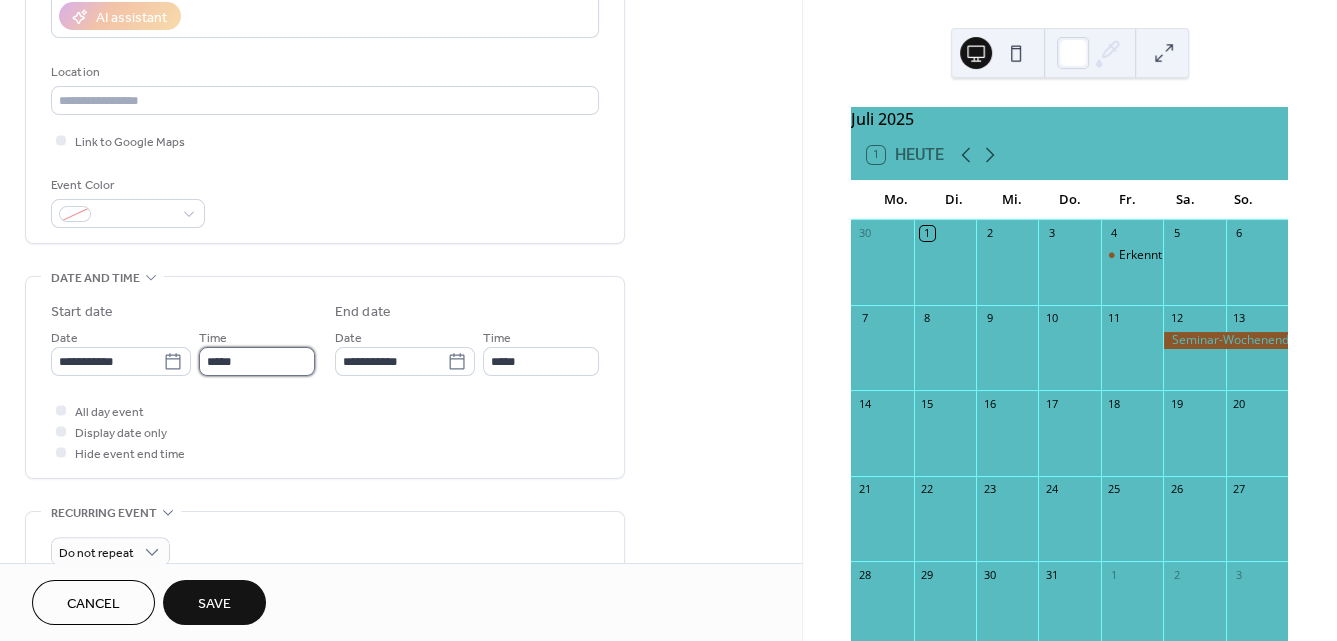 click on "*****" at bounding box center [257, 361] 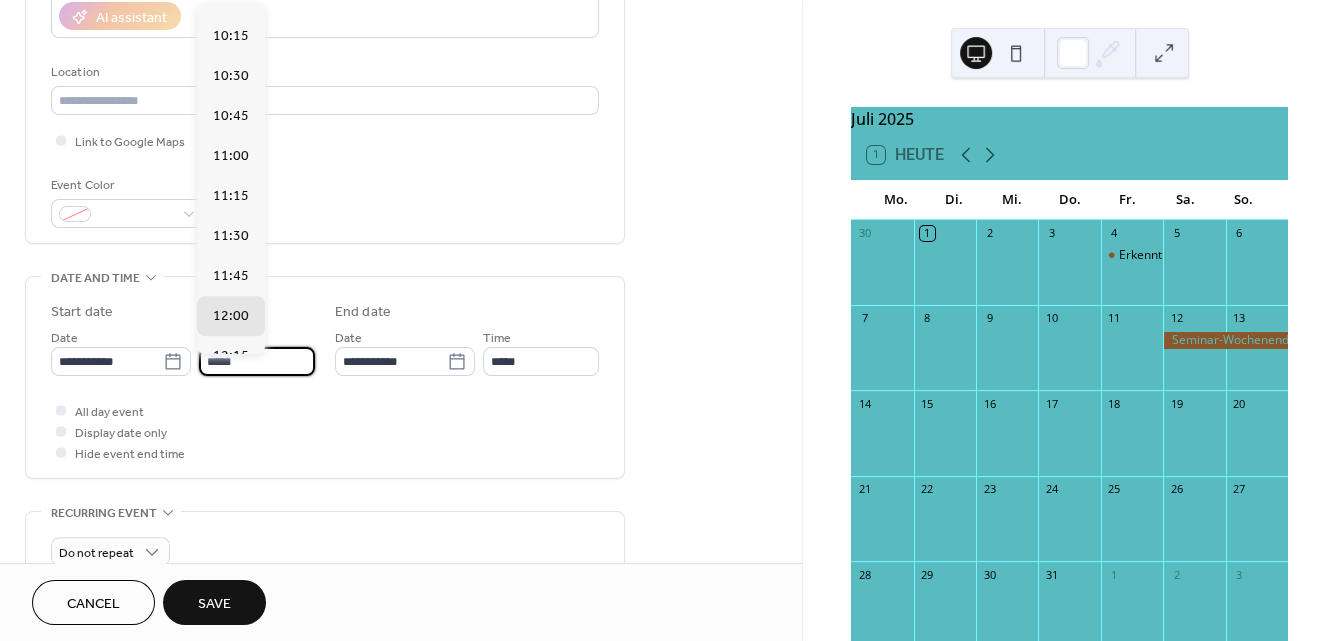 scroll, scrollTop: 1626, scrollLeft: 0, axis: vertical 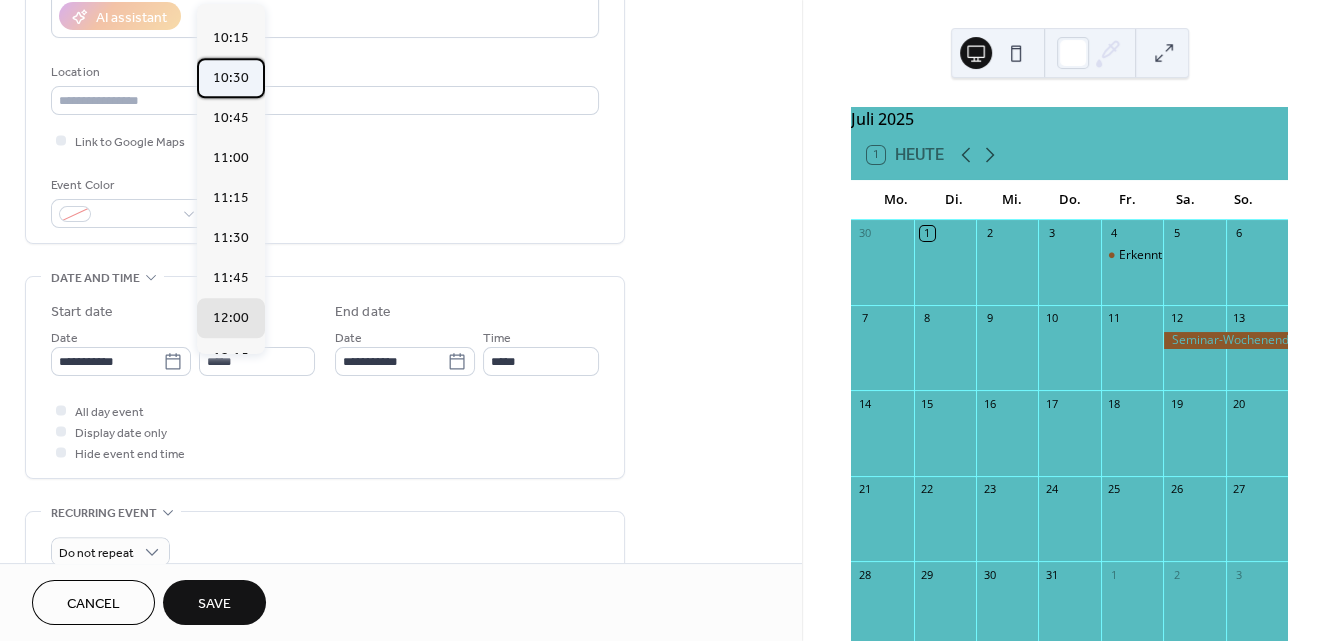click on "10:30" at bounding box center (231, 78) 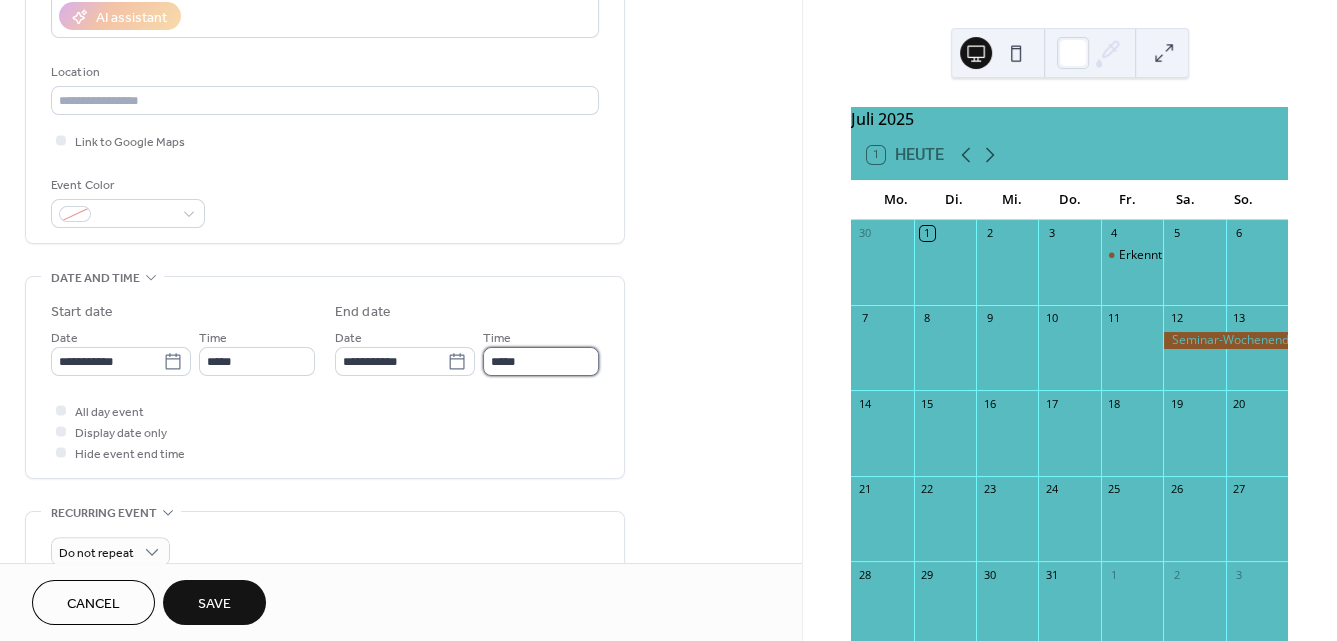 click on "*****" at bounding box center [541, 361] 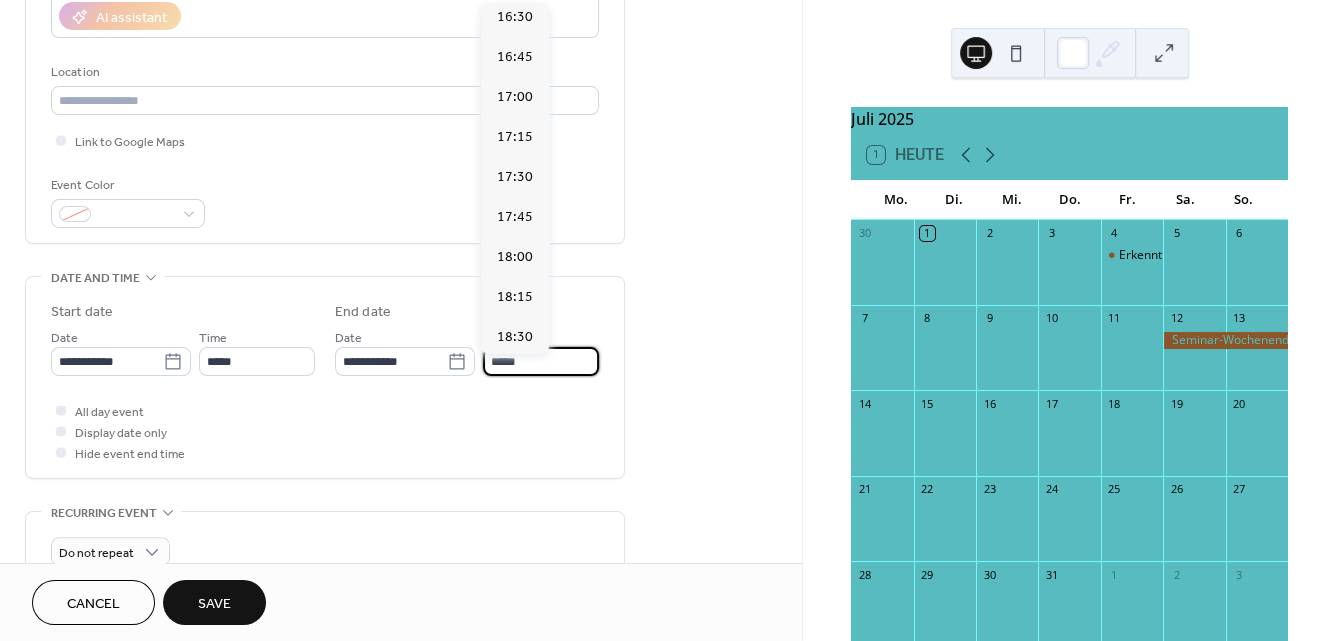 scroll, scrollTop: 1008, scrollLeft: 0, axis: vertical 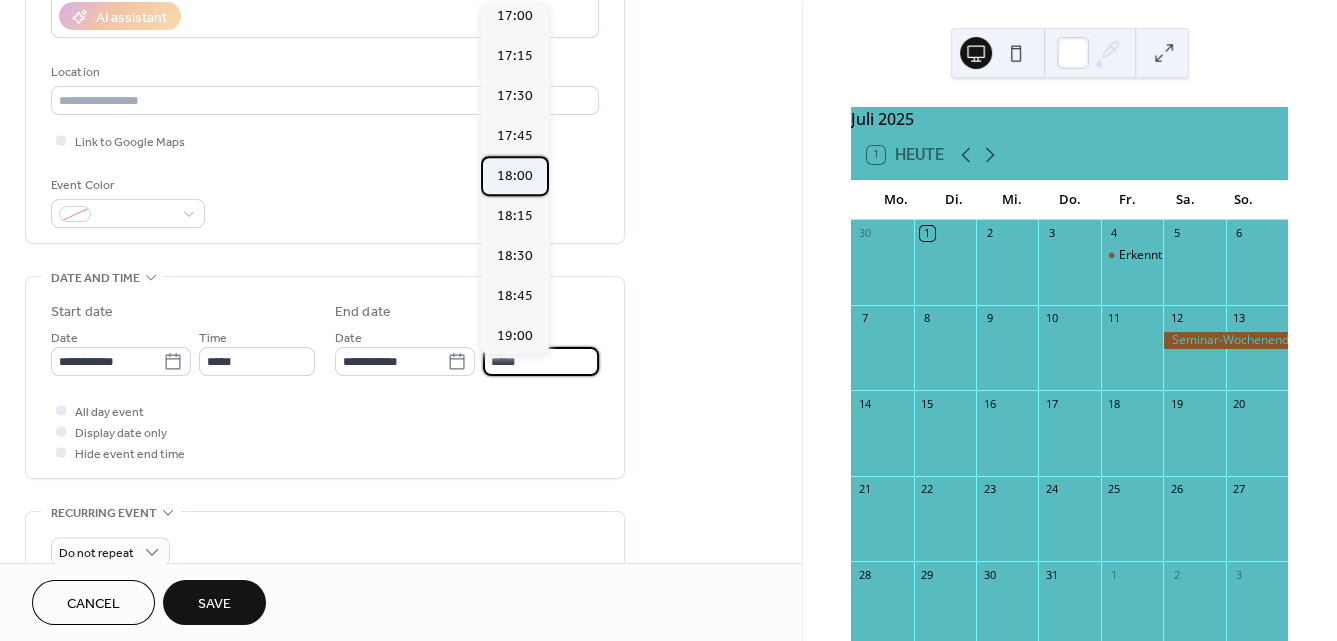 click on "18:00" at bounding box center [515, 176] 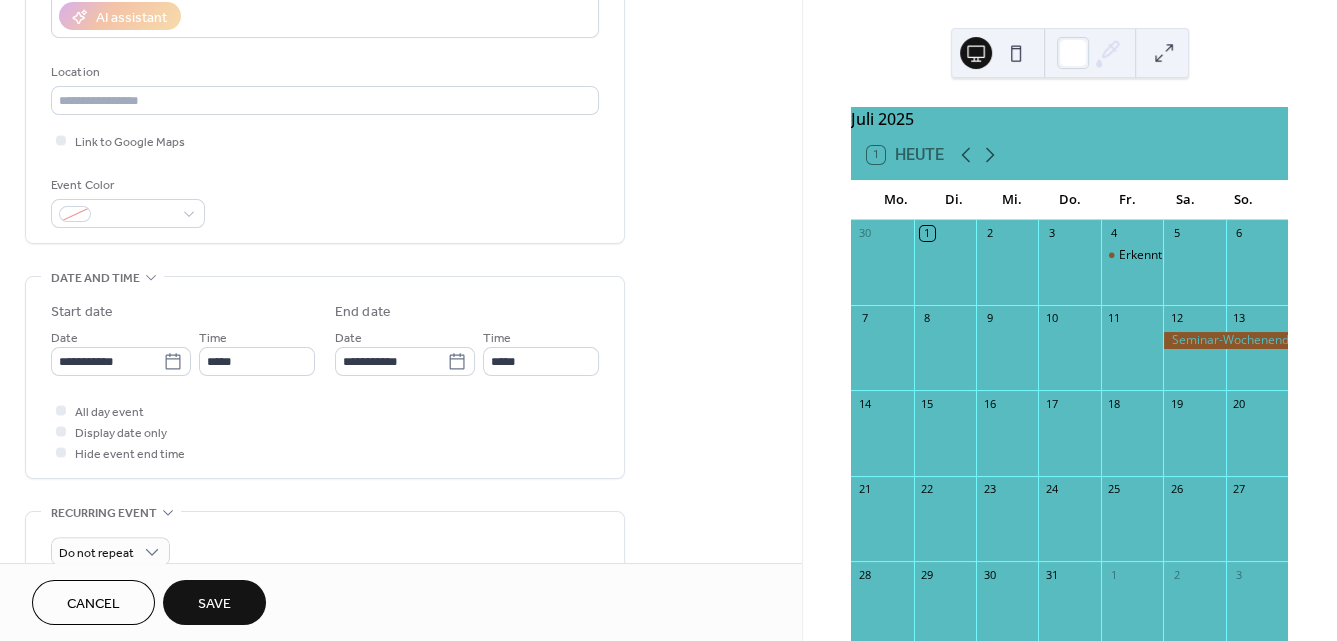 click on "All day event Display date only Hide event end time" at bounding box center [325, 431] 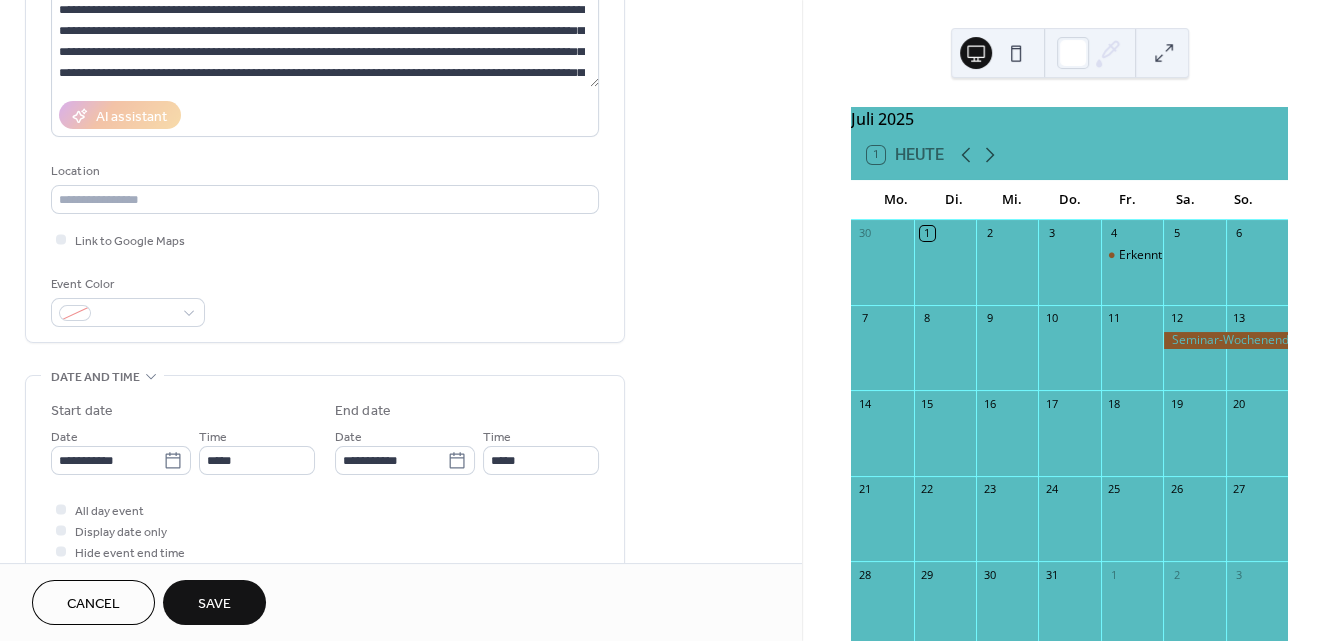 scroll, scrollTop: 274, scrollLeft: 0, axis: vertical 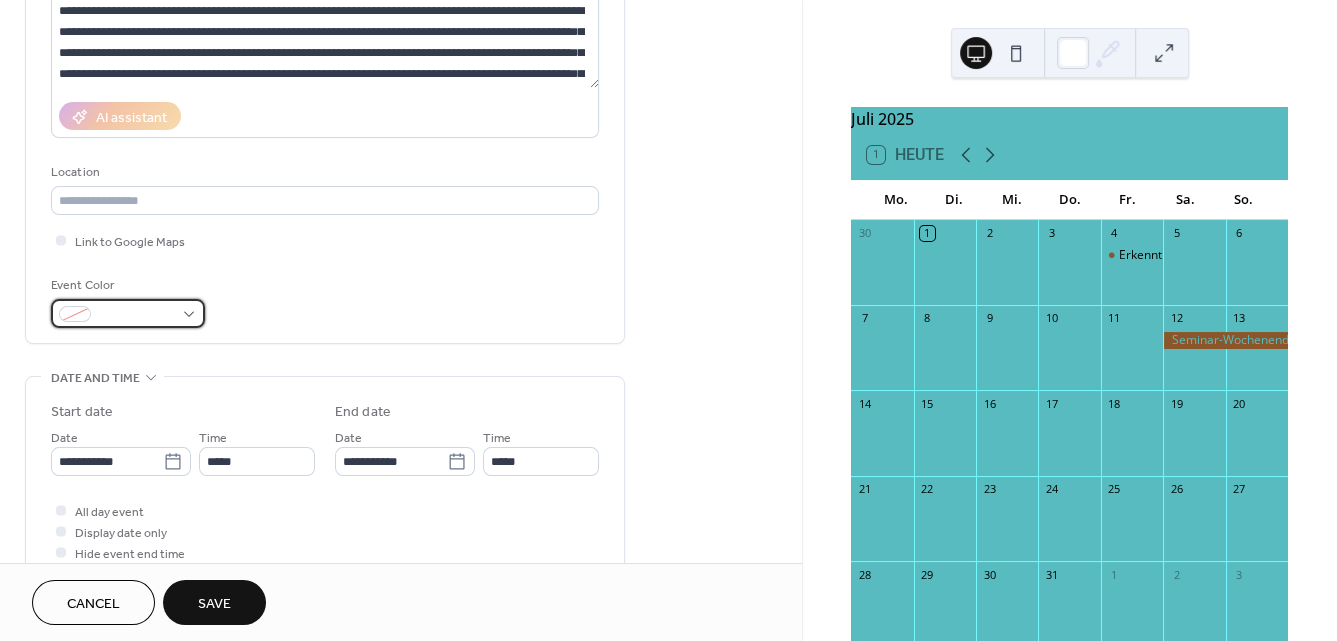 click at bounding box center (128, 313) 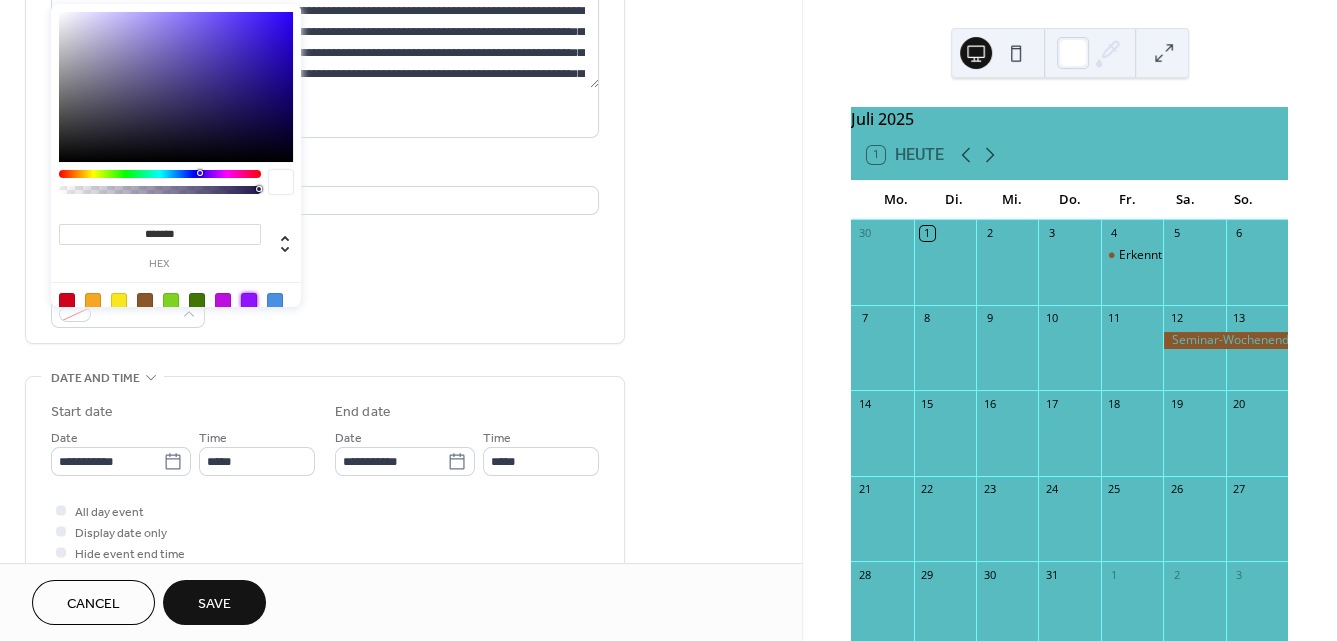 click at bounding box center (249, 301) 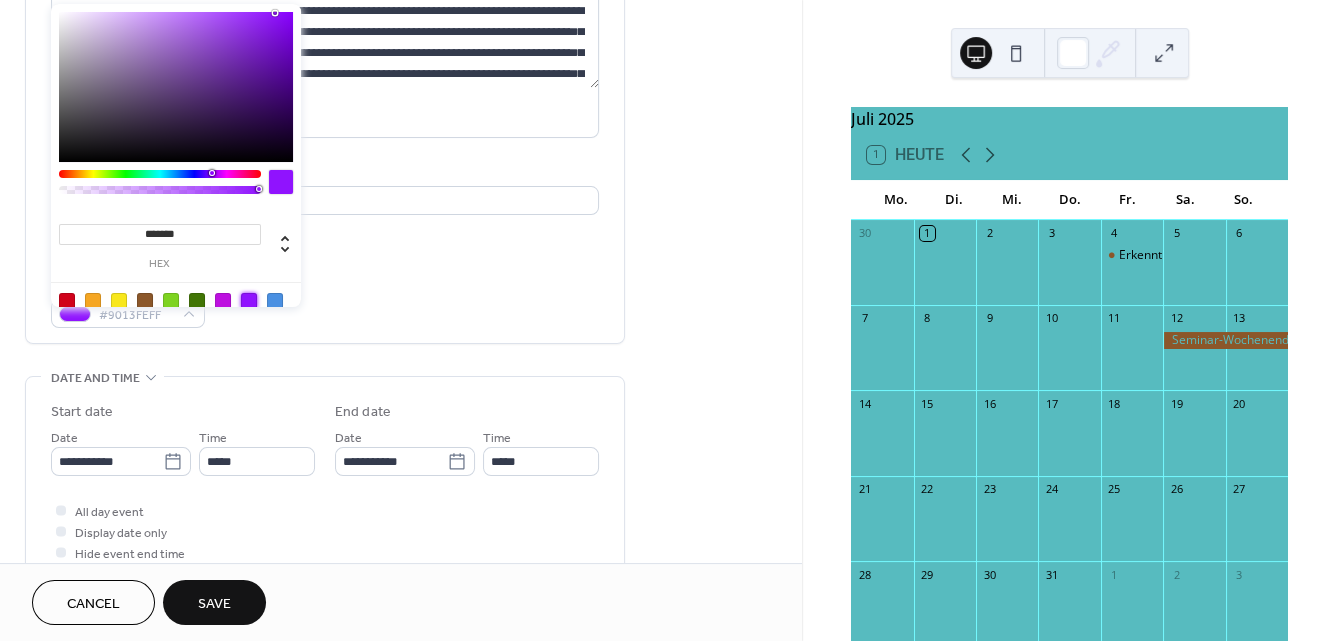 click on "Save" at bounding box center (214, 602) 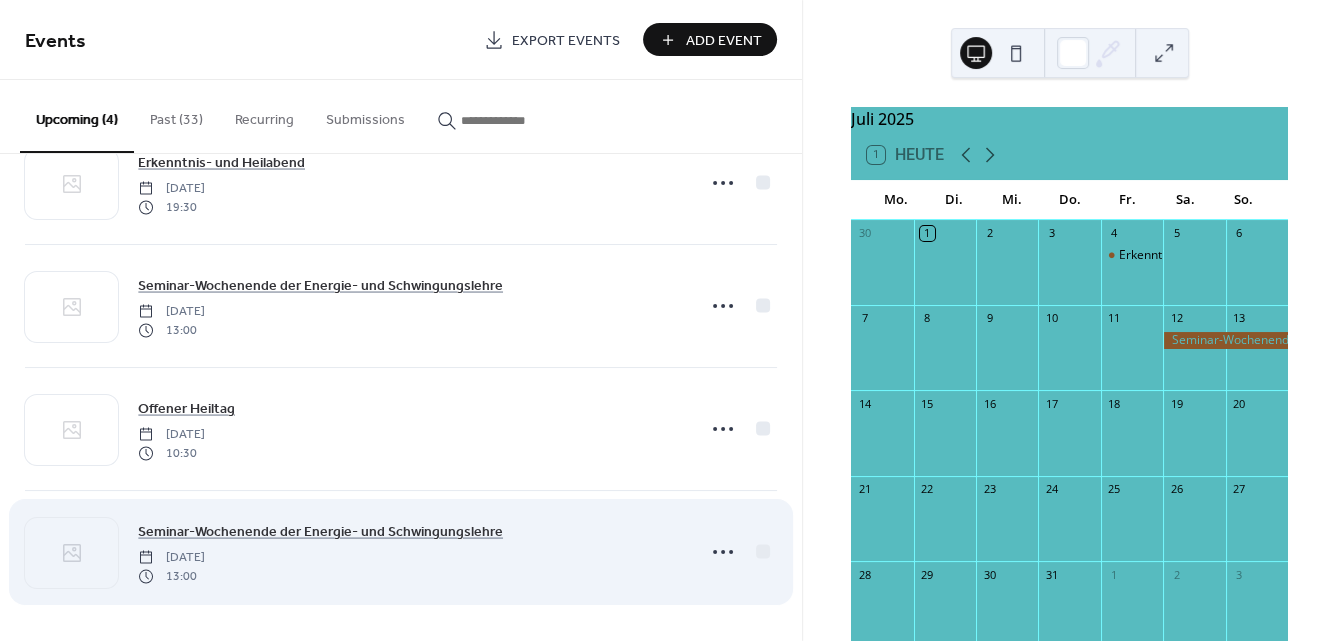 scroll, scrollTop: 65, scrollLeft: 0, axis: vertical 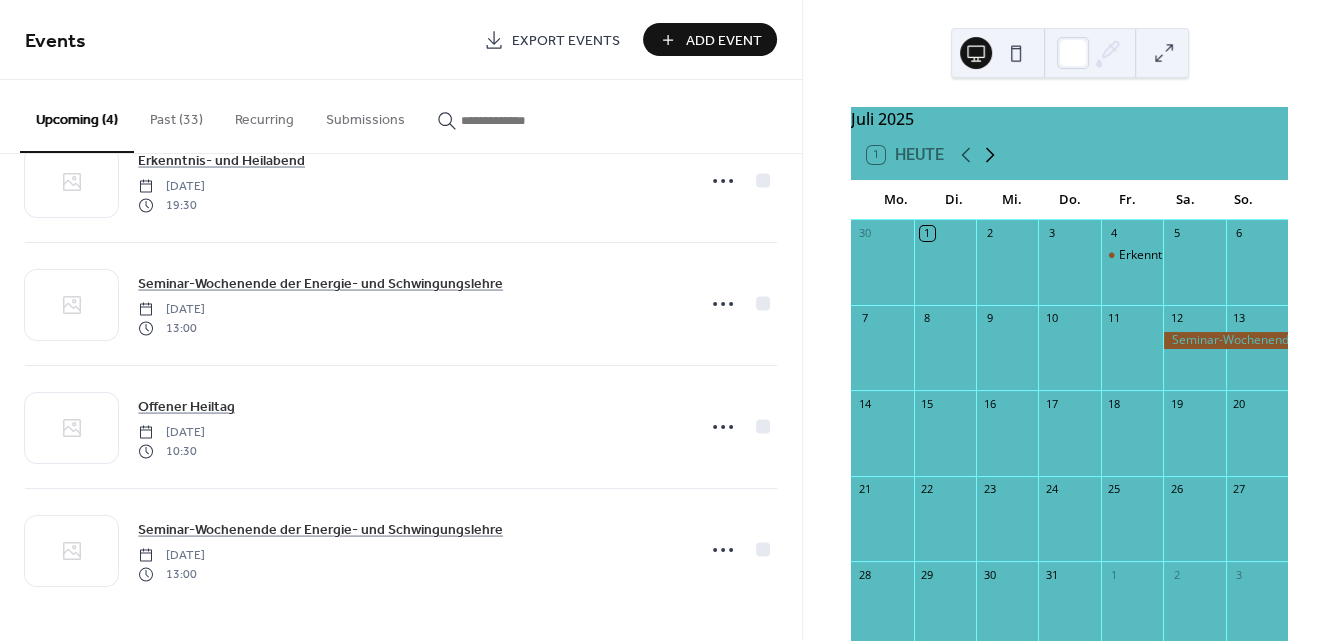 click 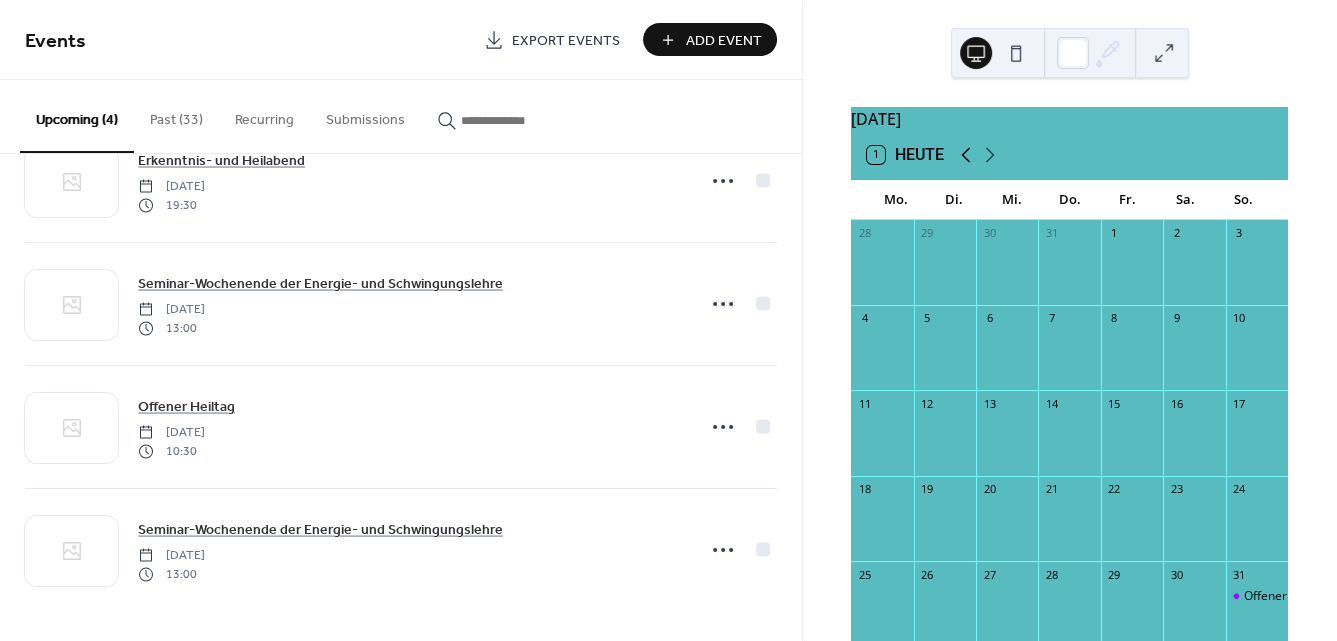 click 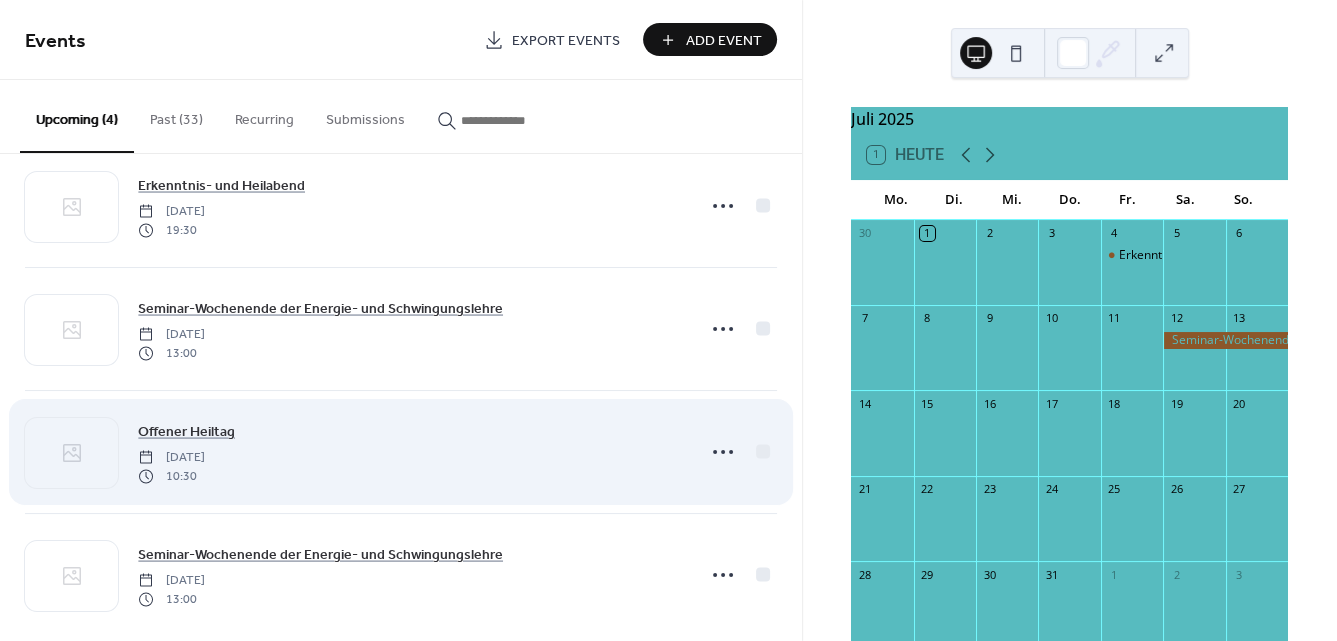 scroll, scrollTop: 65, scrollLeft: 0, axis: vertical 